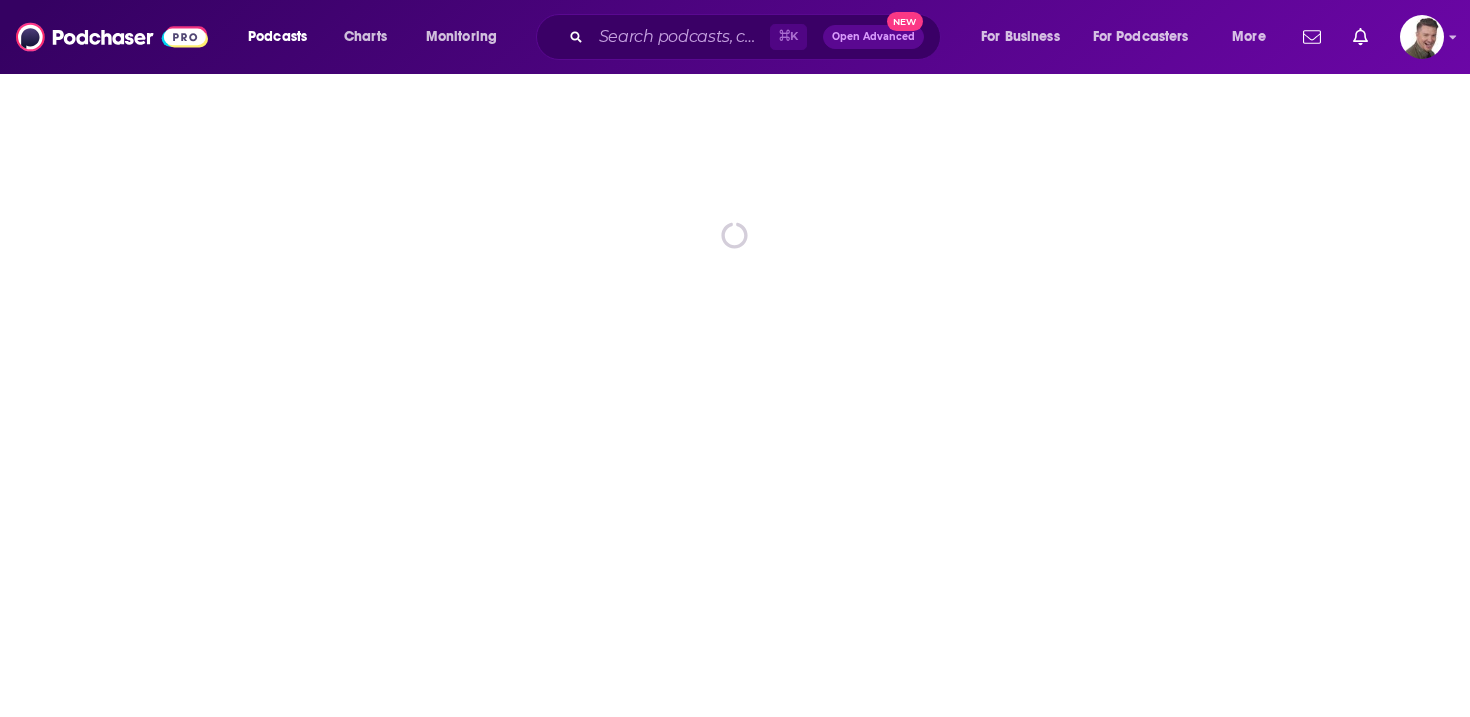 scroll, scrollTop: 0, scrollLeft: 0, axis: both 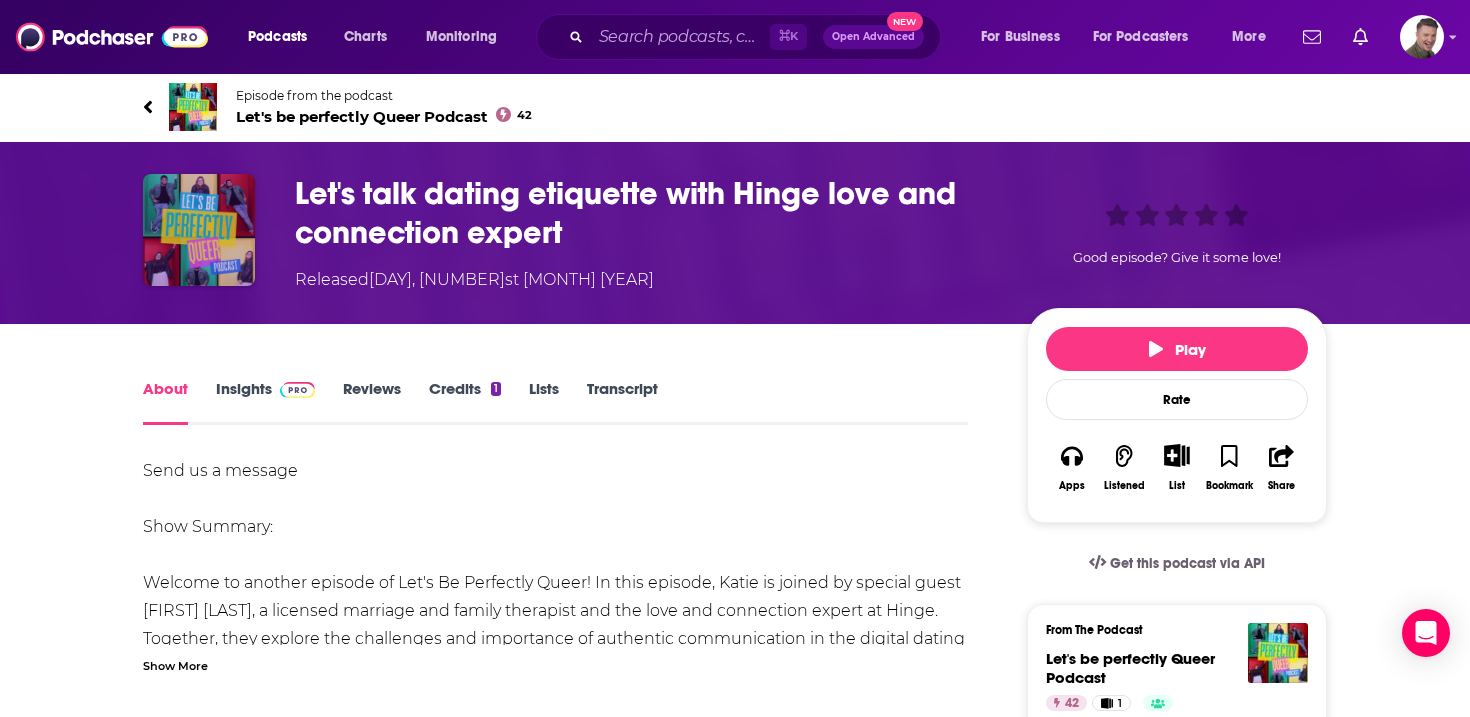 click at bounding box center (199, 230) 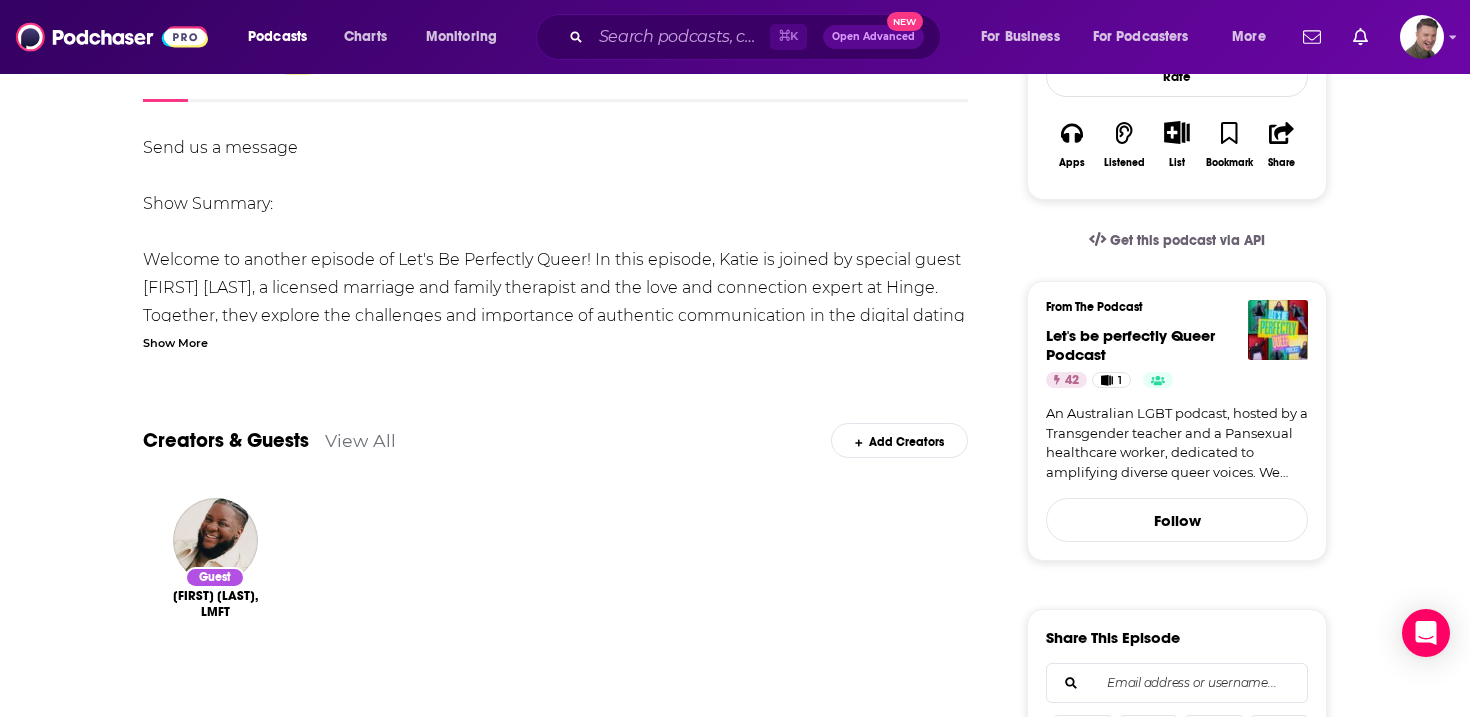 scroll, scrollTop: 0, scrollLeft: 0, axis: both 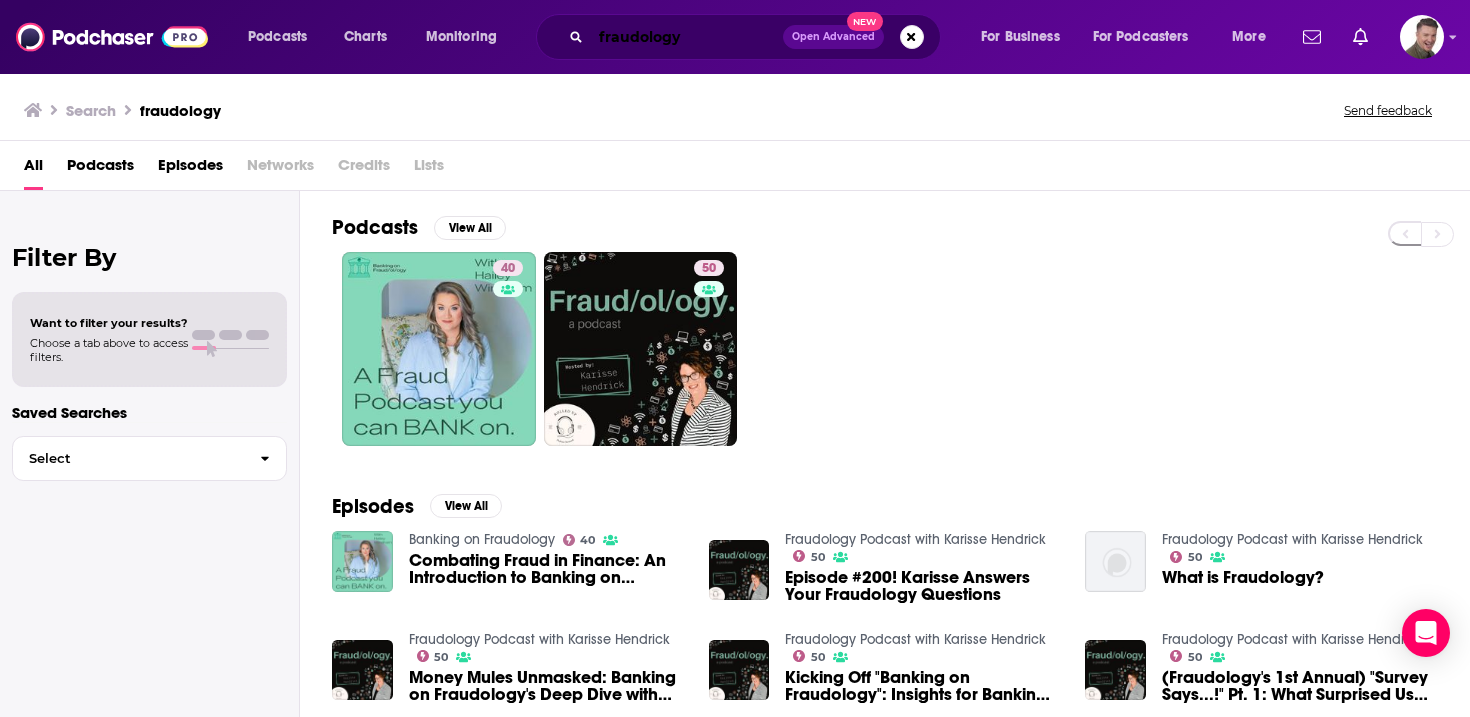 click on "fraudology" at bounding box center (687, 37) 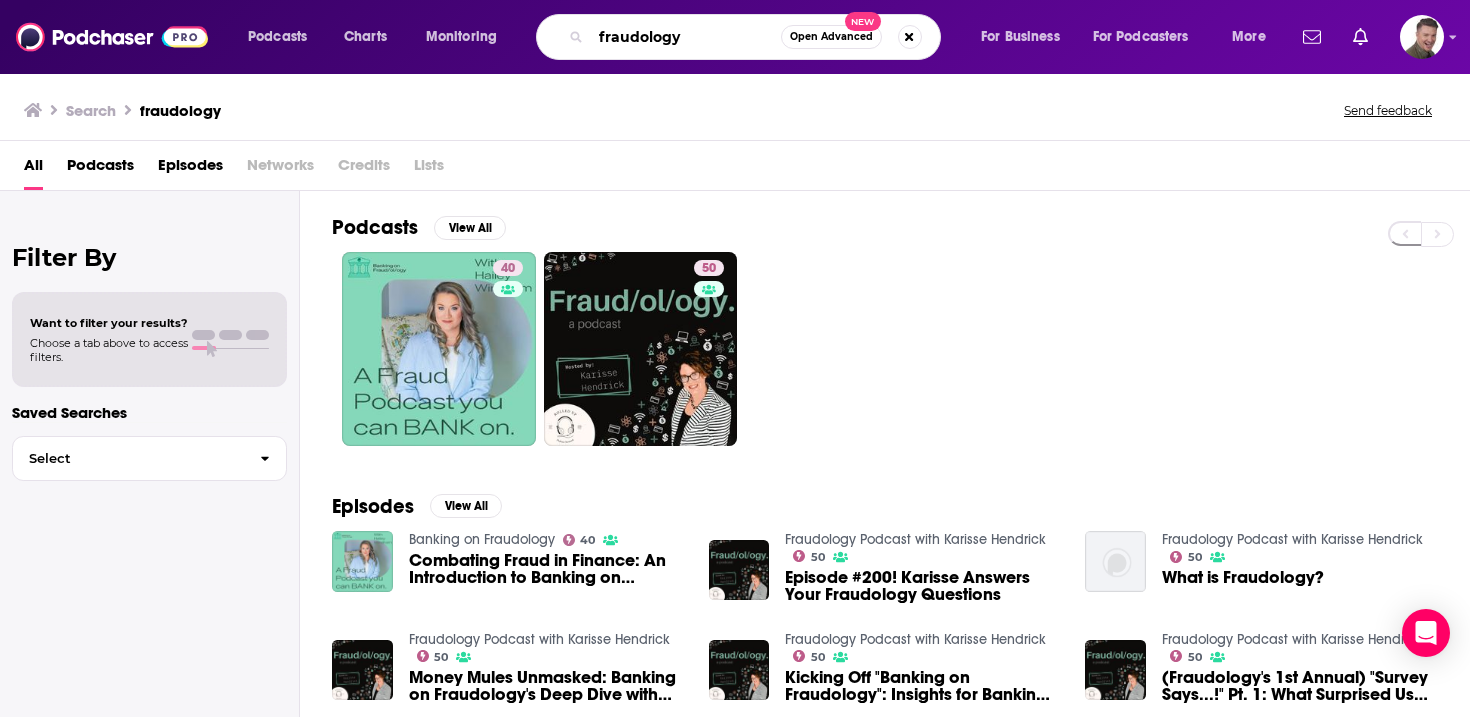 click on "fraudology" at bounding box center [686, 37] 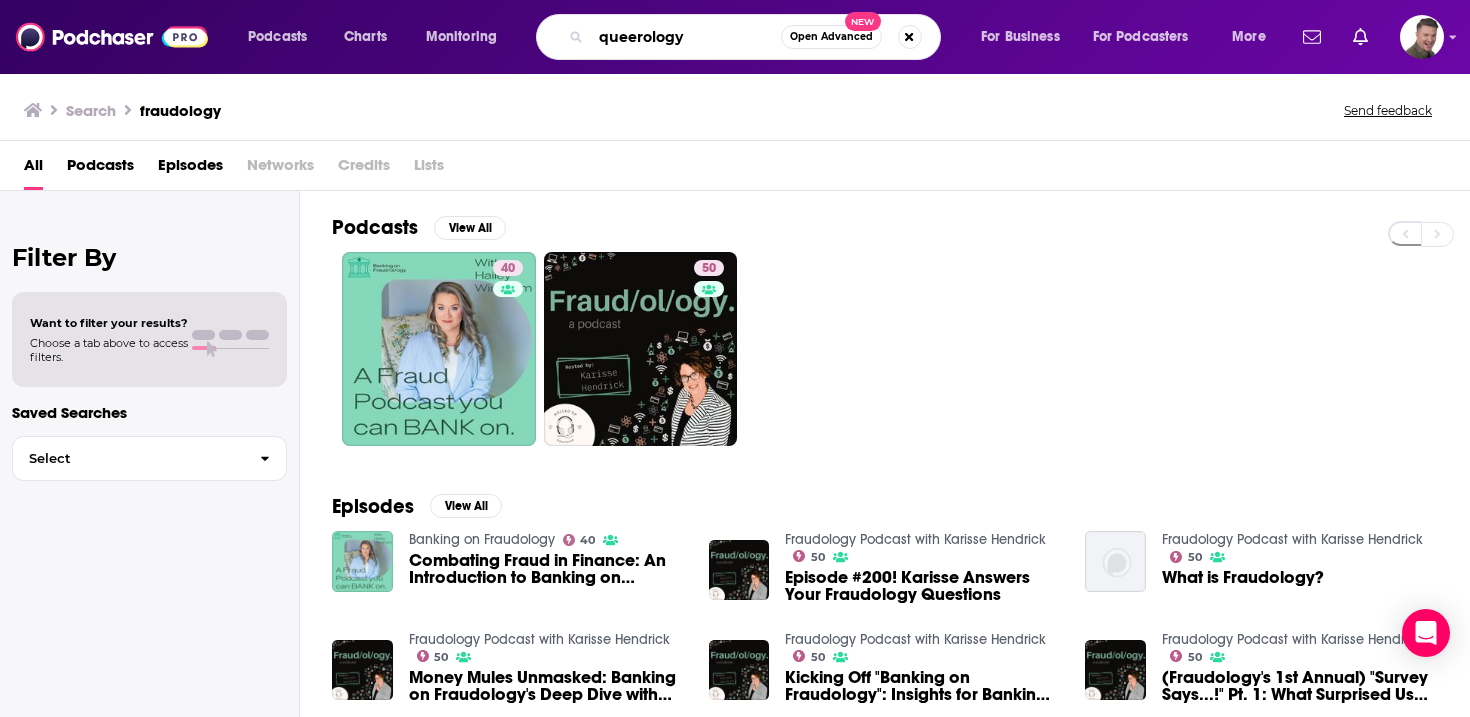 type on "queerology" 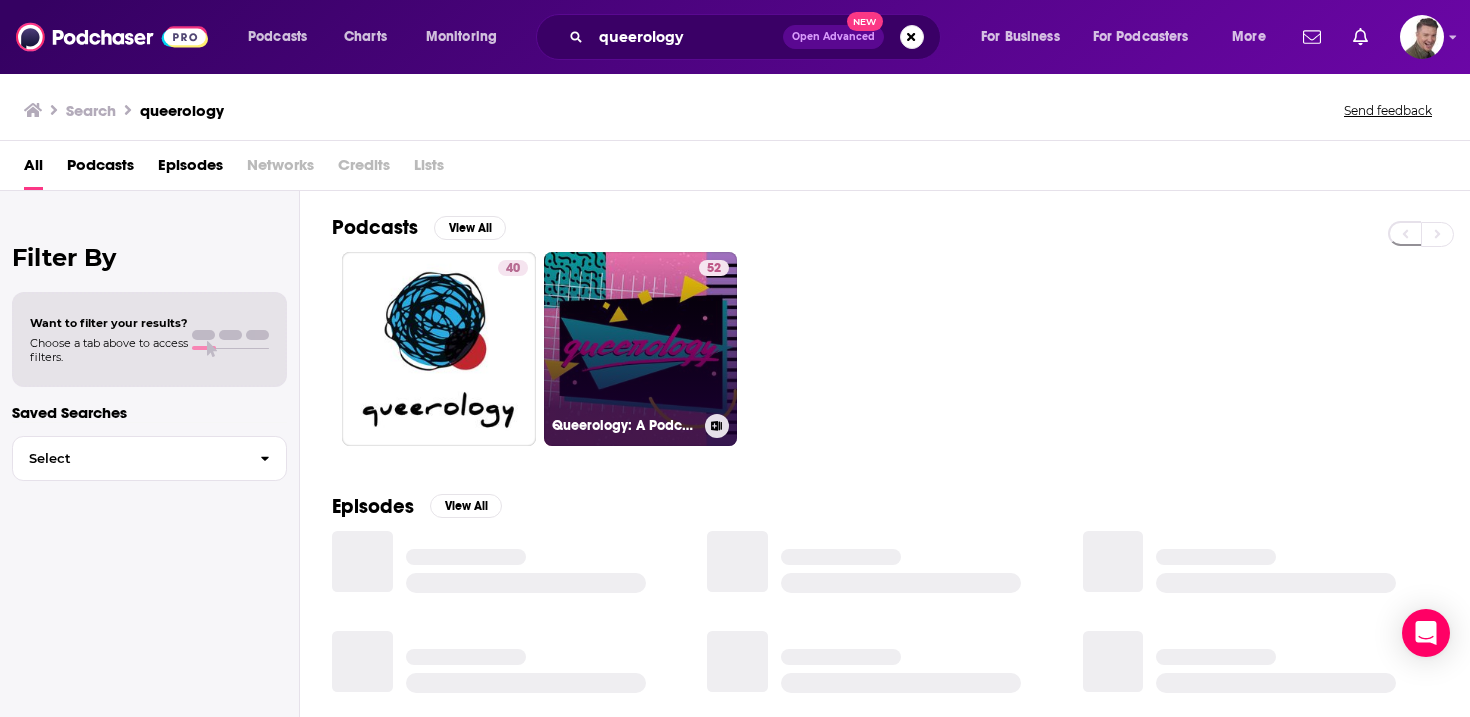click on "52 Queerology: A Podcast on Belief and Being" at bounding box center (641, 349) 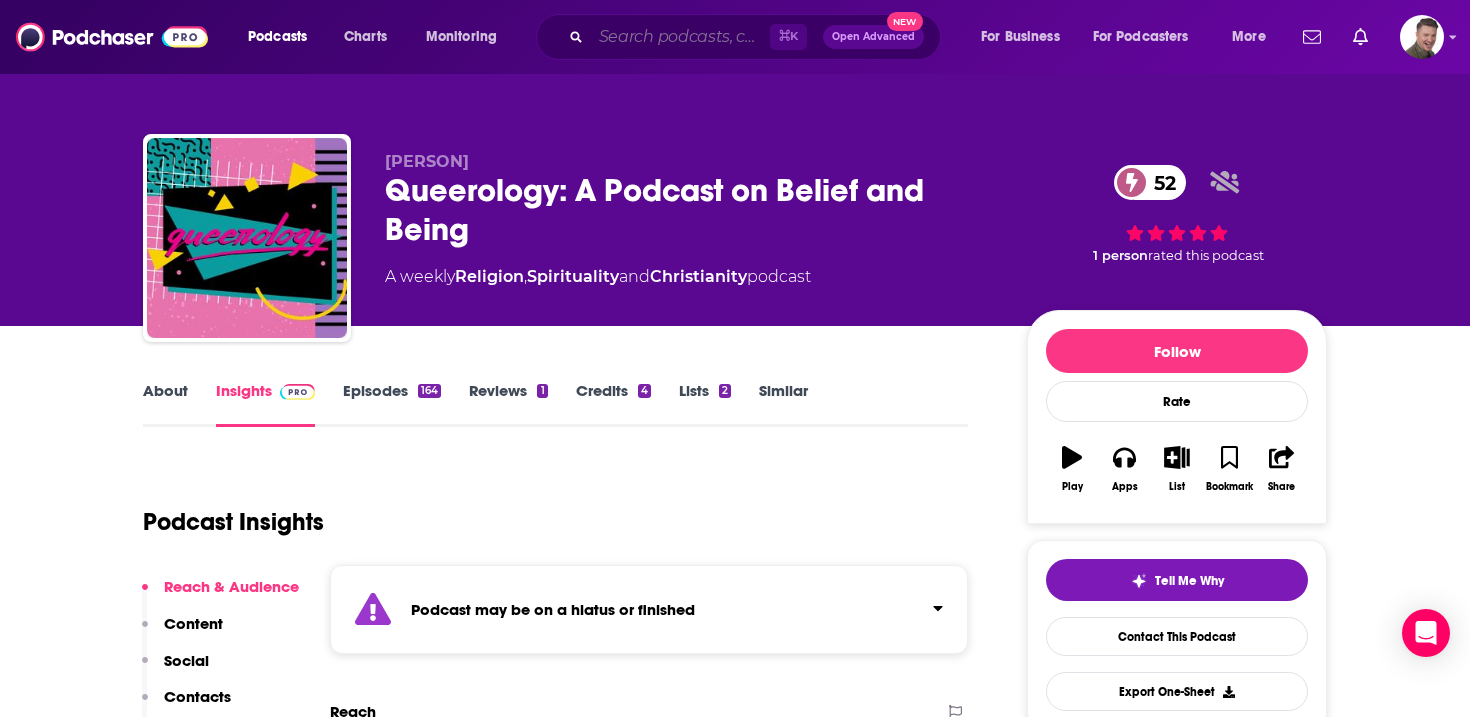 click at bounding box center (680, 37) 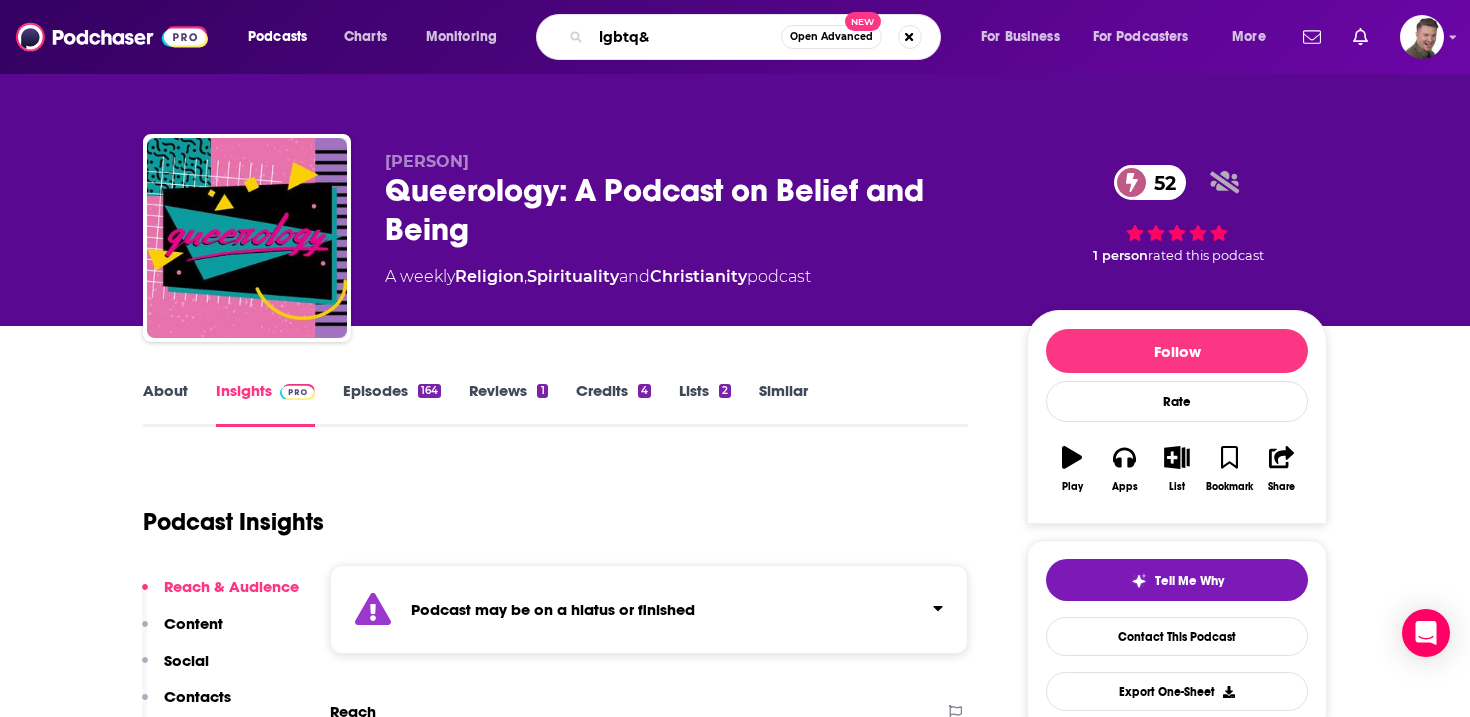 type on "lgbtq&a" 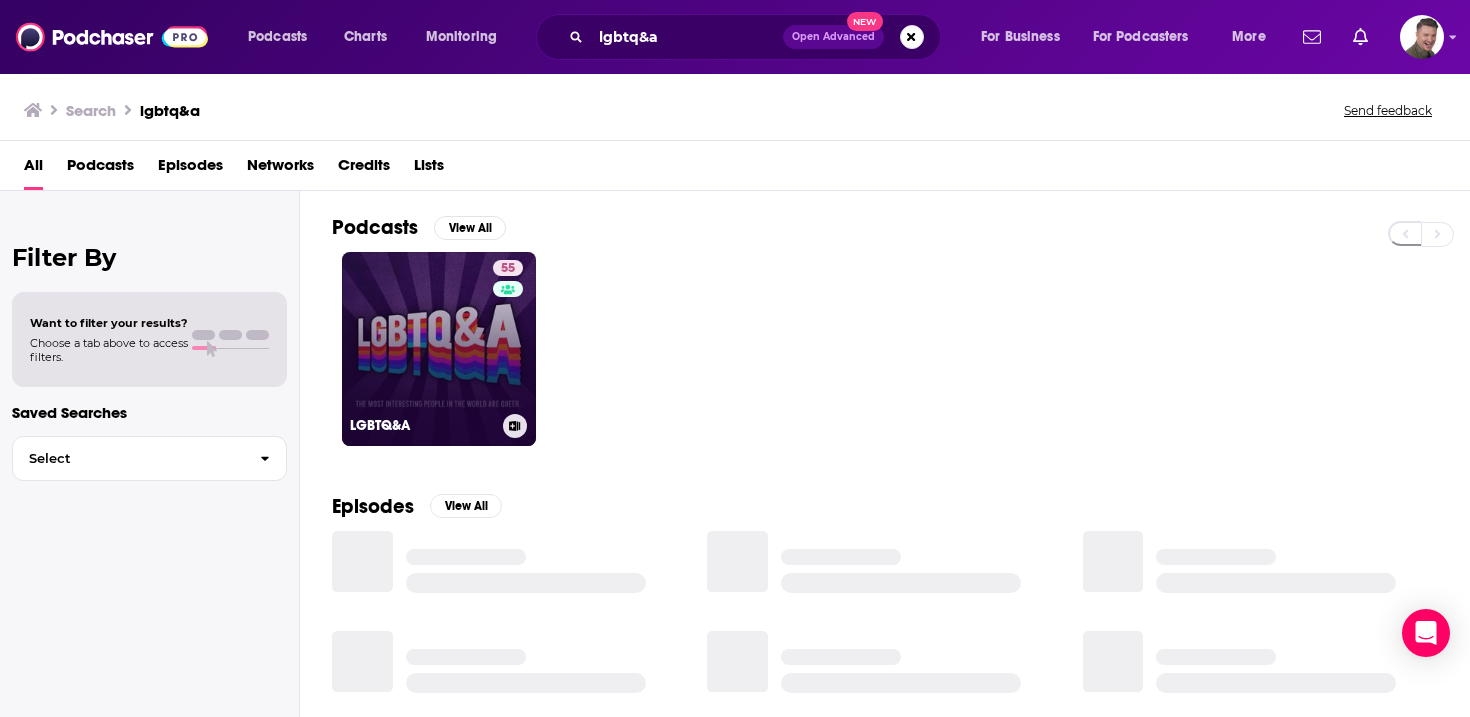 click on "55 LGBTQ&A" at bounding box center (439, 349) 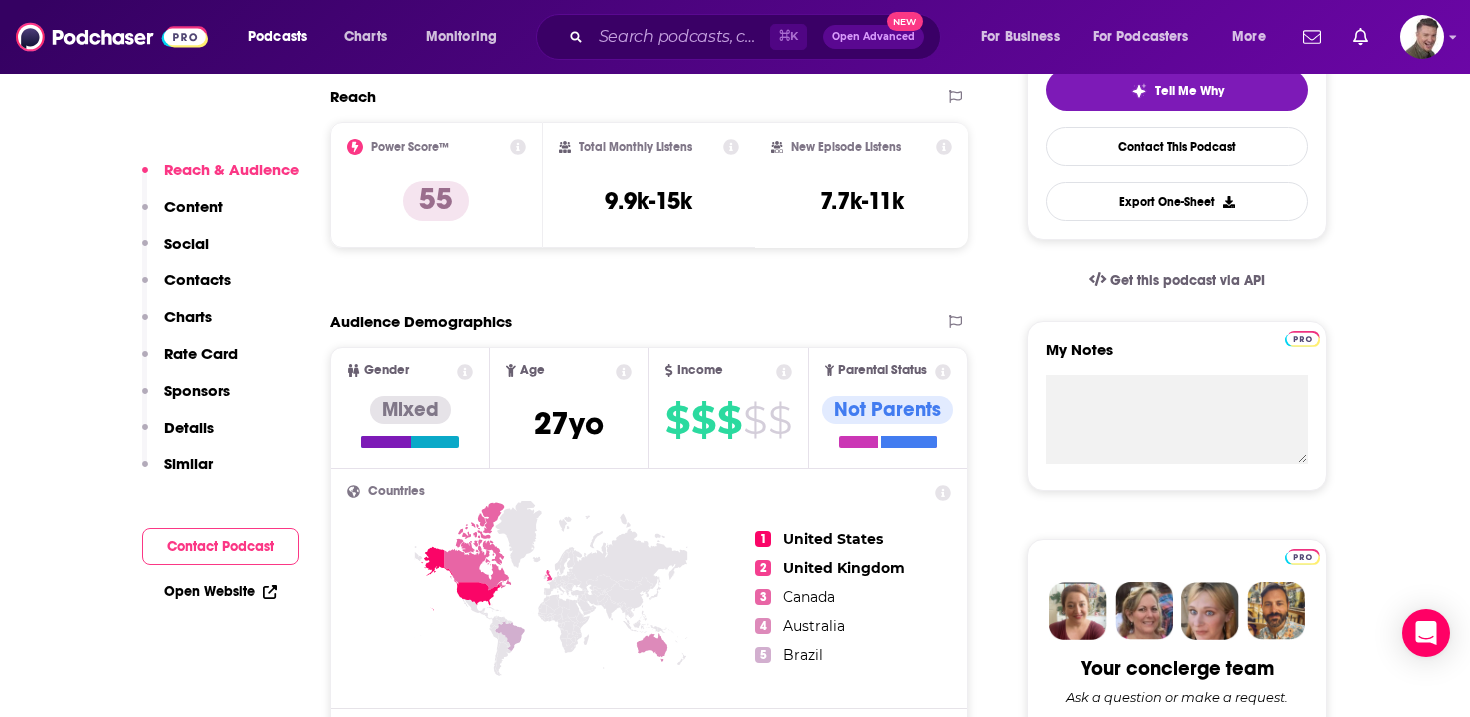 scroll, scrollTop: 491, scrollLeft: 0, axis: vertical 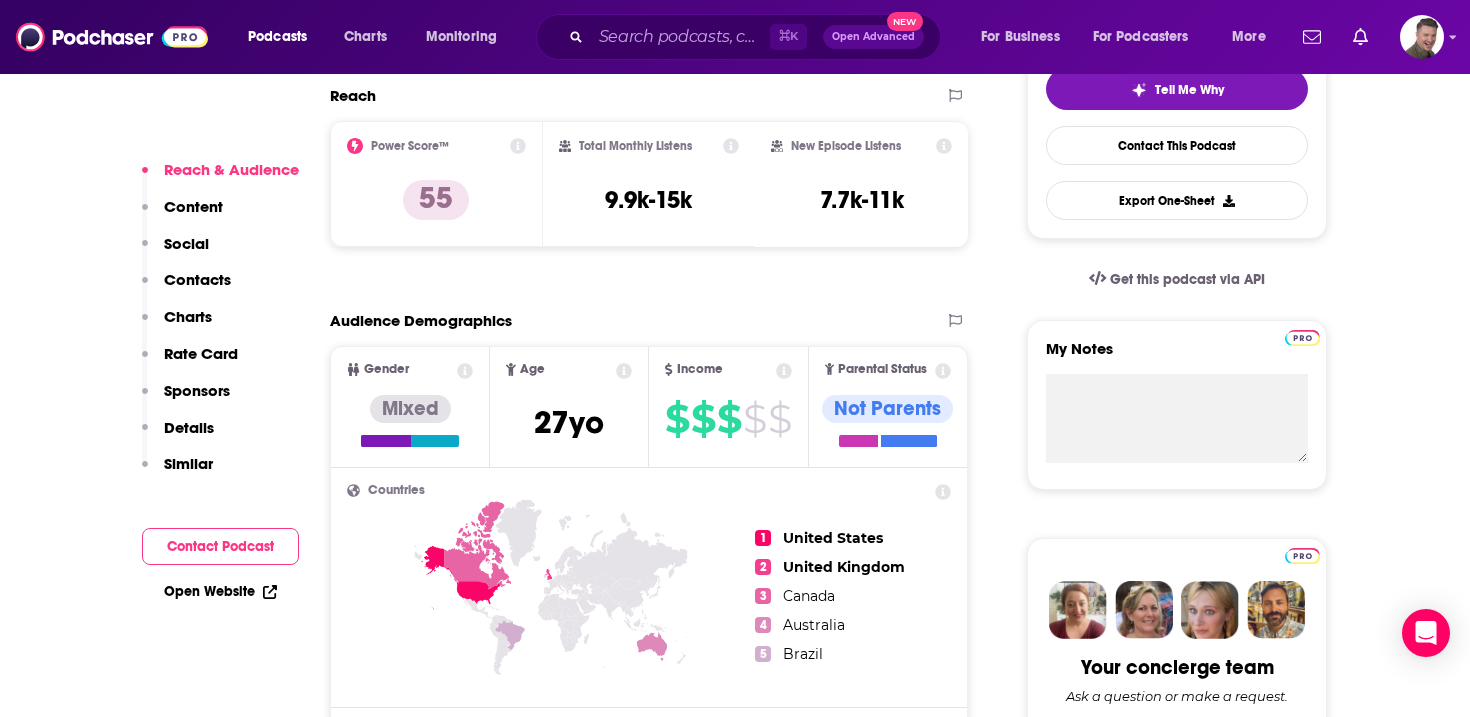 click on "Contacts" at bounding box center (197, 279) 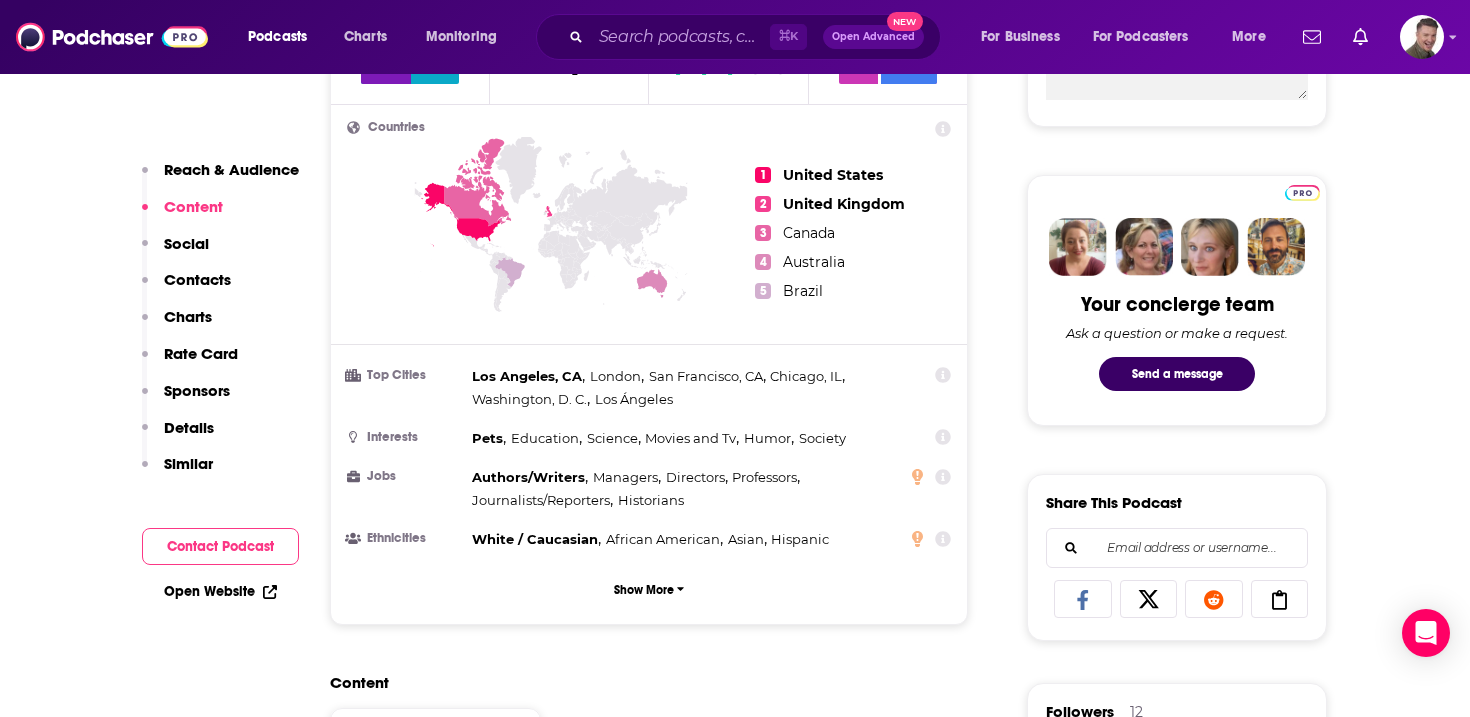 scroll, scrollTop: 853, scrollLeft: 0, axis: vertical 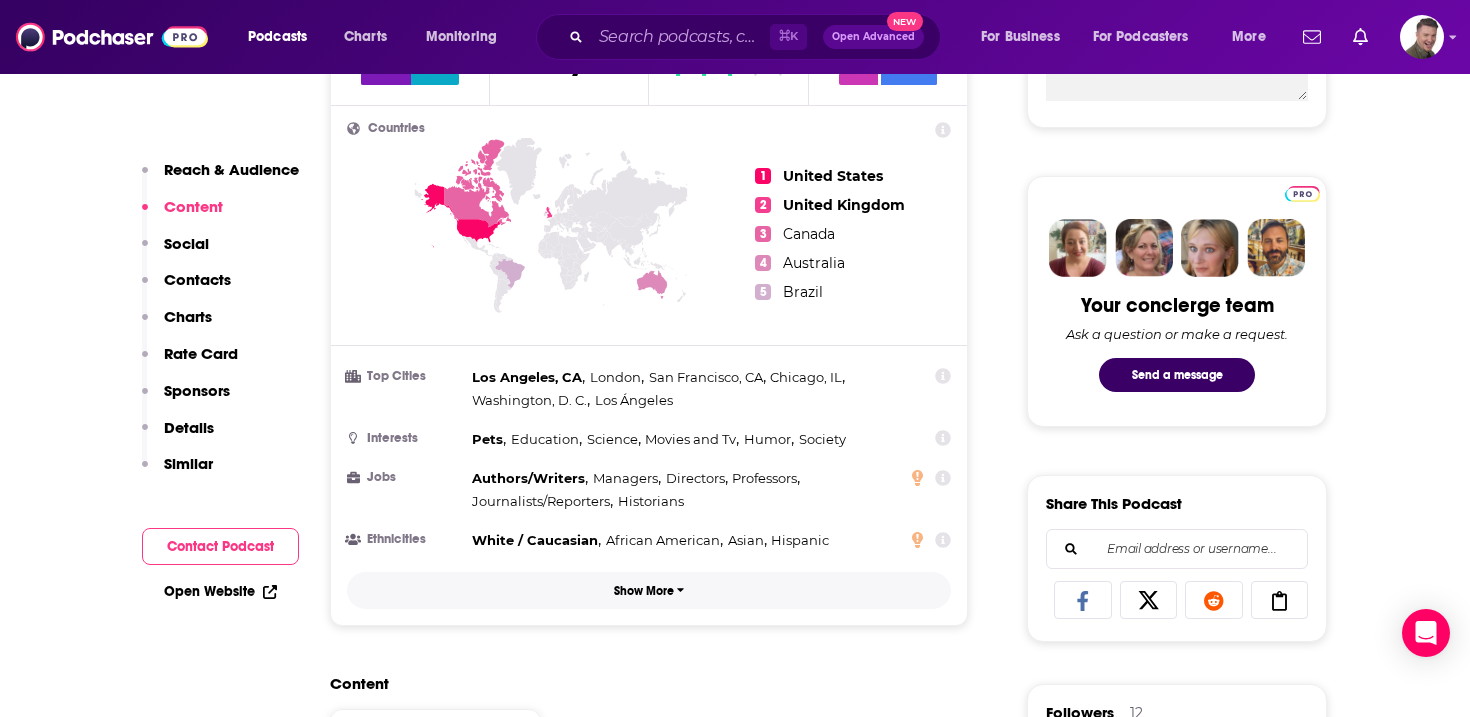 click on "Show More" at bounding box center [644, 591] 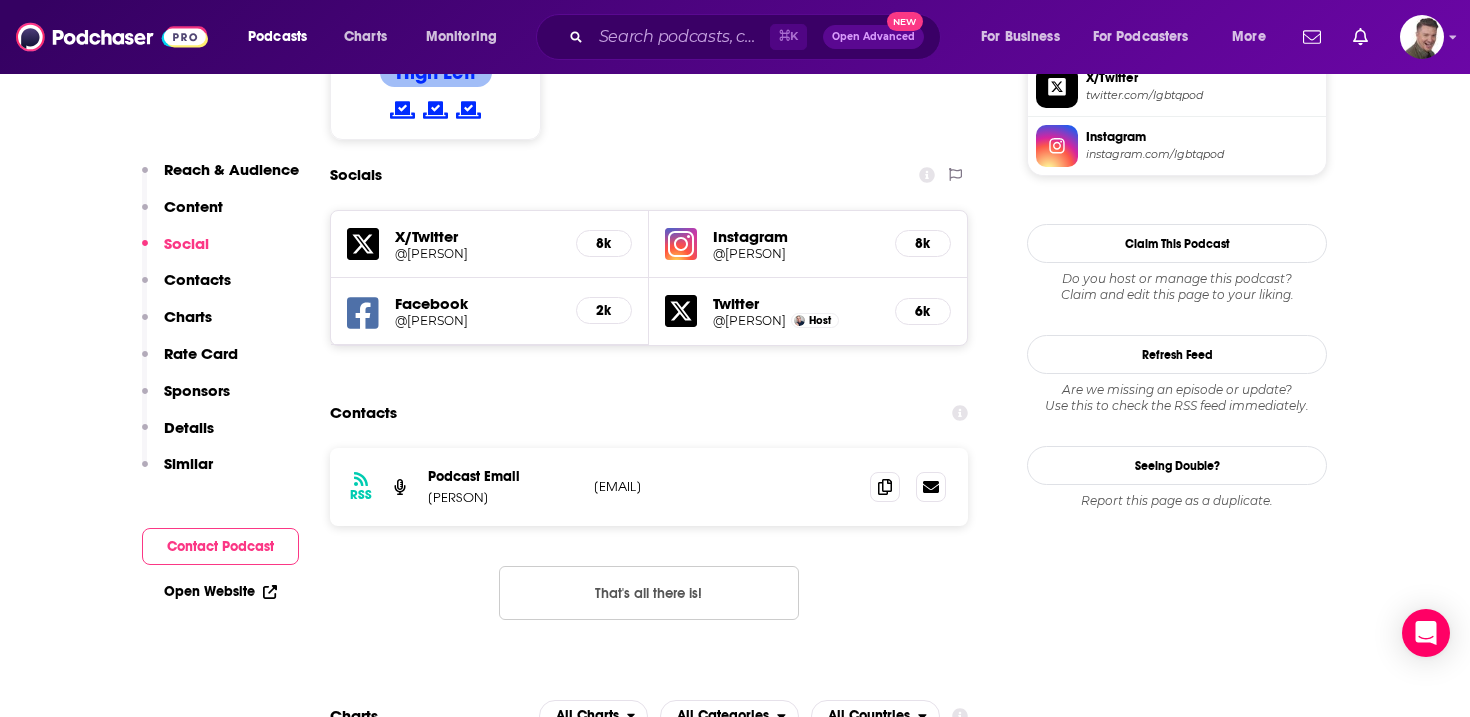 scroll, scrollTop: 1819, scrollLeft: 0, axis: vertical 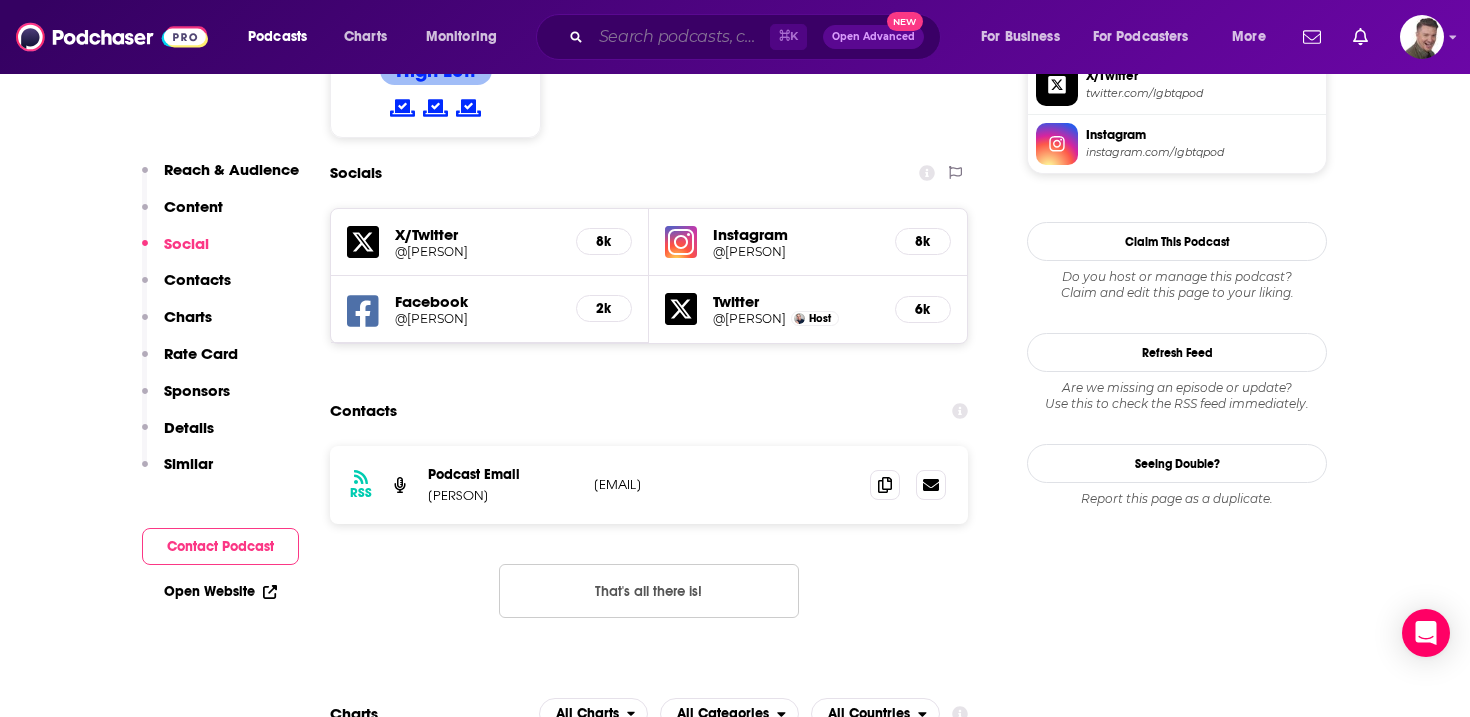 click at bounding box center [680, 37] 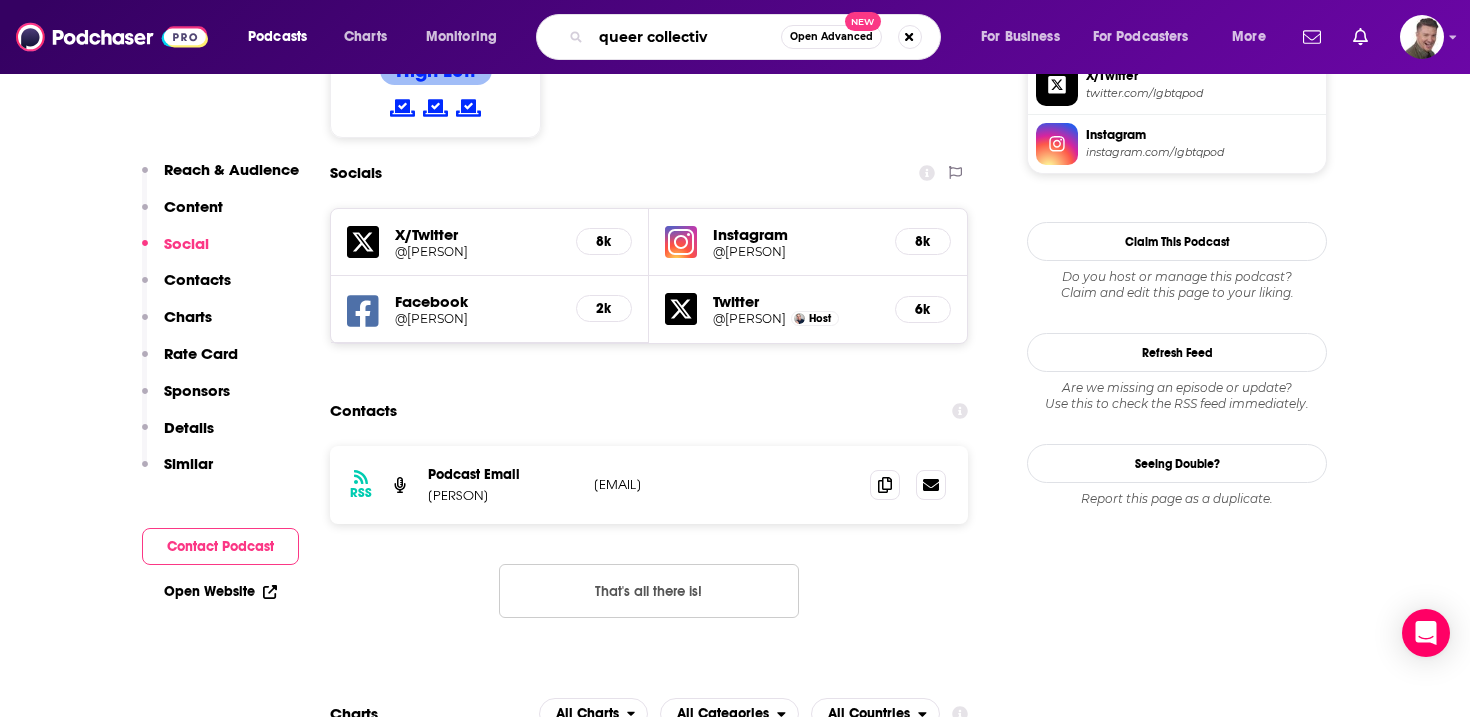 type on "queer collective" 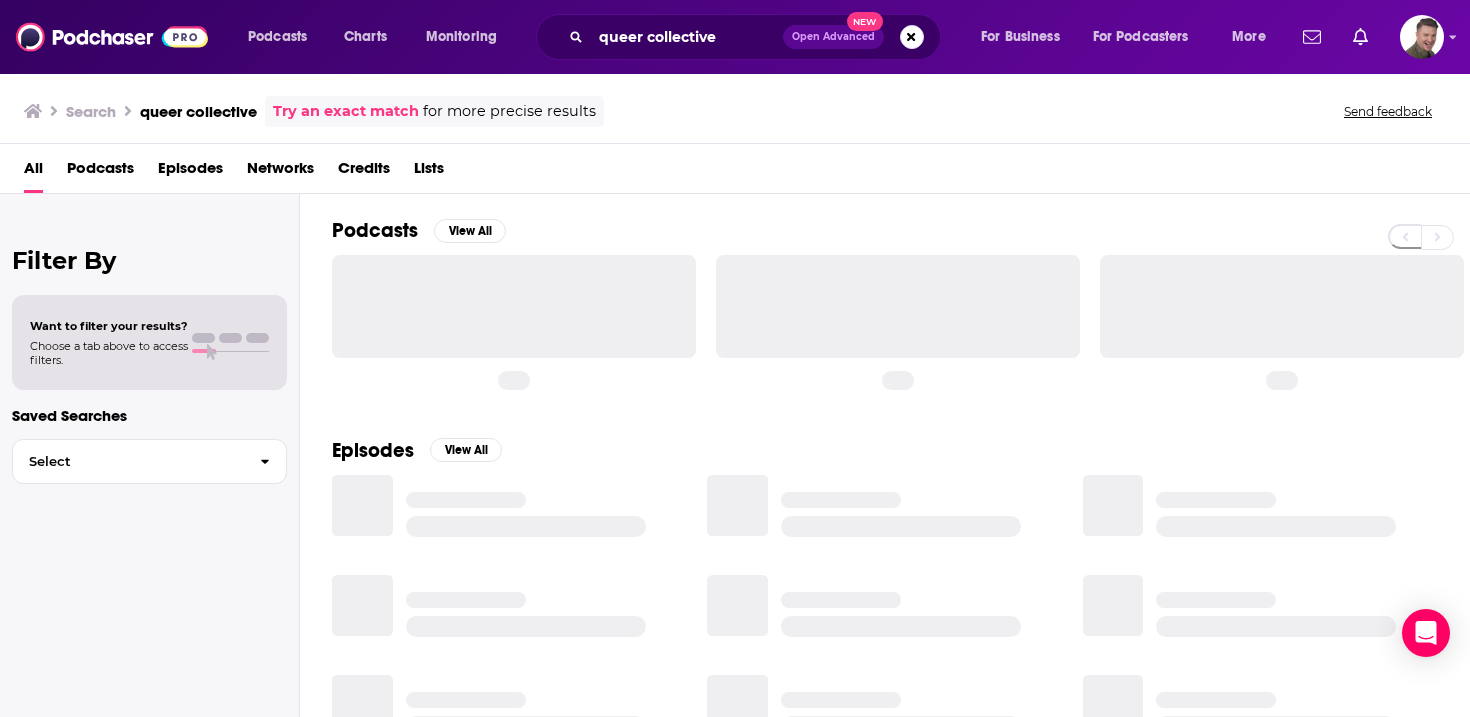 scroll, scrollTop: 0, scrollLeft: 0, axis: both 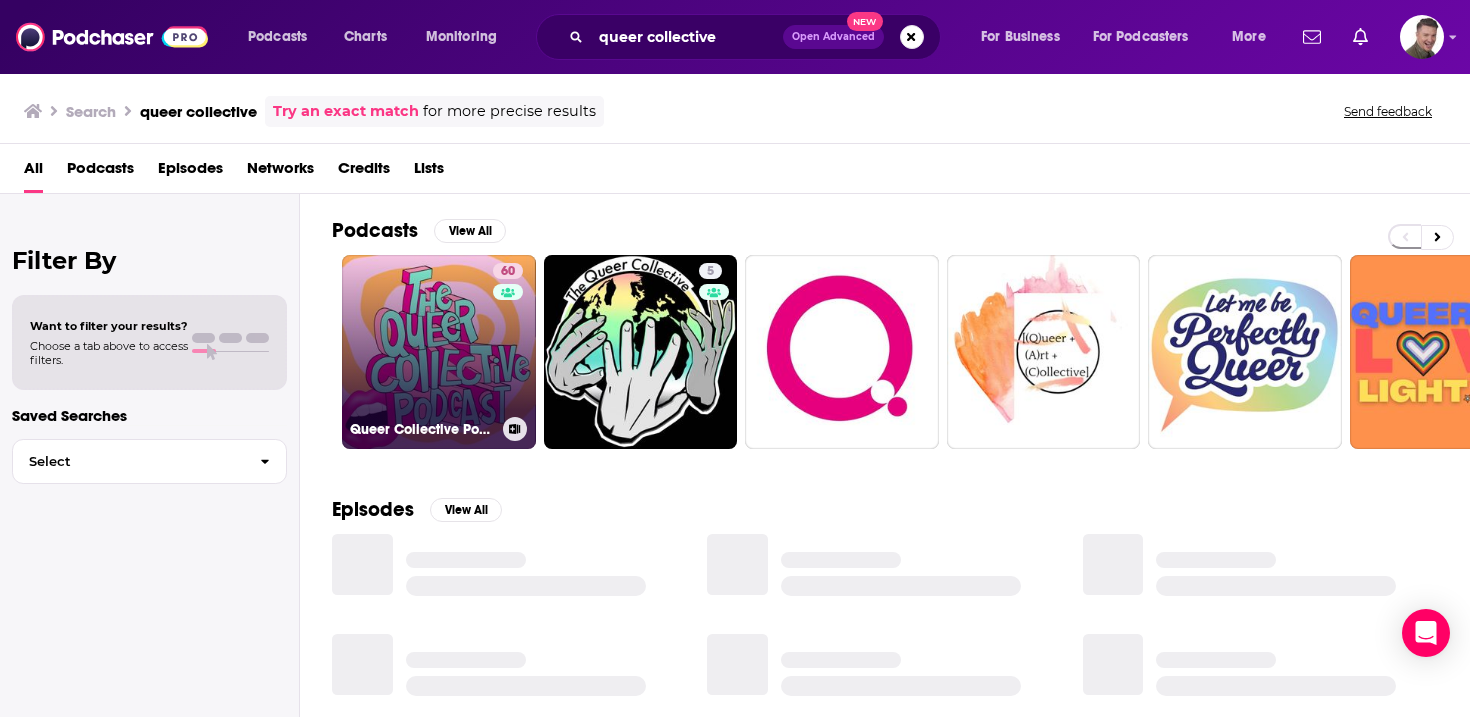 click on "60 Queer Collective Podcast" at bounding box center [439, 352] 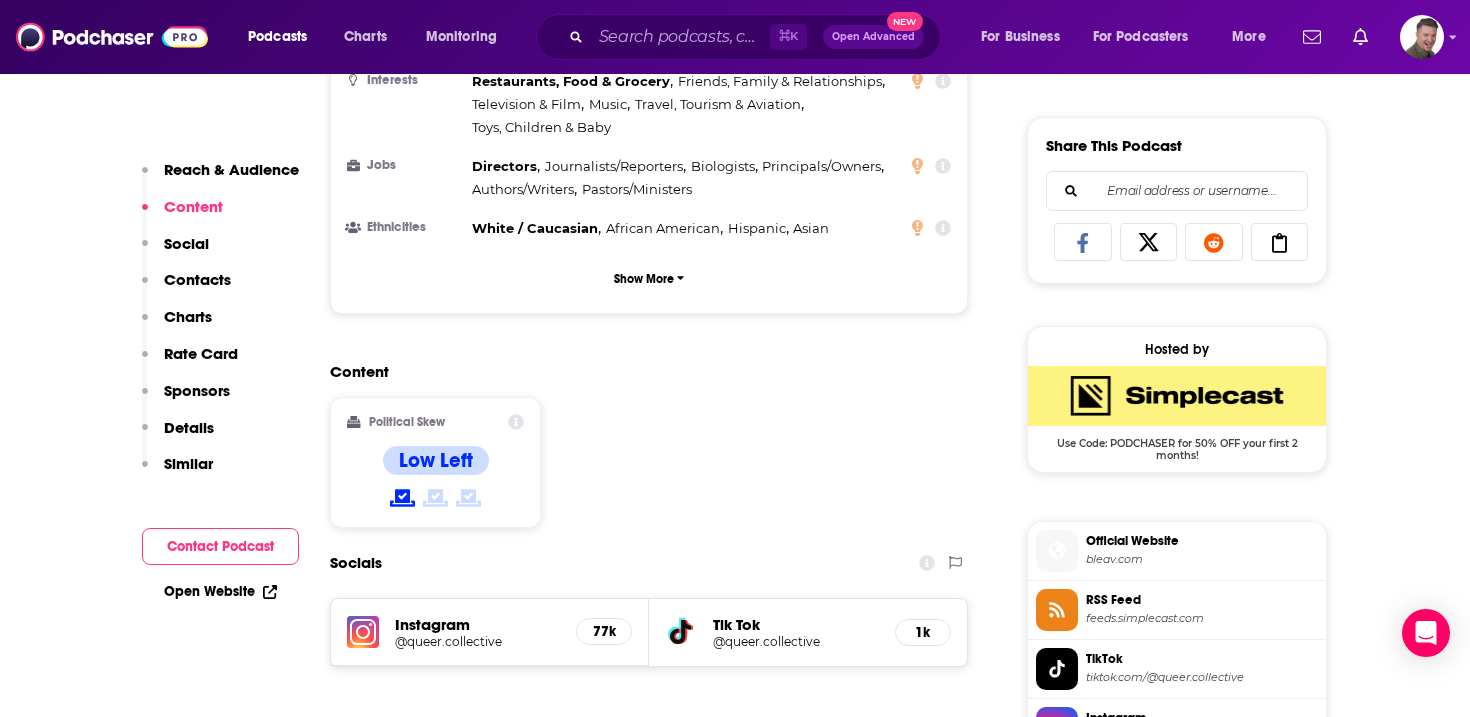scroll, scrollTop: 1232, scrollLeft: 0, axis: vertical 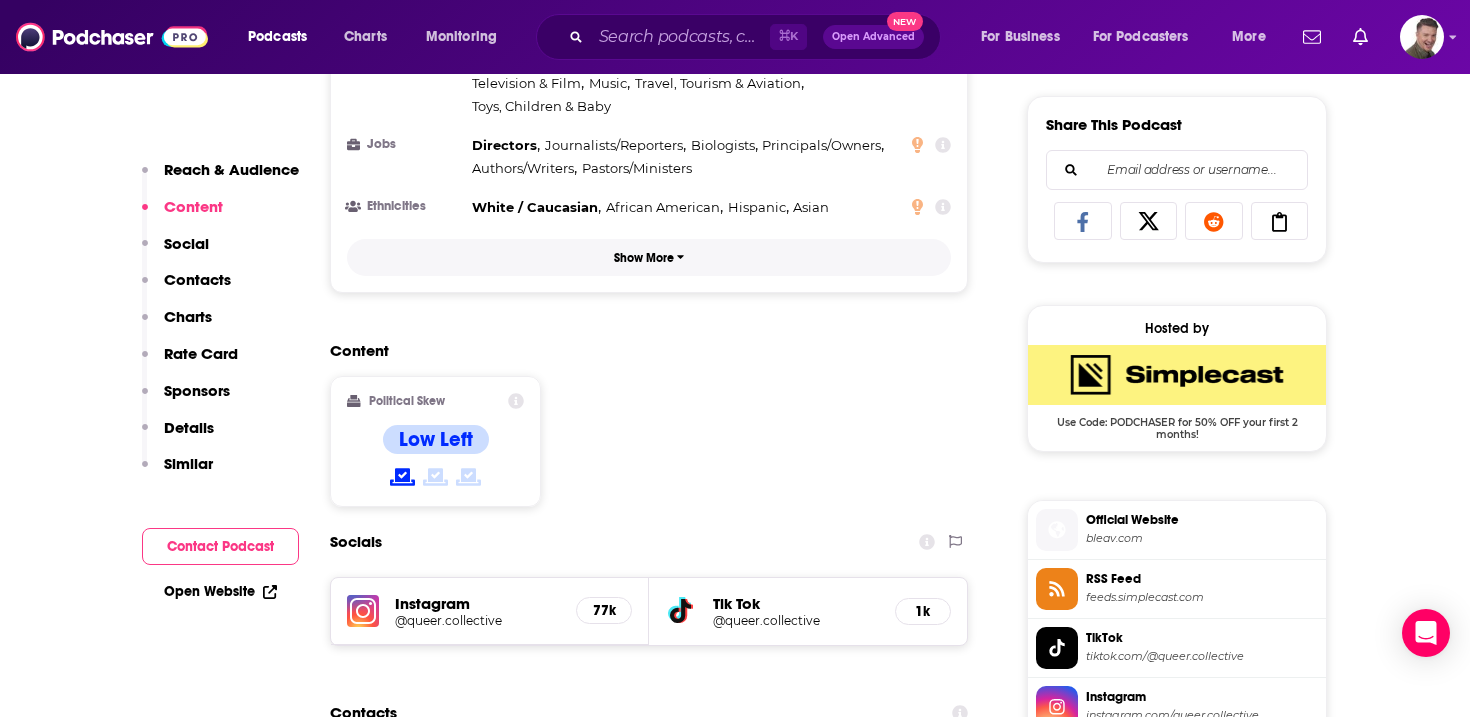 click on "Show More" at bounding box center [644, 258] 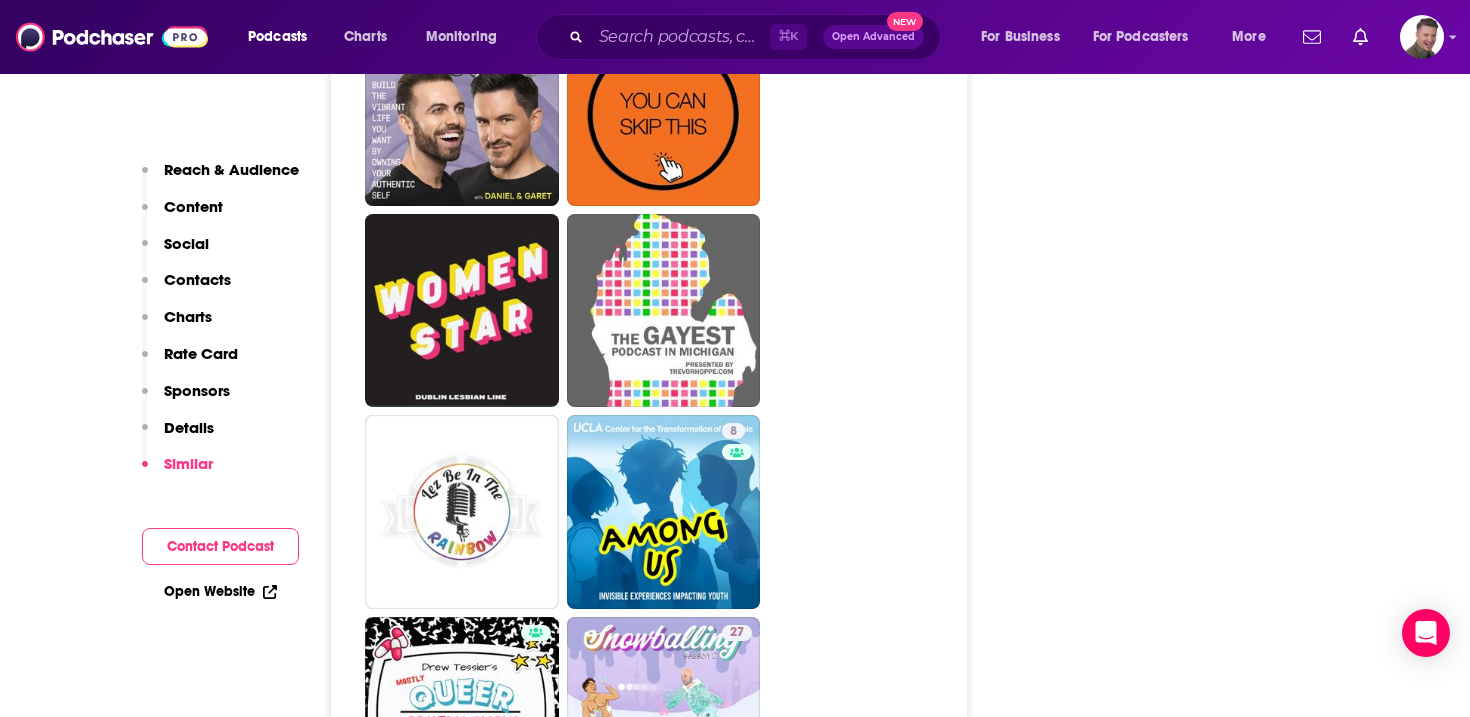 scroll, scrollTop: 4017, scrollLeft: 0, axis: vertical 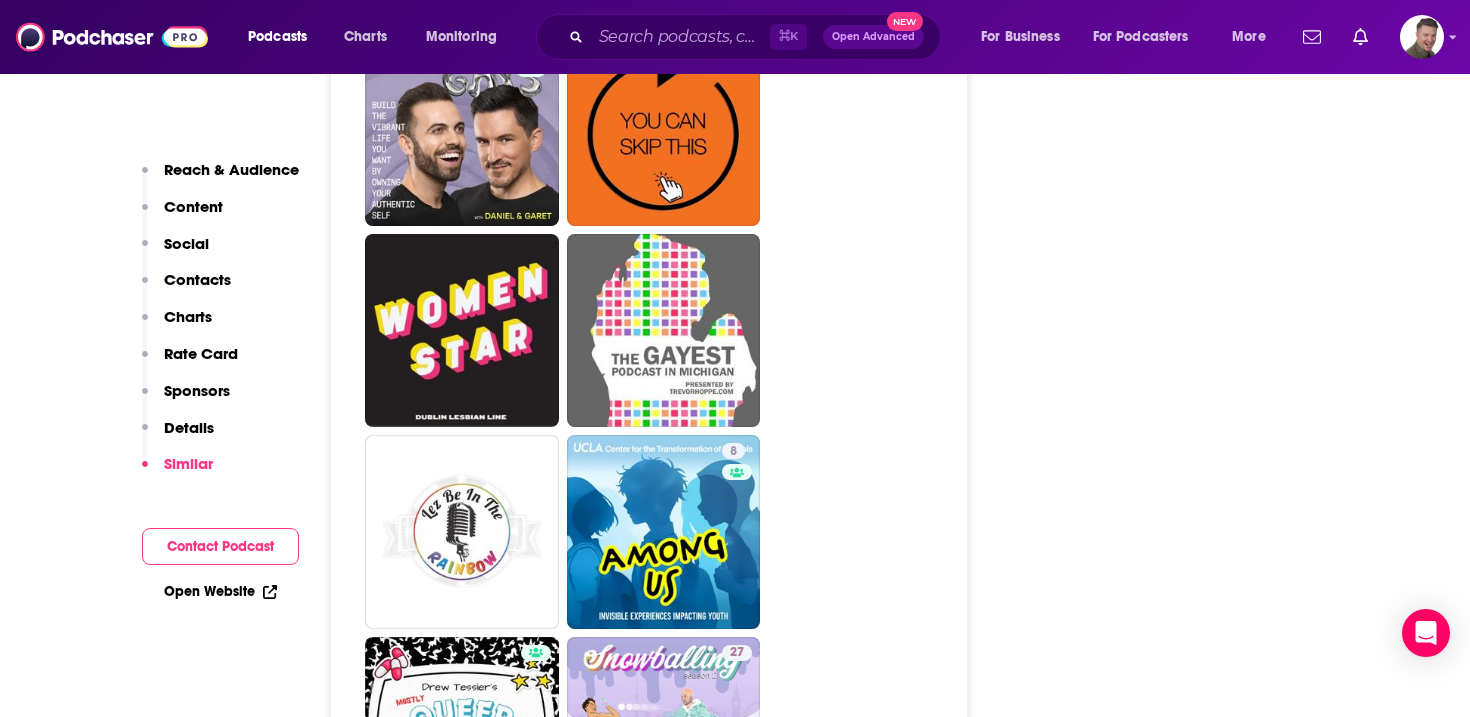 click on "Contacts" at bounding box center (197, 279) 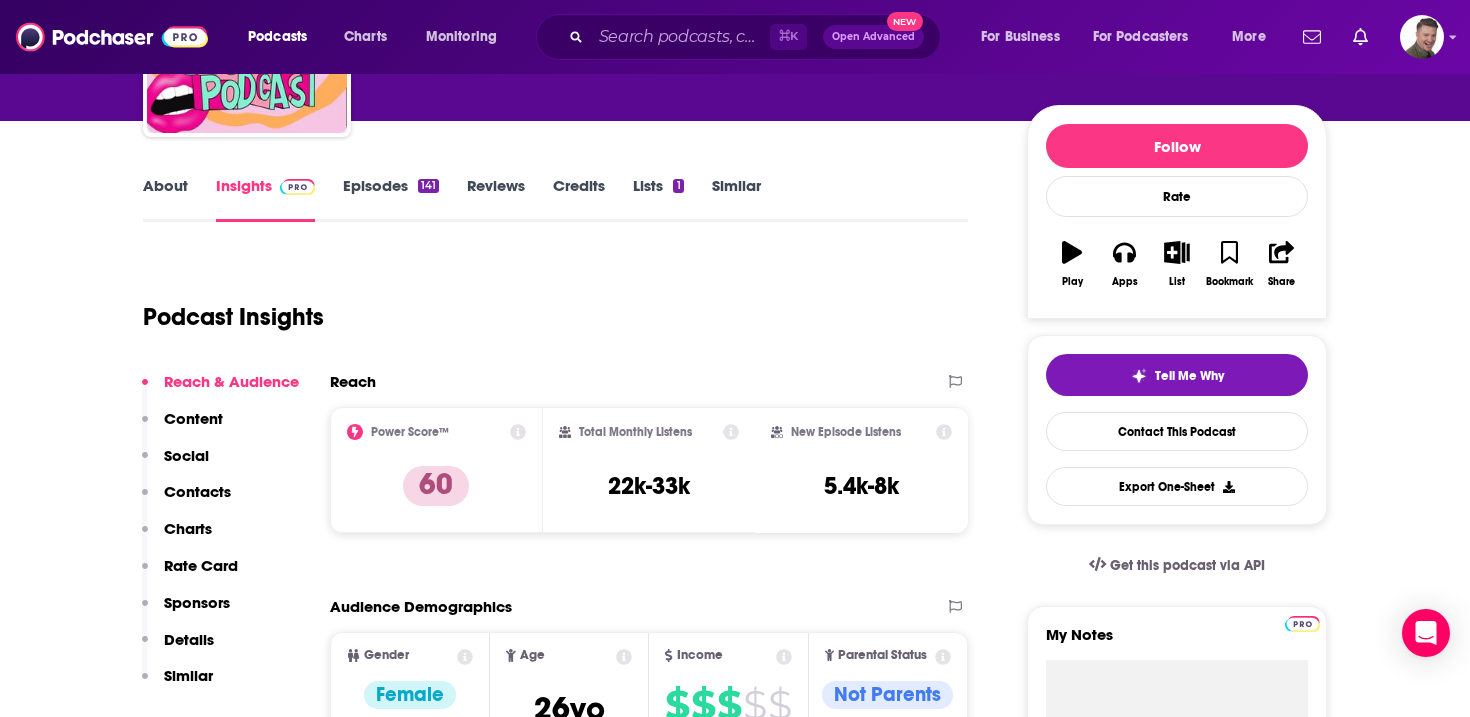 scroll, scrollTop: 273, scrollLeft: 0, axis: vertical 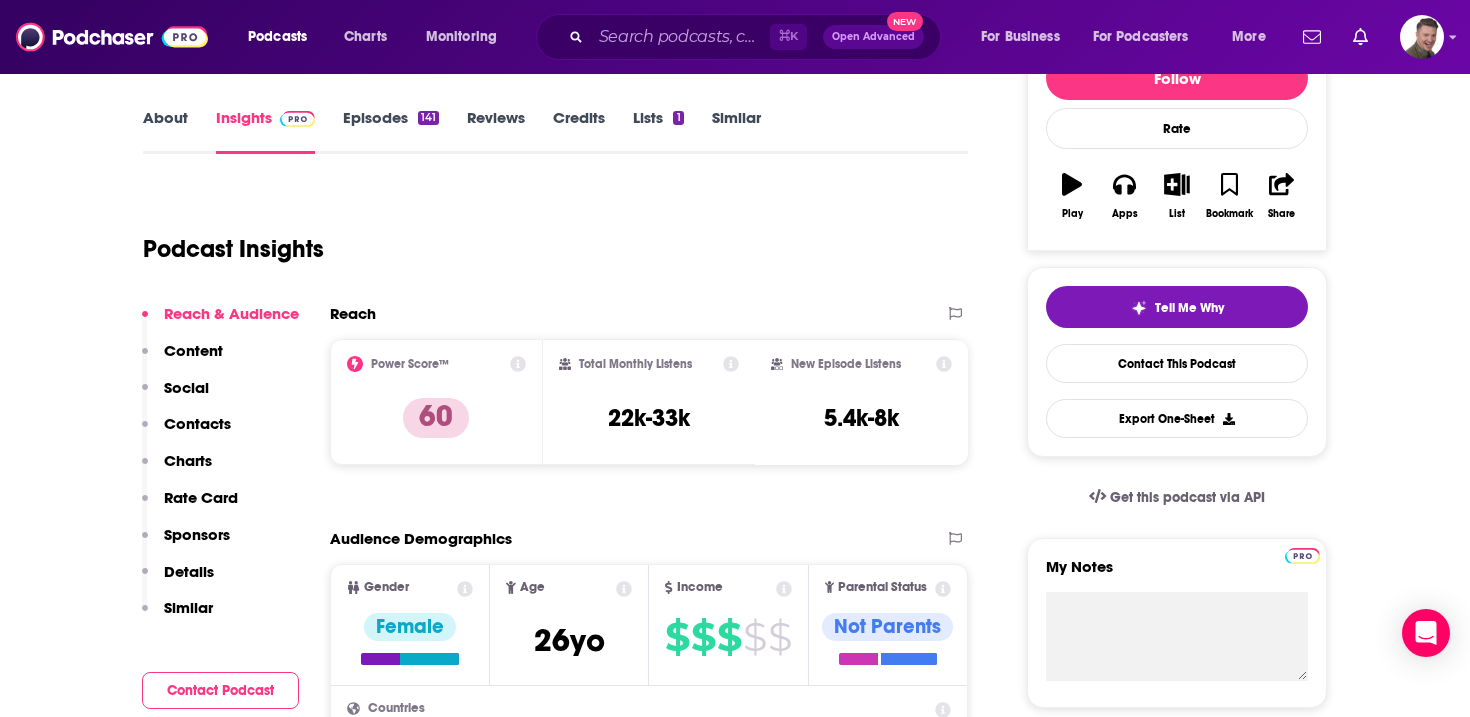 click on "About" at bounding box center (165, 131) 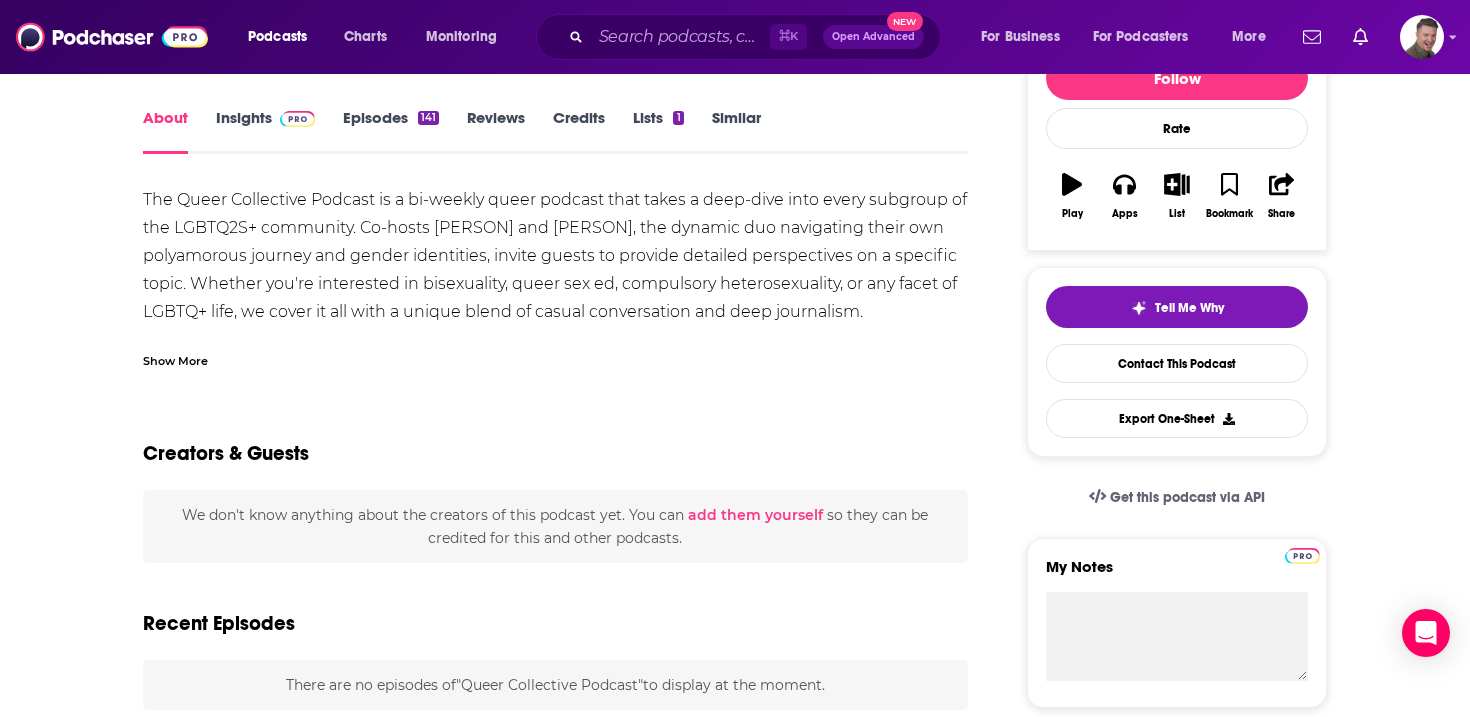 scroll, scrollTop: 0, scrollLeft: 0, axis: both 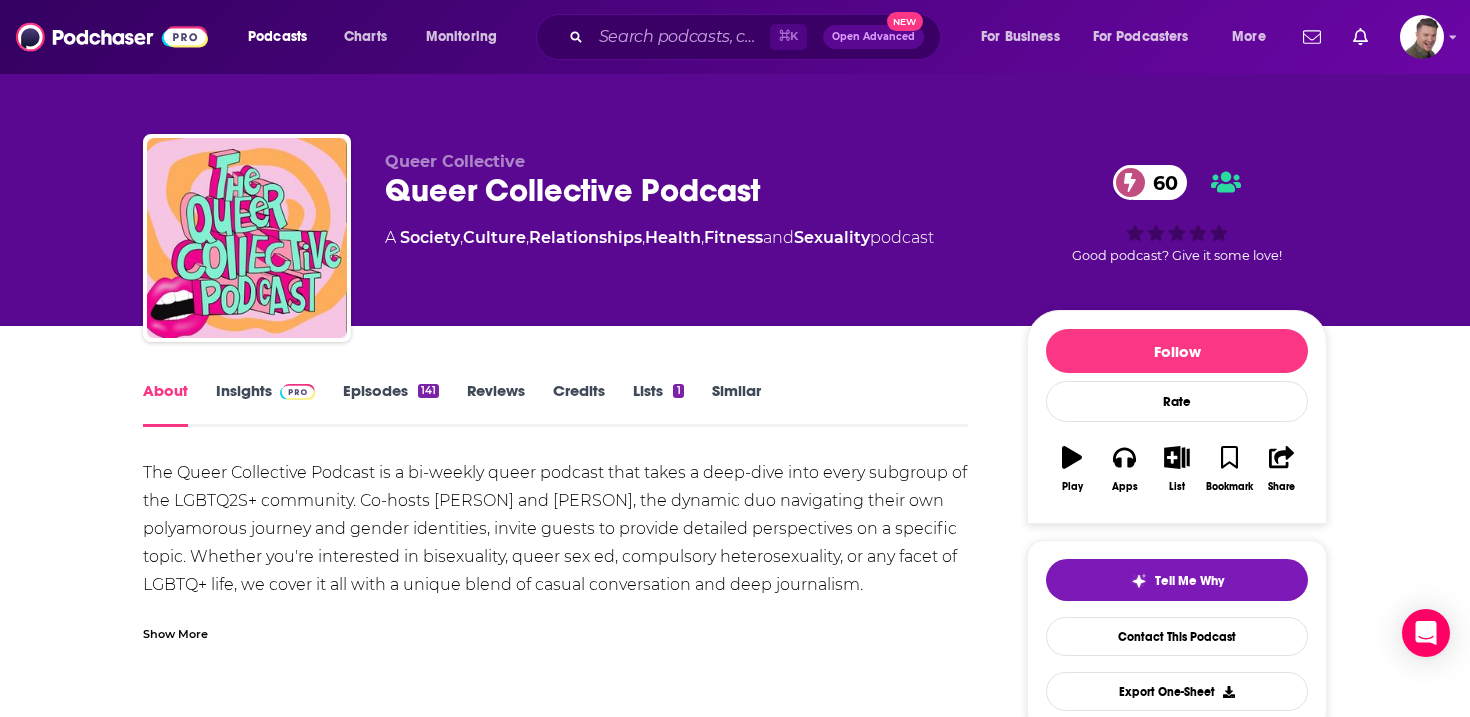 click on "Episodes 141" at bounding box center [391, 404] 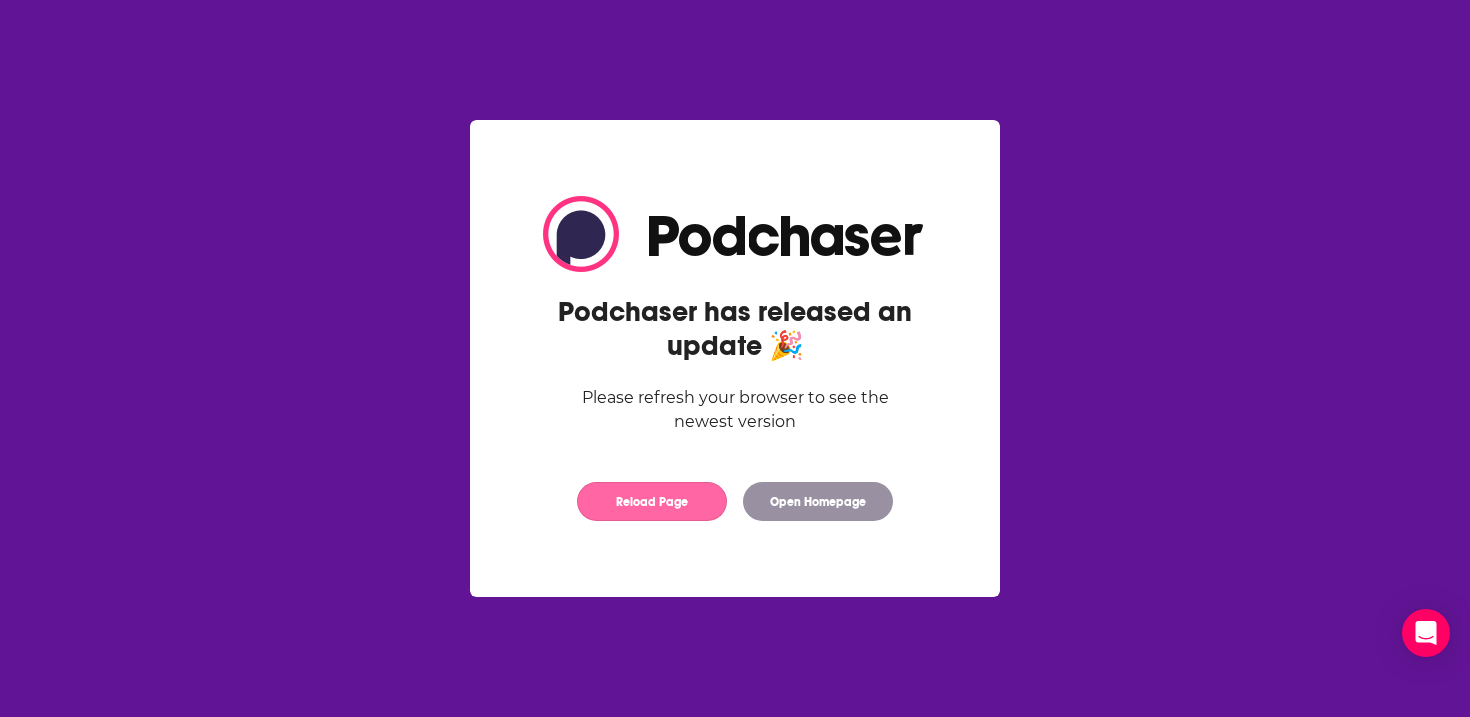 click on "Reload Page" at bounding box center [652, 501] 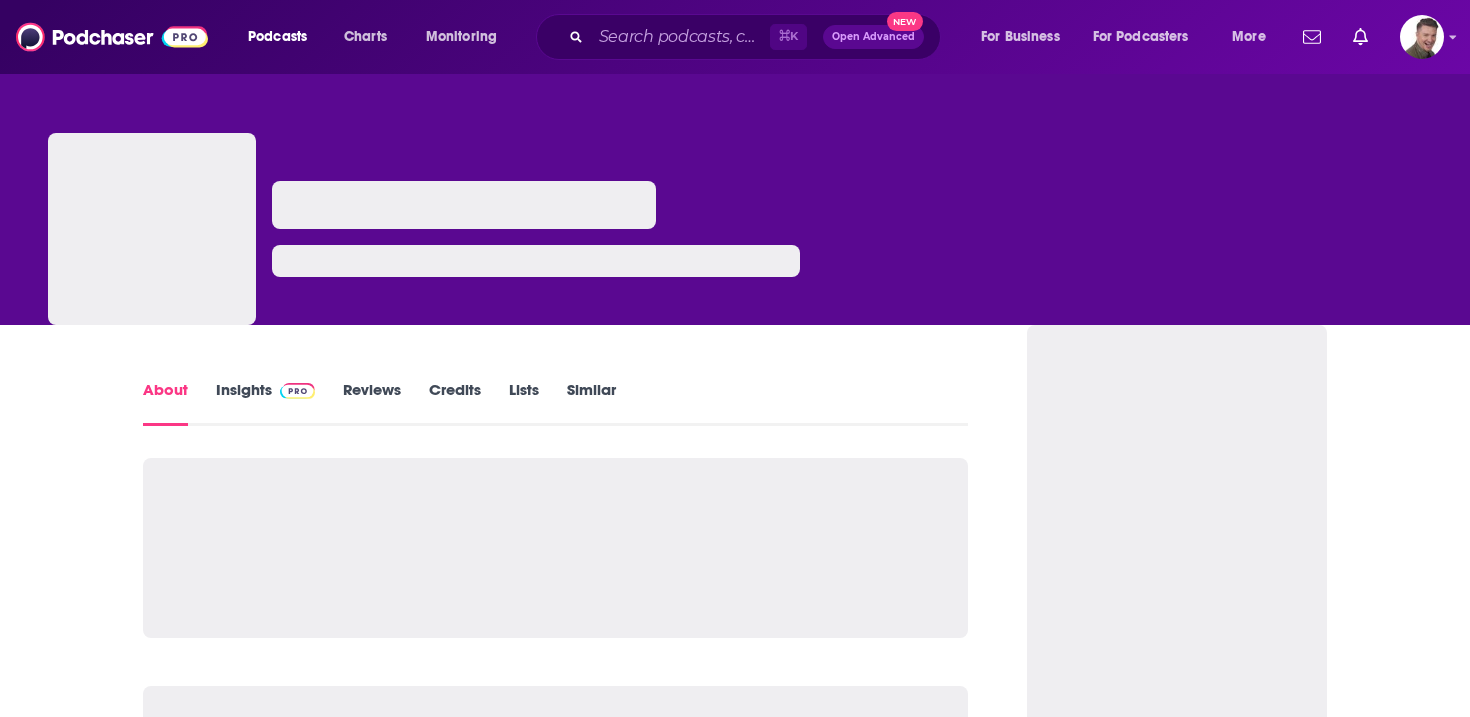 scroll, scrollTop: 0, scrollLeft: 0, axis: both 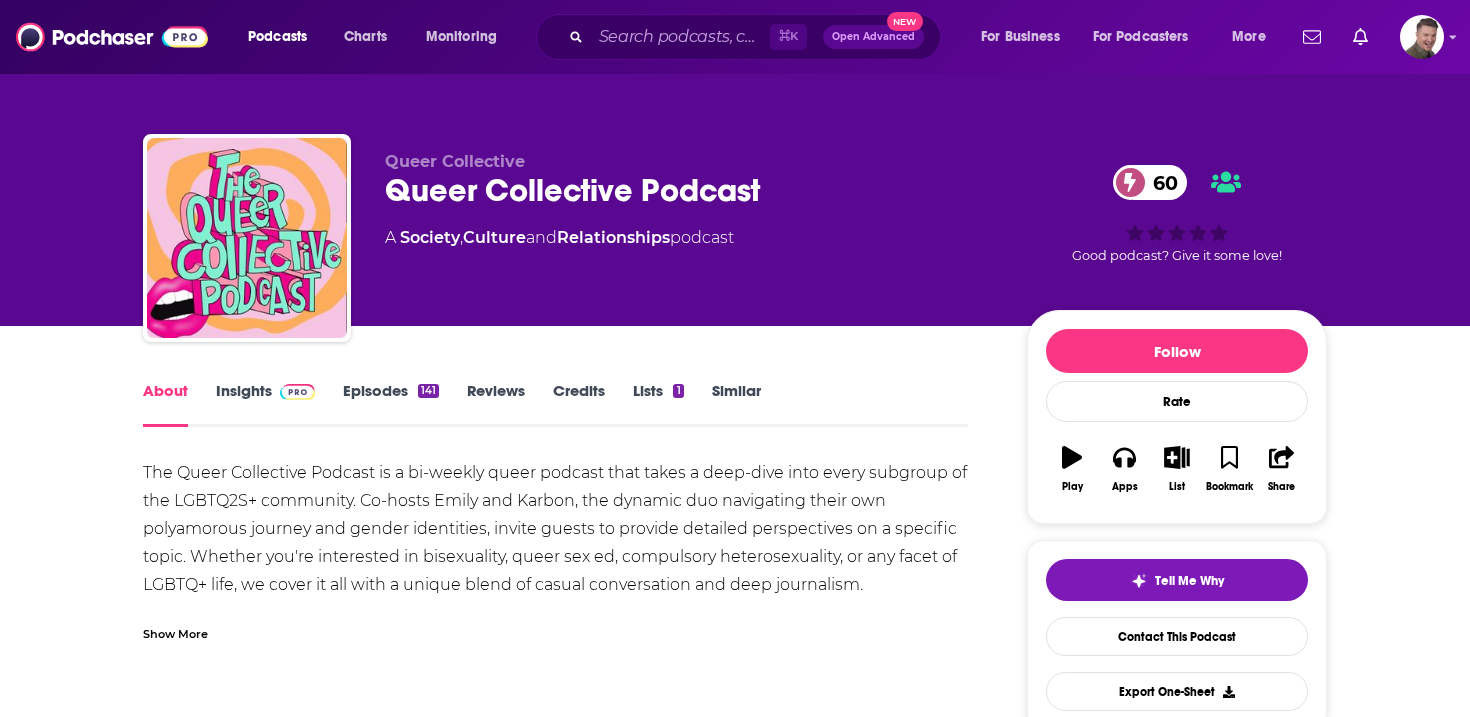click on "Episodes 141" at bounding box center [391, 404] 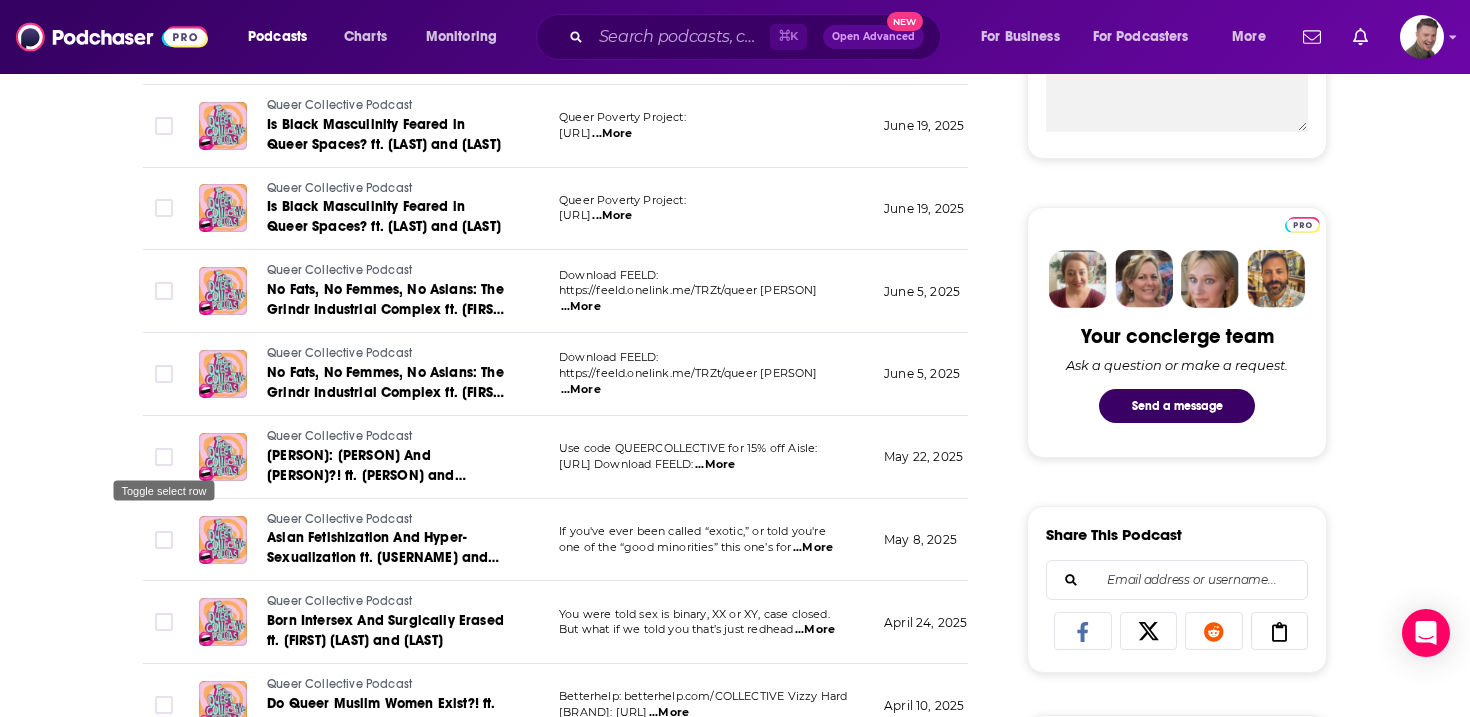 scroll, scrollTop: 0, scrollLeft: 0, axis: both 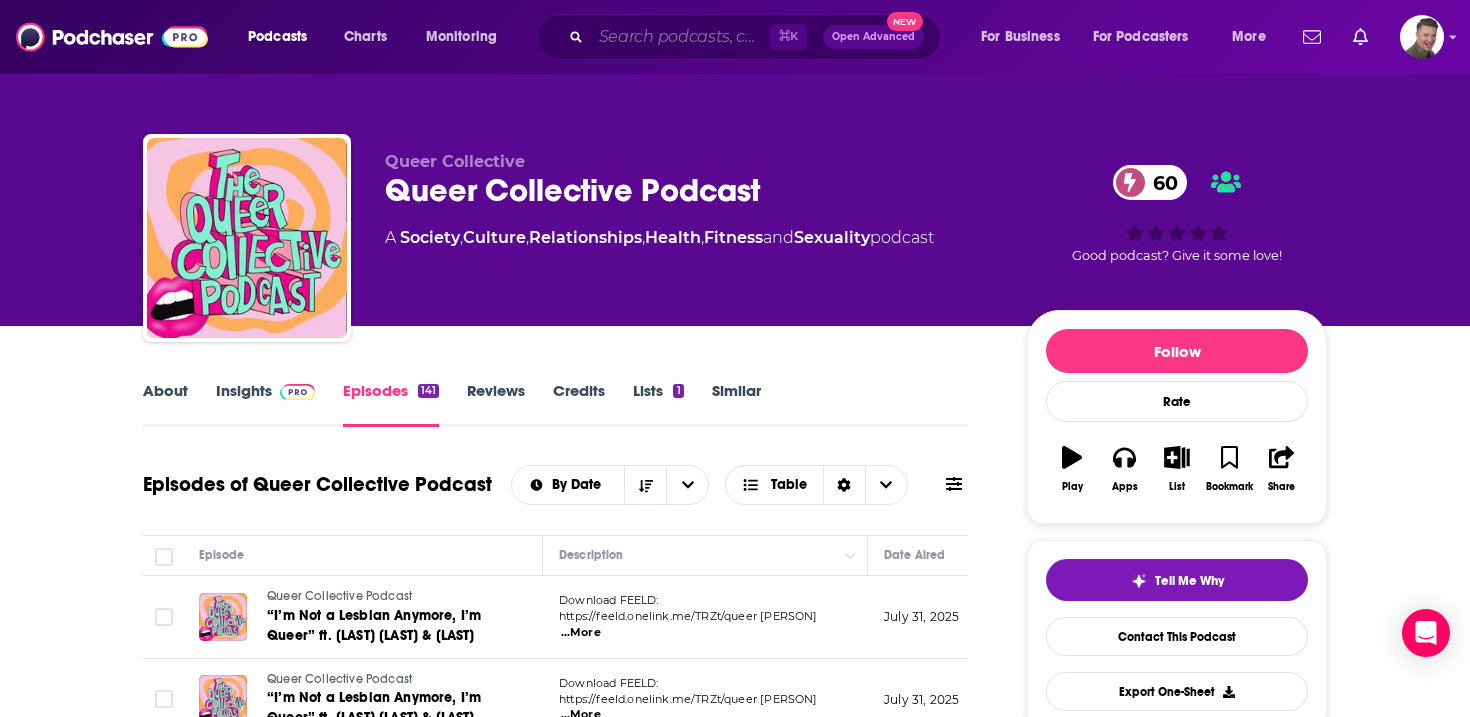 click at bounding box center [680, 37] 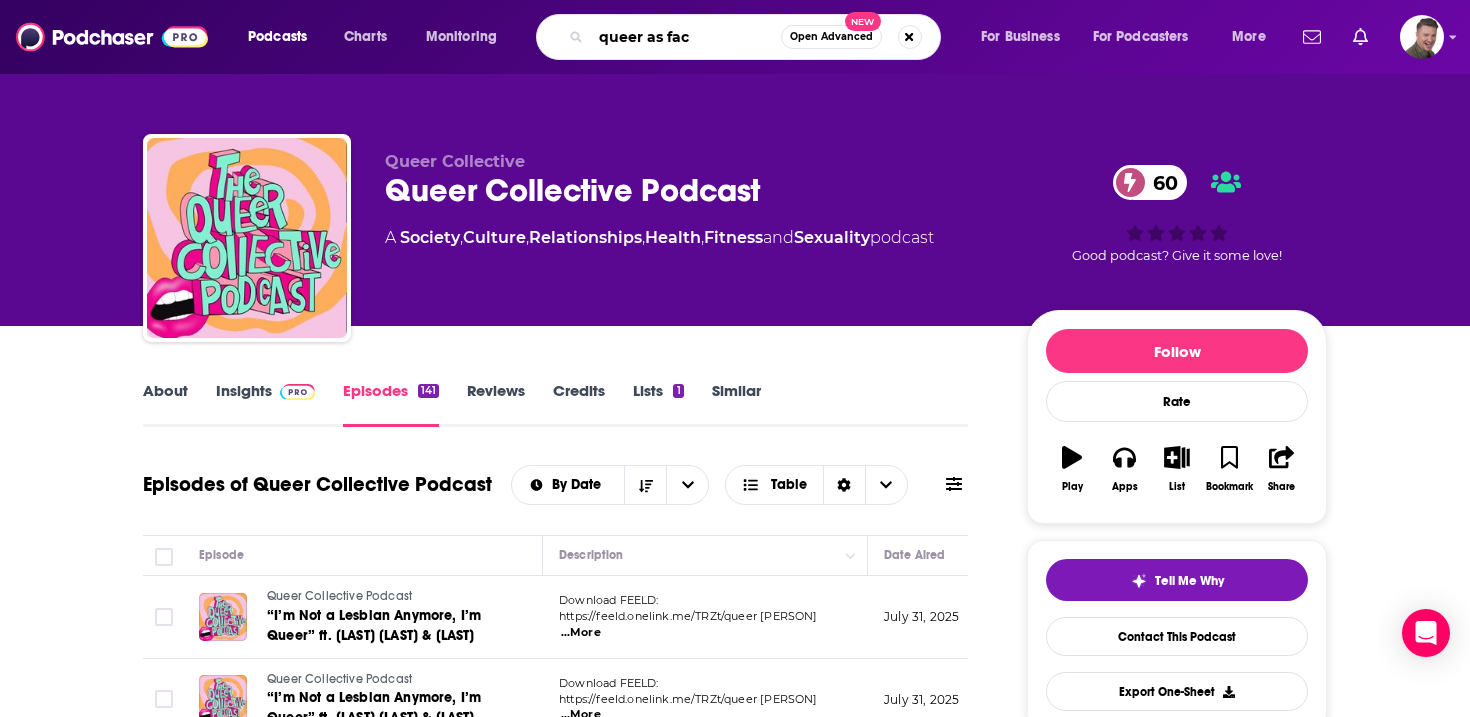 type on "queer as fact" 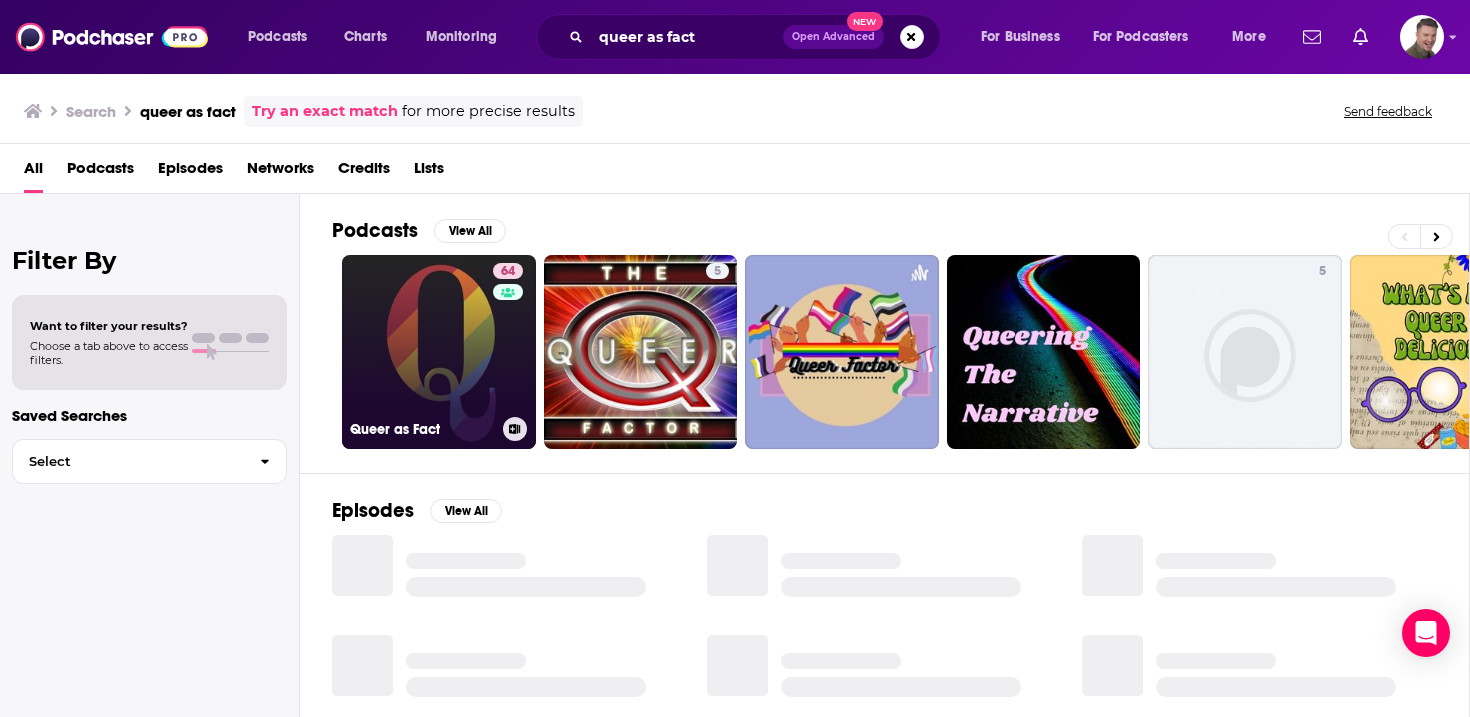 click on "64 Queer as Fact" at bounding box center (439, 352) 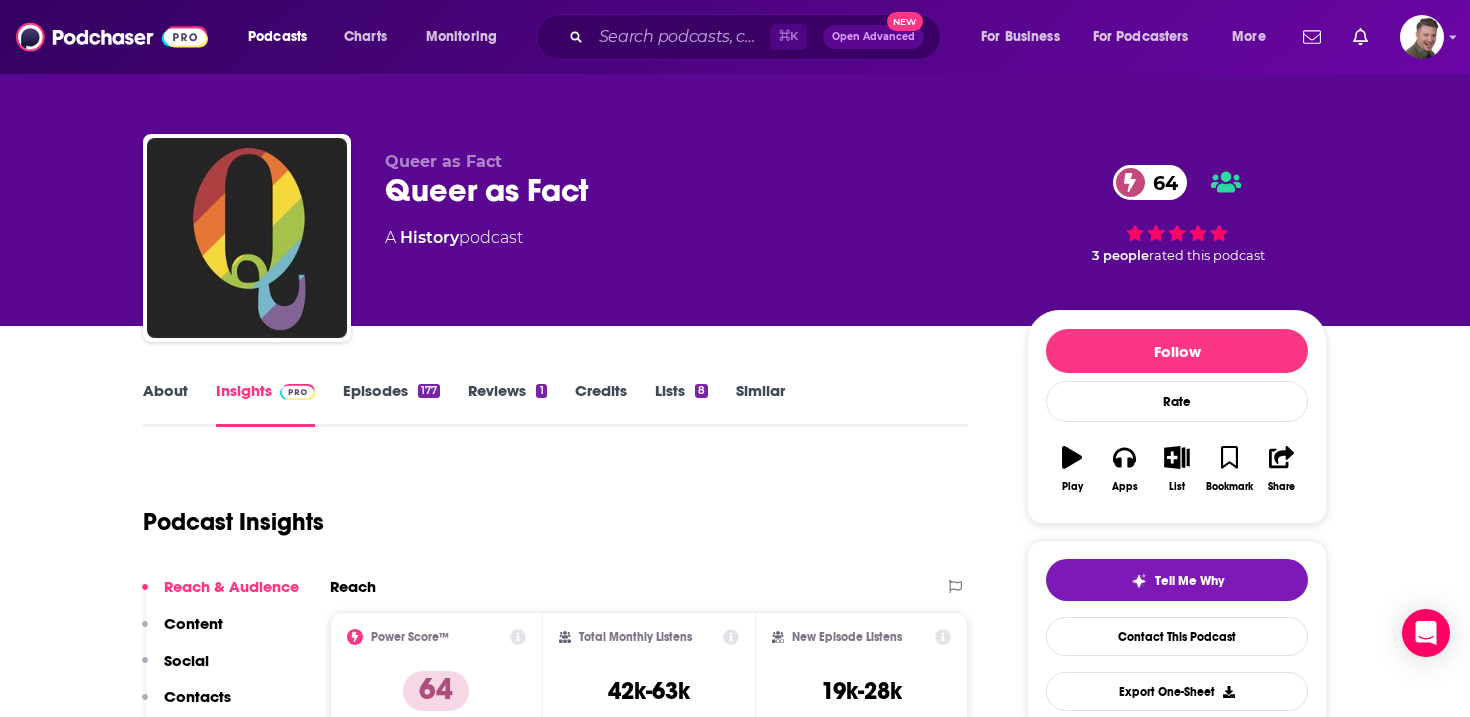 click on "About" at bounding box center (165, 404) 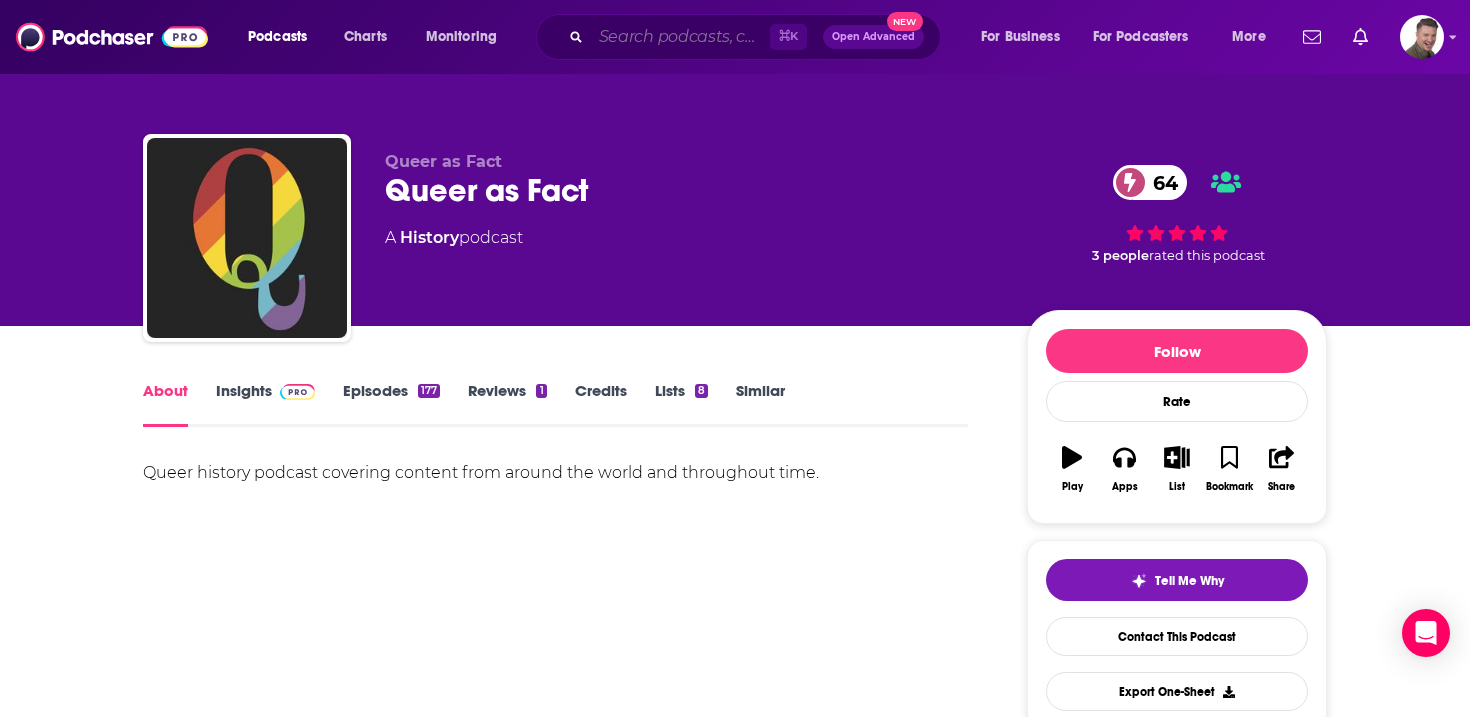 click at bounding box center [680, 37] 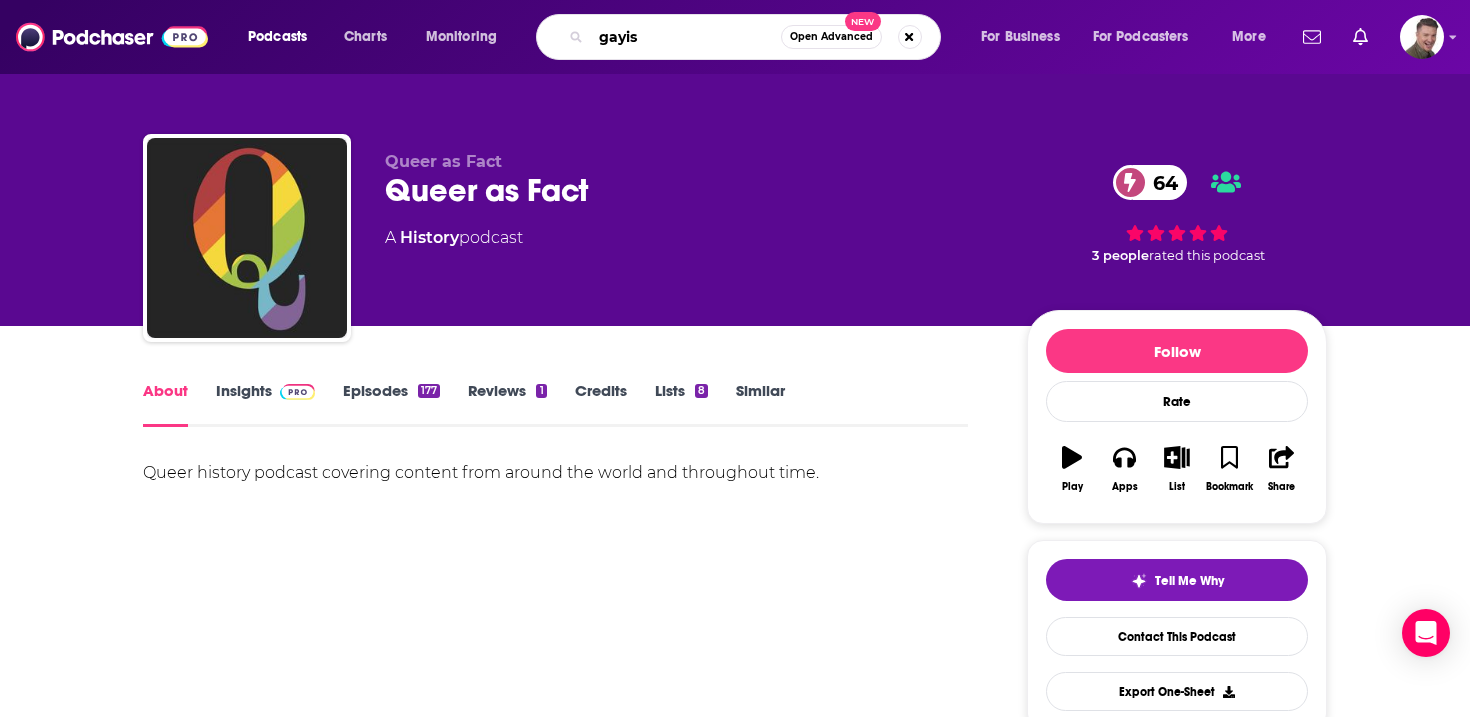 type on "gayish" 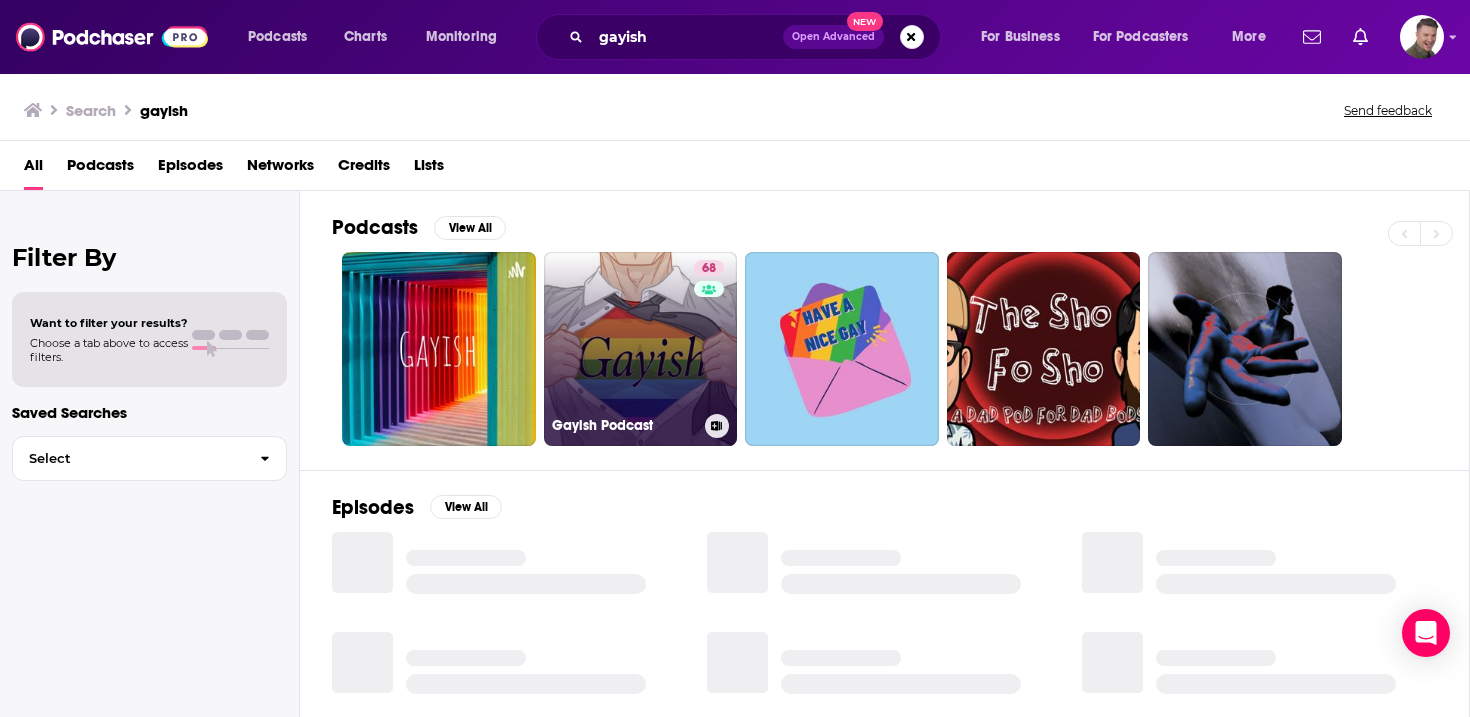 click on "68" at bounding box center (711, 337) 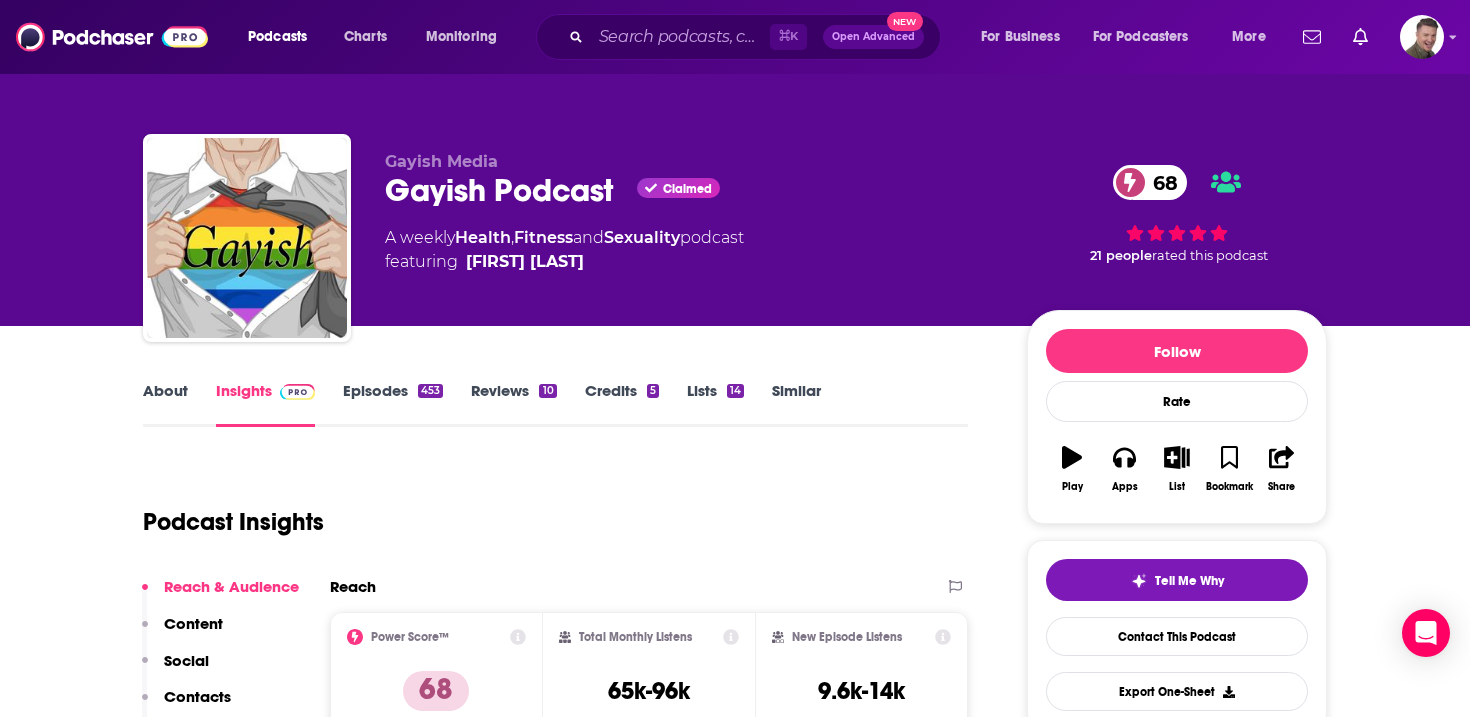 click on "About" at bounding box center [165, 404] 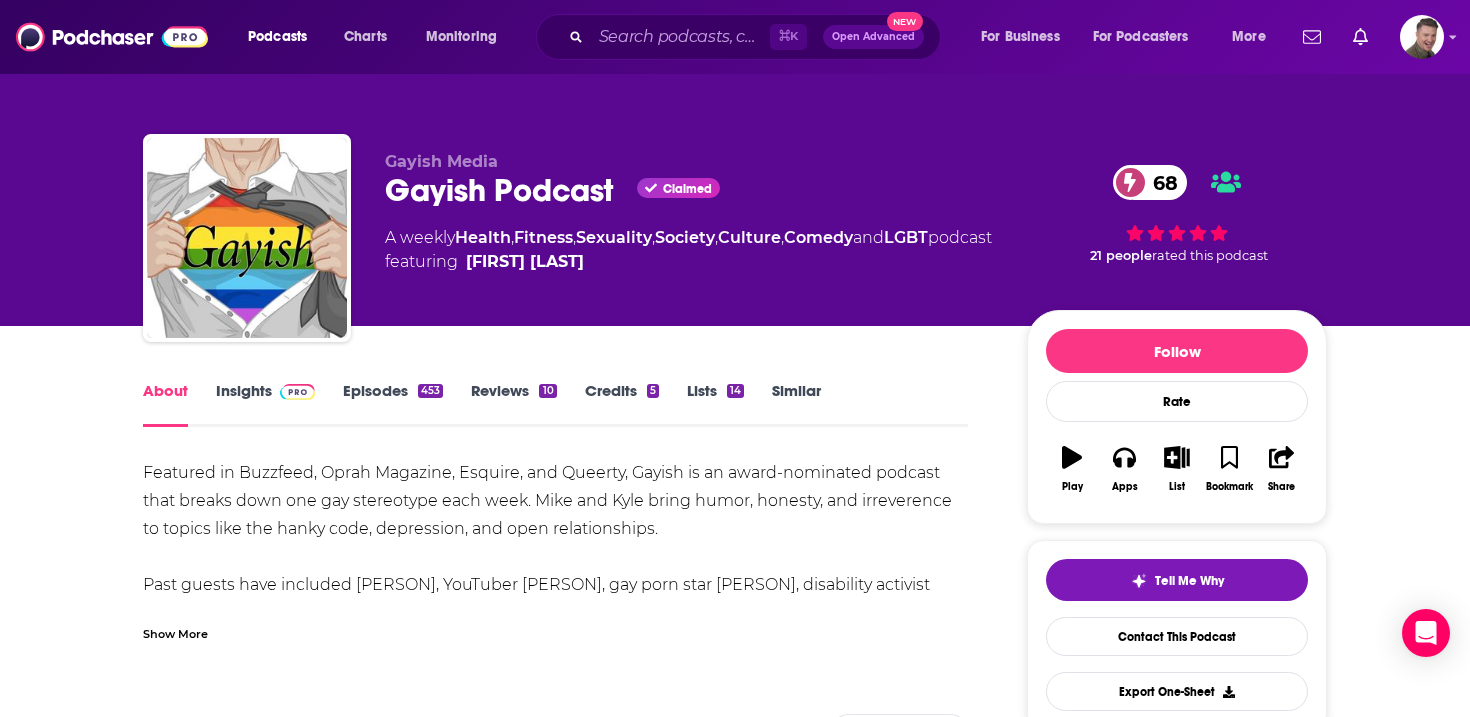click on "Insights" at bounding box center (265, 404) 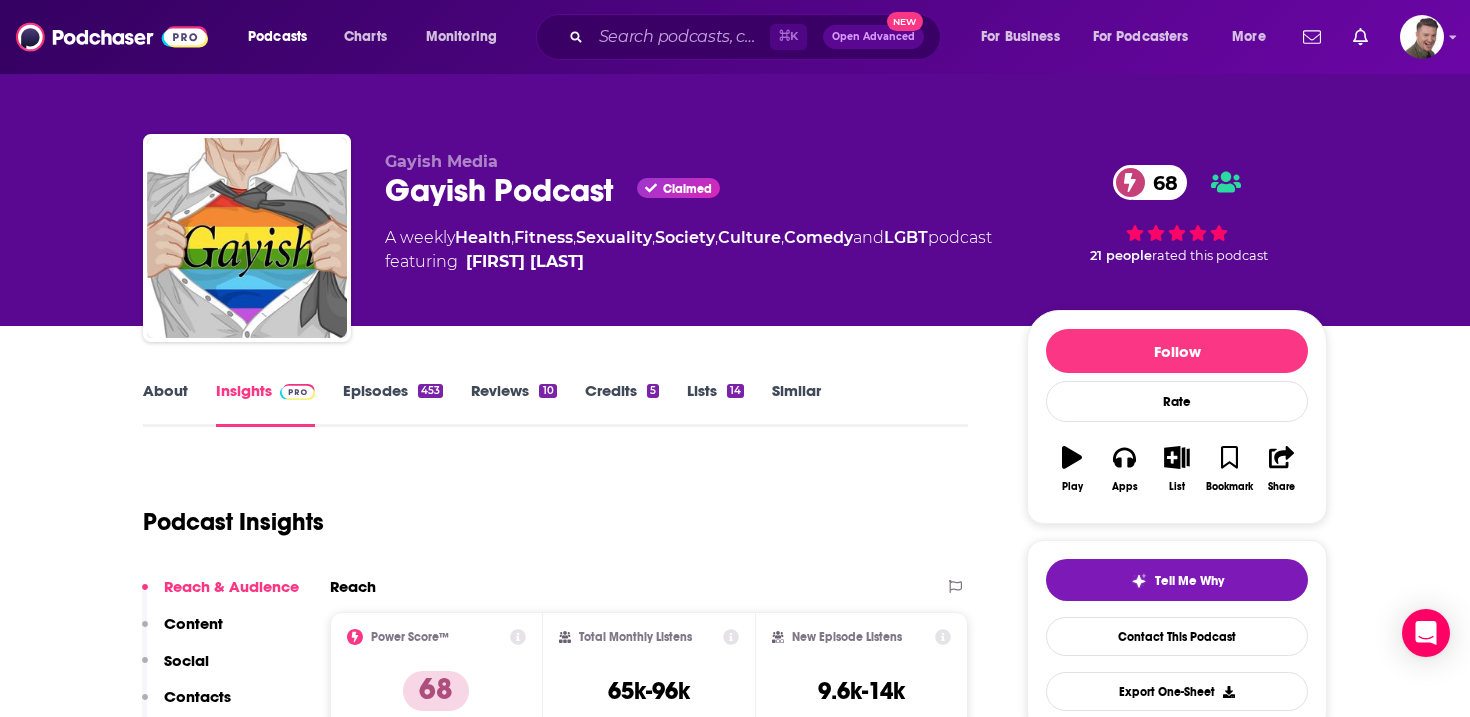 click on "About" at bounding box center (165, 404) 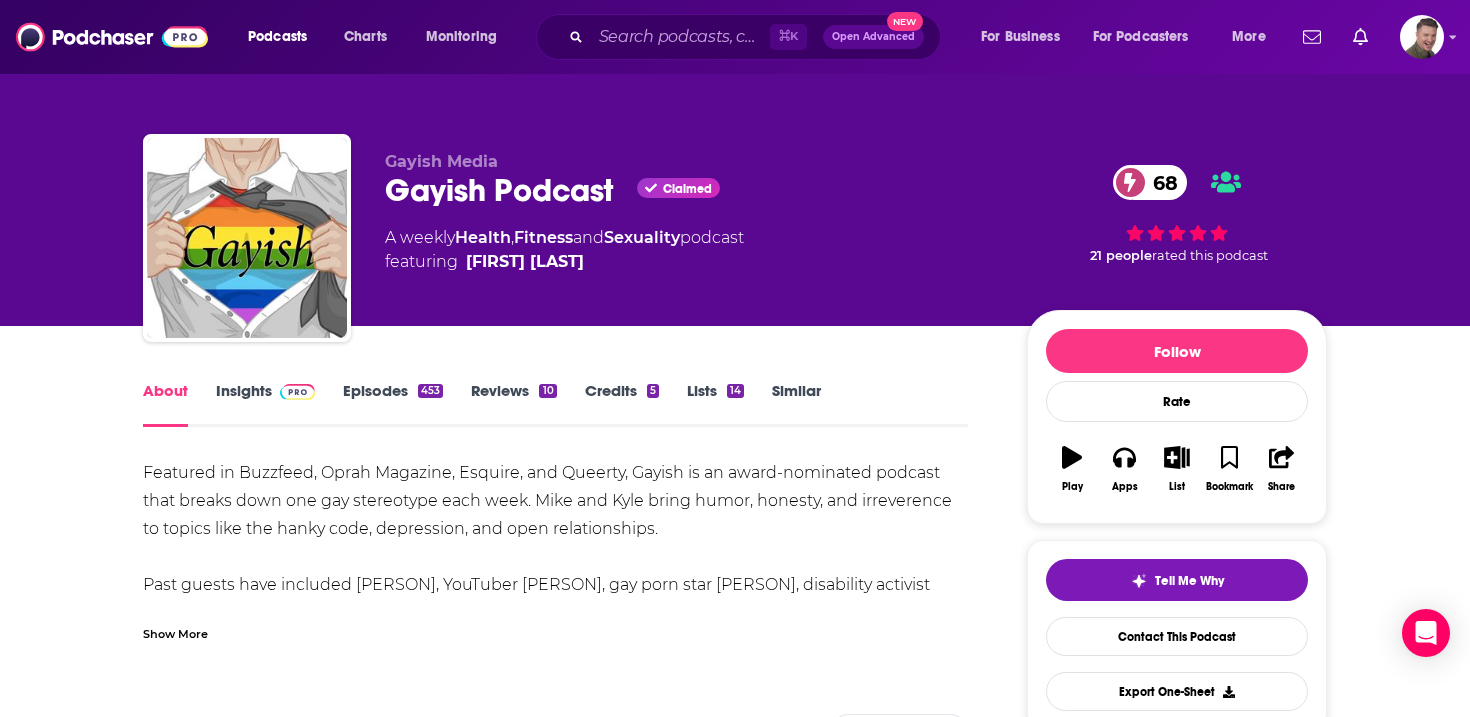 click on "Insights" at bounding box center [265, 404] 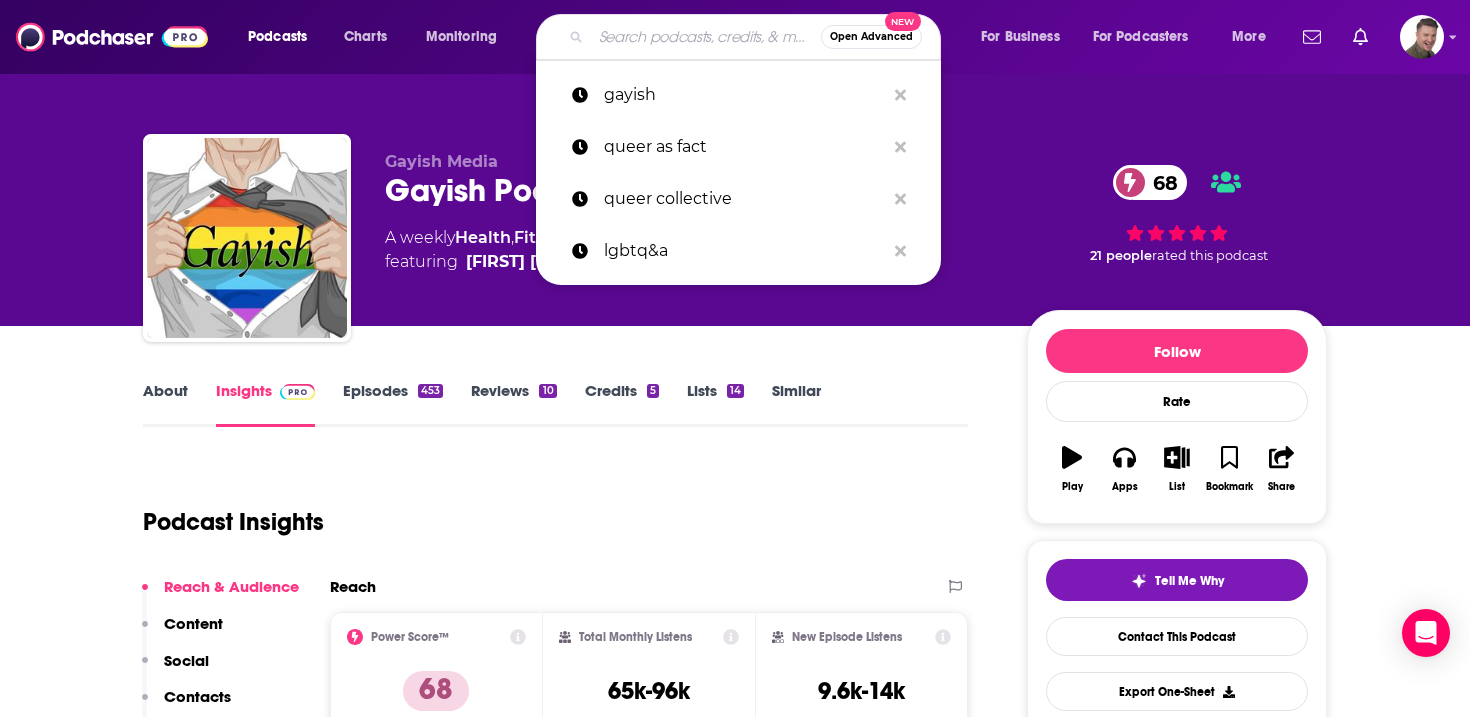 click at bounding box center [706, 37] 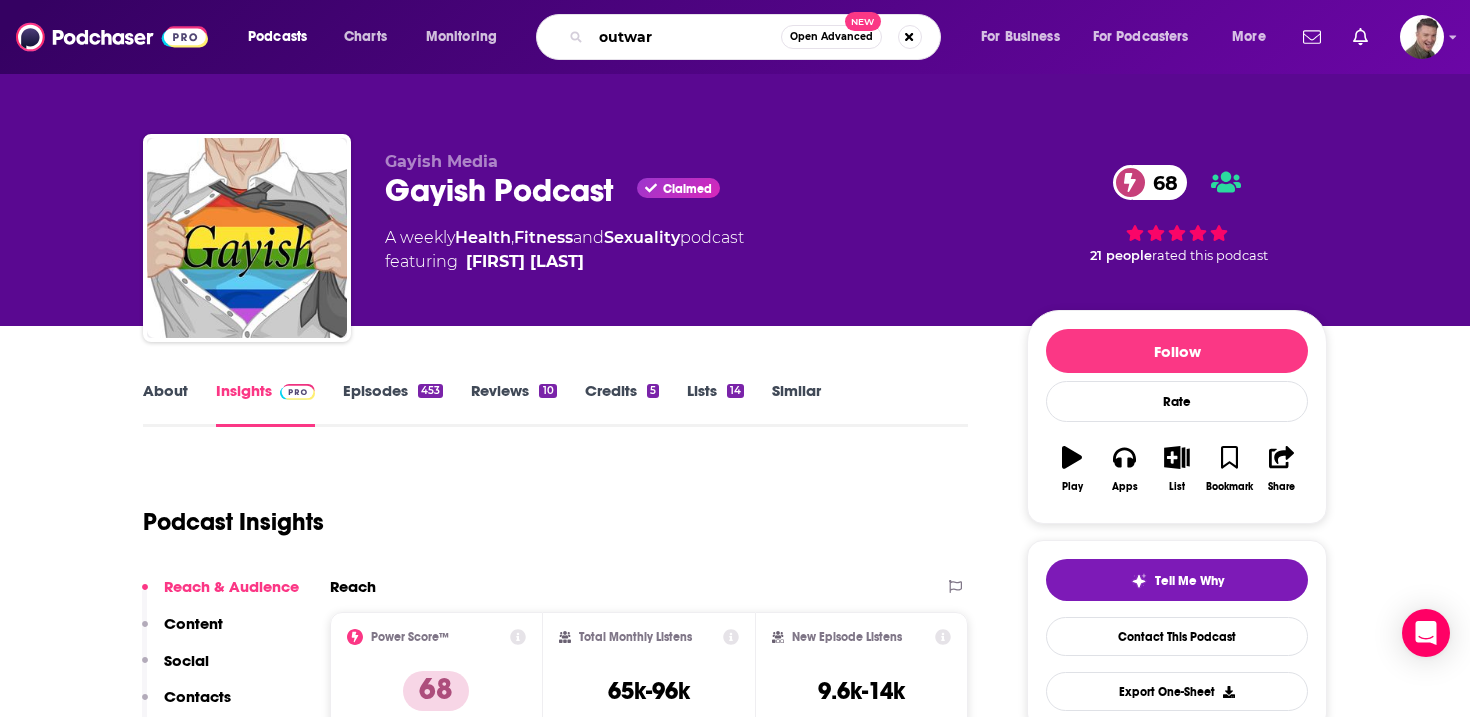 type on "outward" 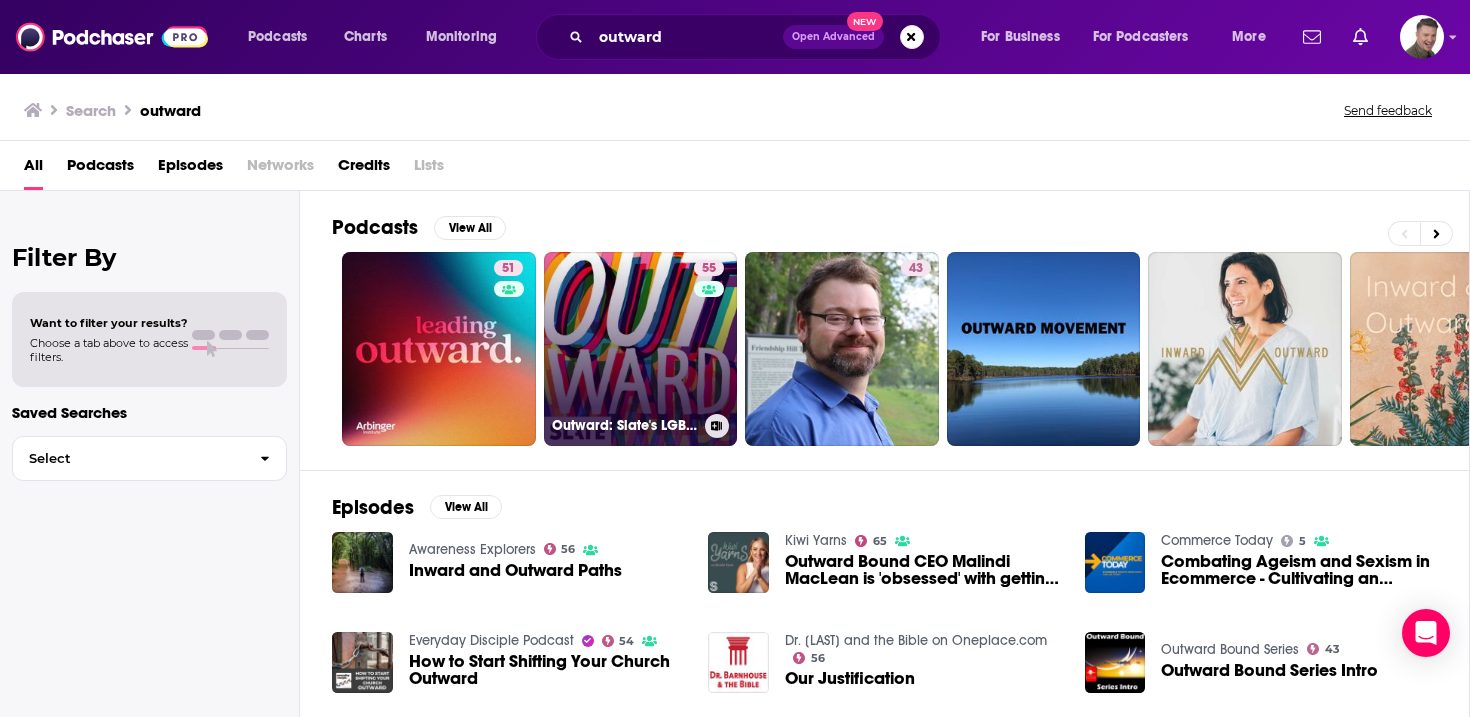 click on "55 Outward: Slate's LGBTQ podcast" at bounding box center [641, 349] 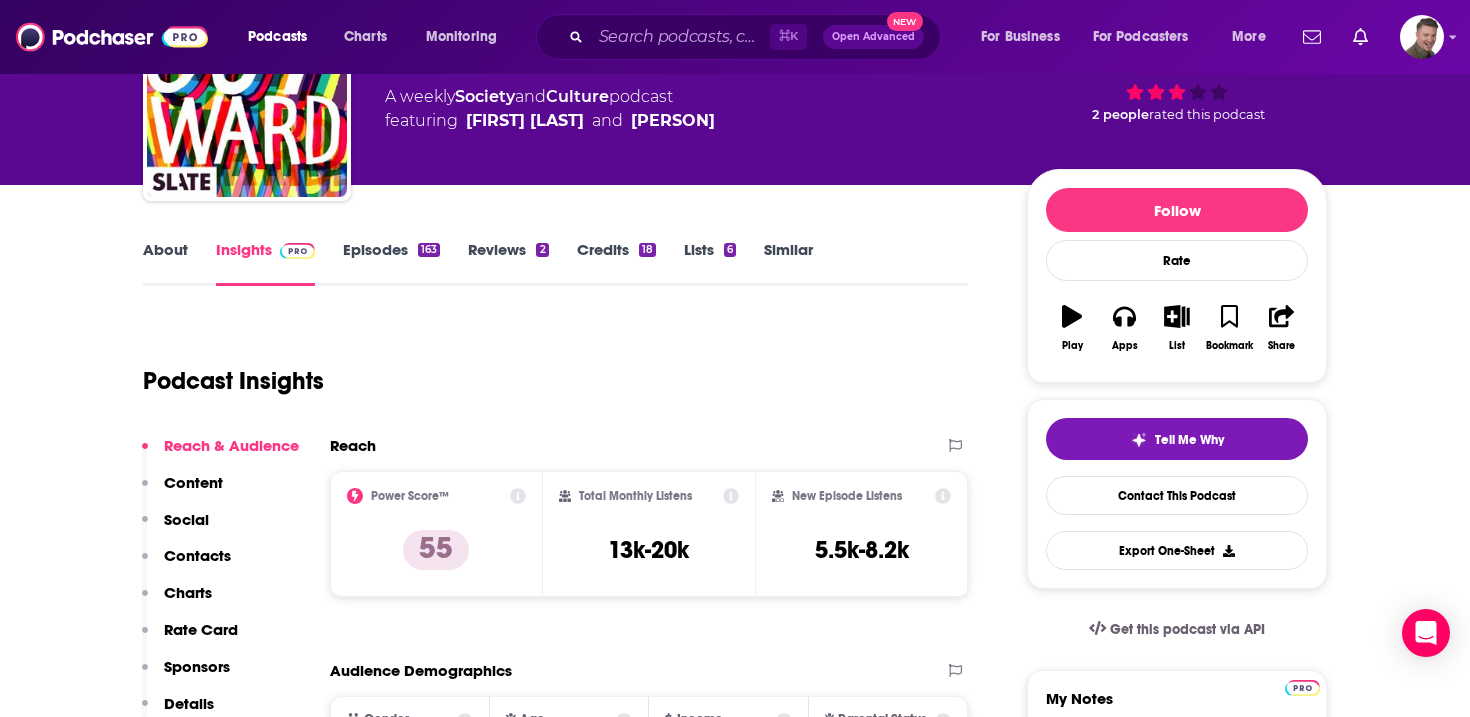 scroll, scrollTop: 148, scrollLeft: 0, axis: vertical 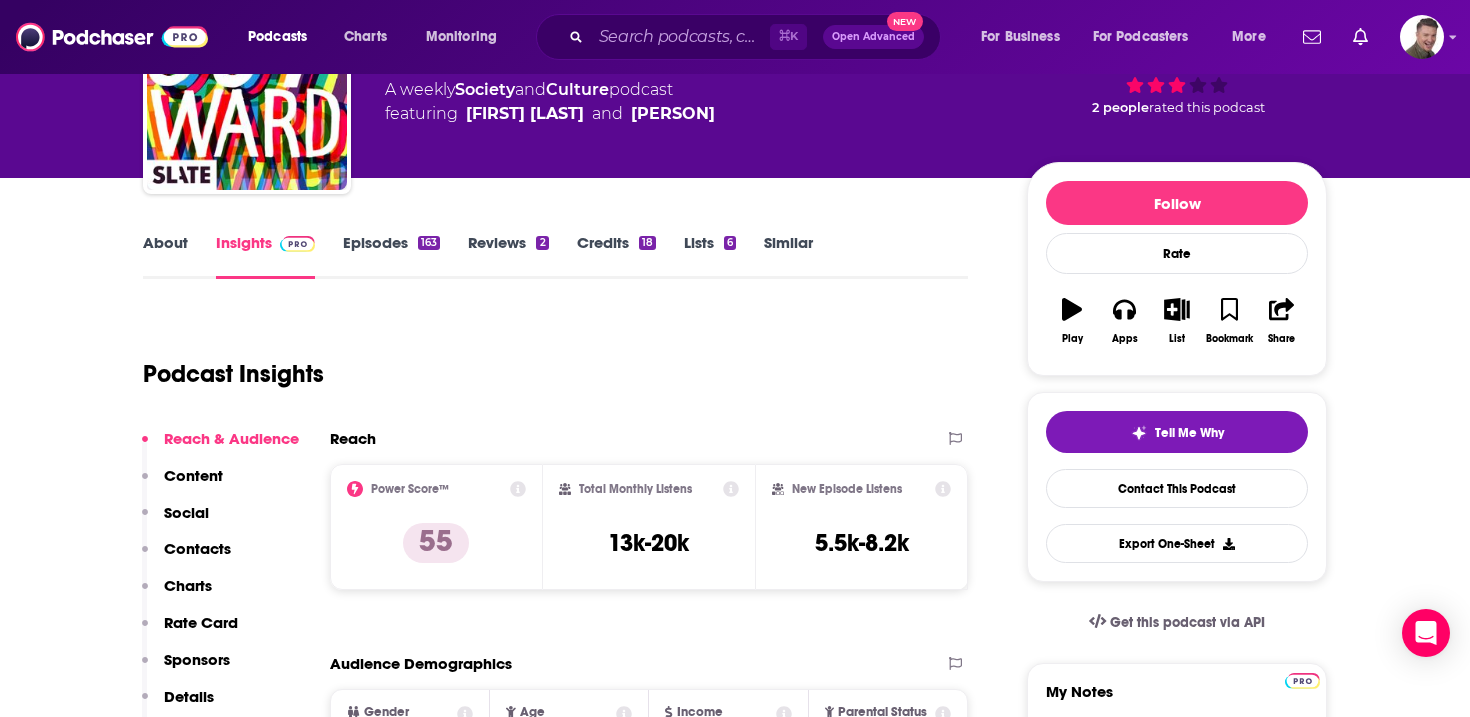 click on "About" at bounding box center [165, 256] 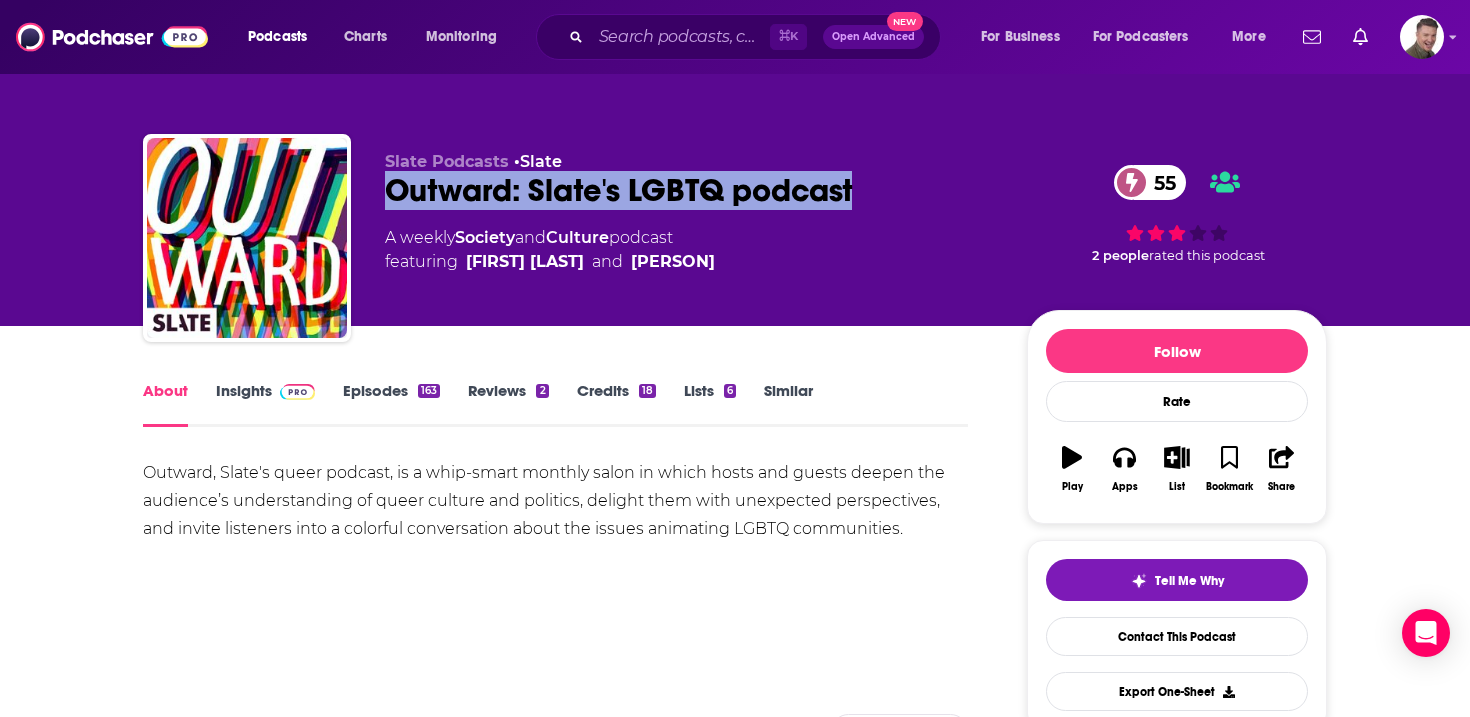 drag, startPoint x: 861, startPoint y: 195, endPoint x: 355, endPoint y: 187, distance: 506.06323 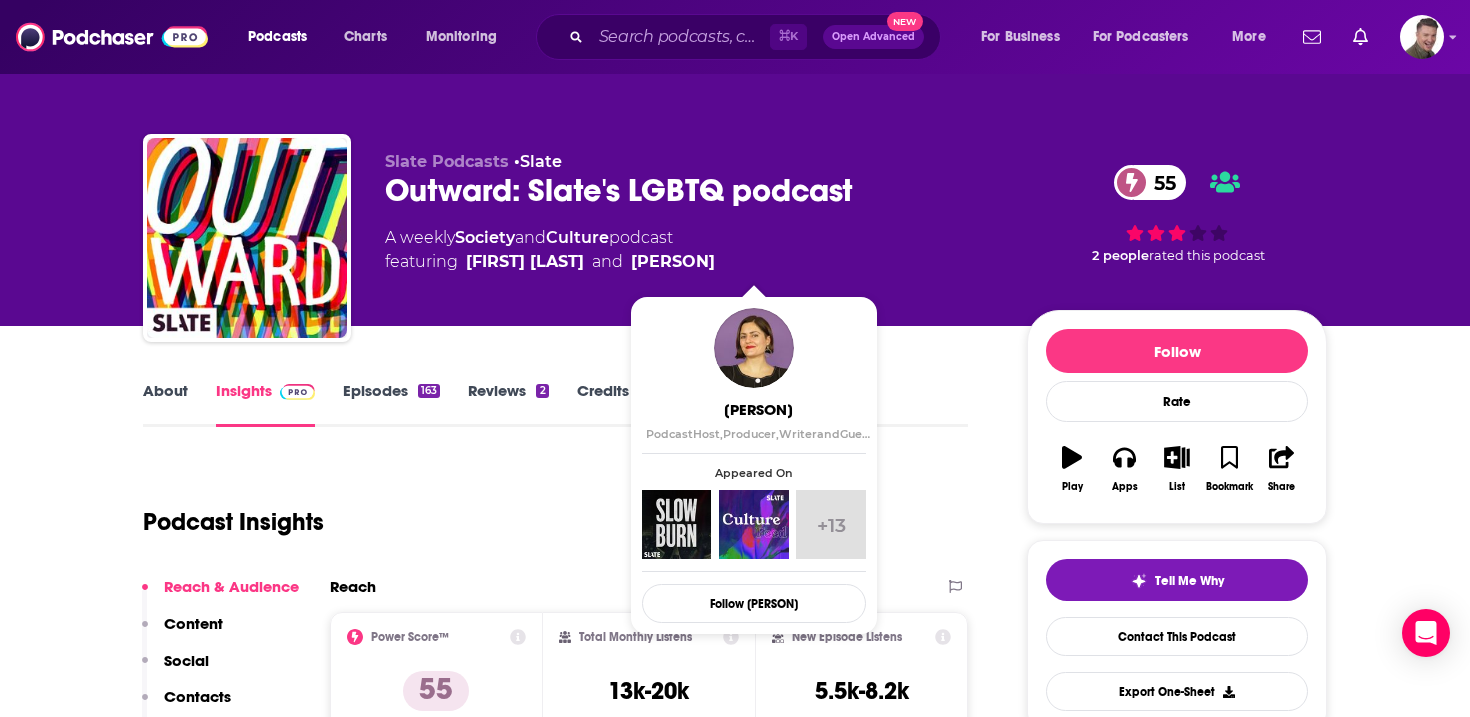 drag, startPoint x: 862, startPoint y: 262, endPoint x: 674, endPoint y: 268, distance: 188.09572 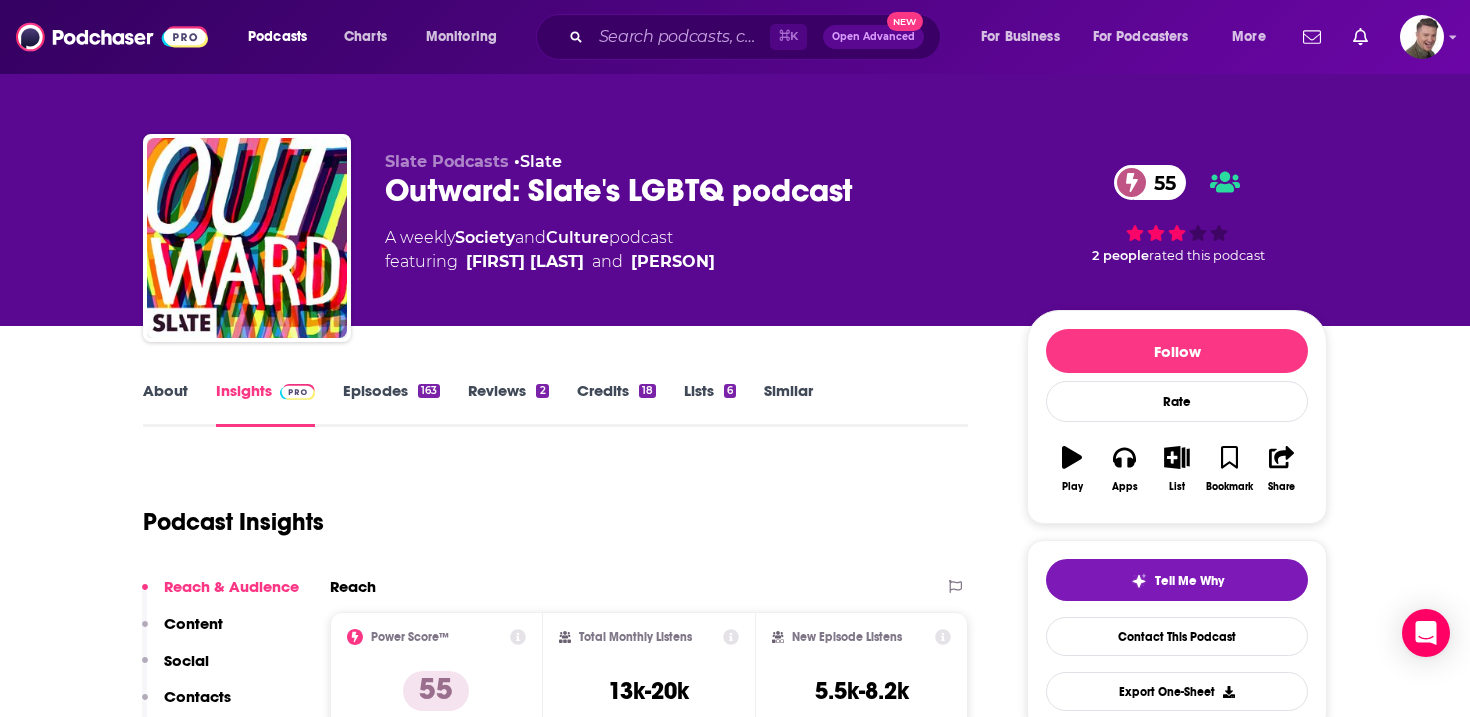 copy on "Christina Cauterucci" 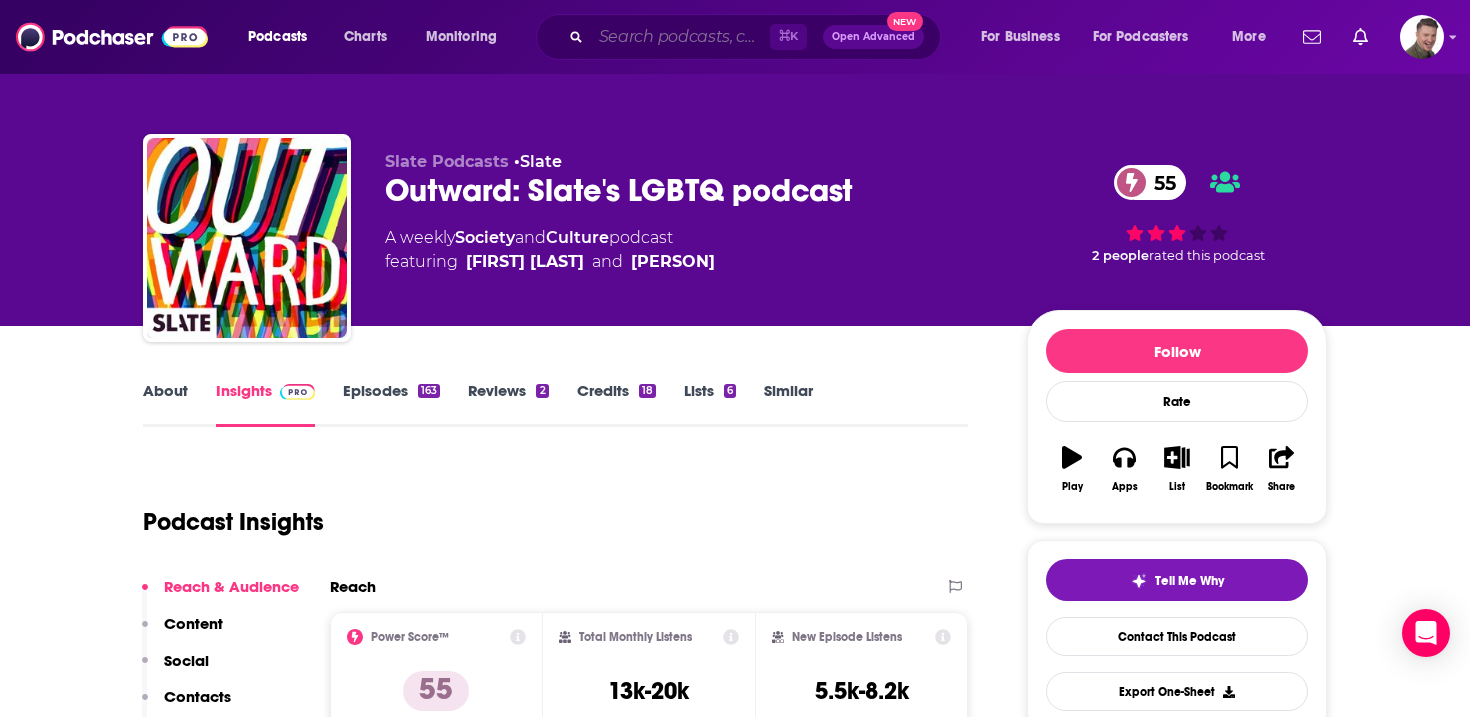 click at bounding box center (680, 37) 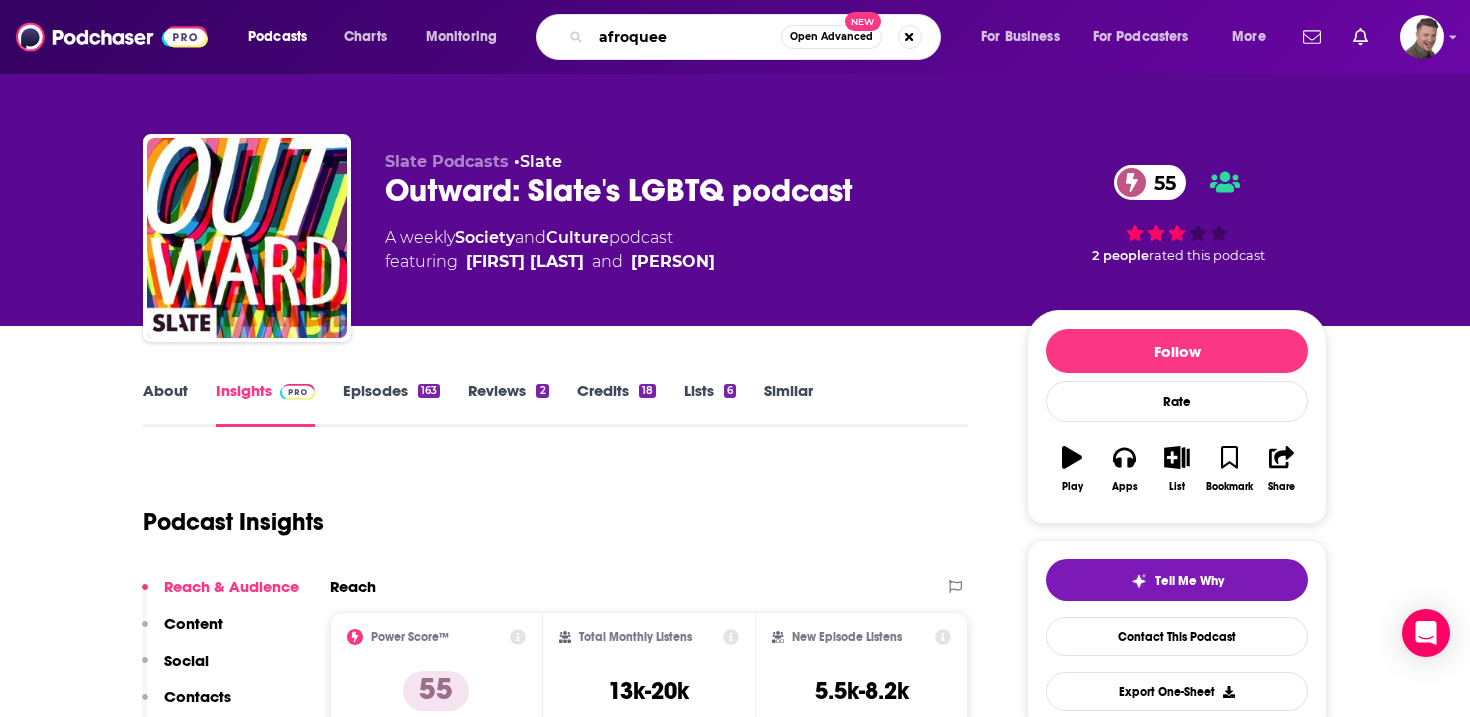 type on "afroqueer" 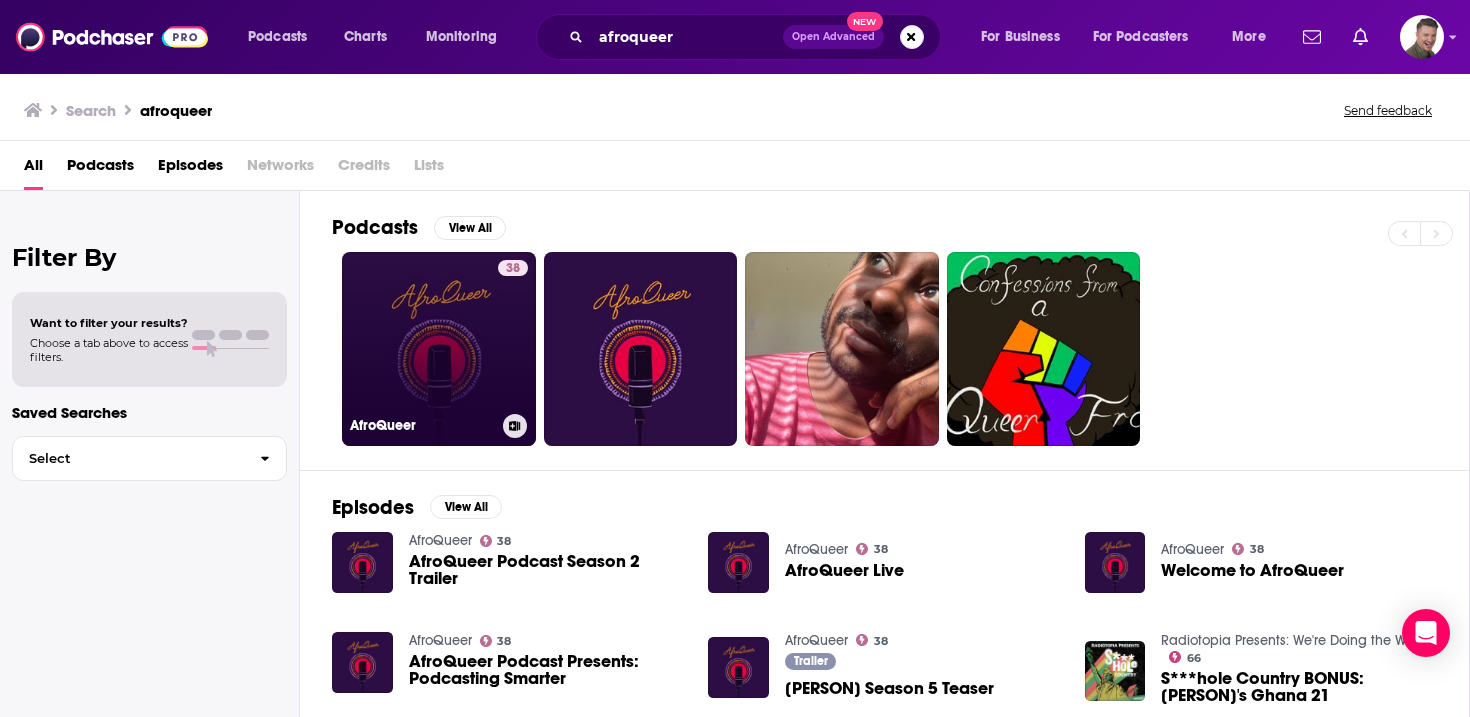 click on "38 AfroQueer" at bounding box center [439, 349] 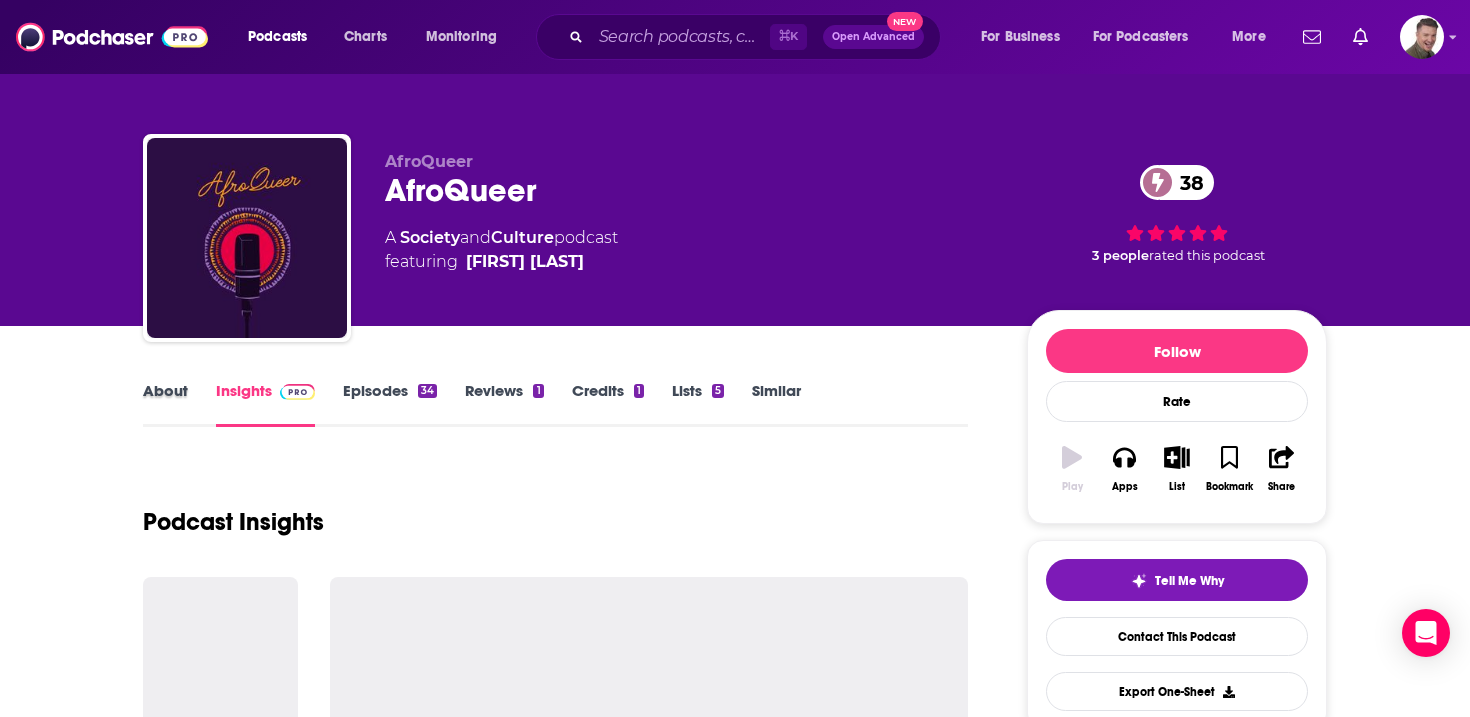 click on "About" at bounding box center [179, 404] 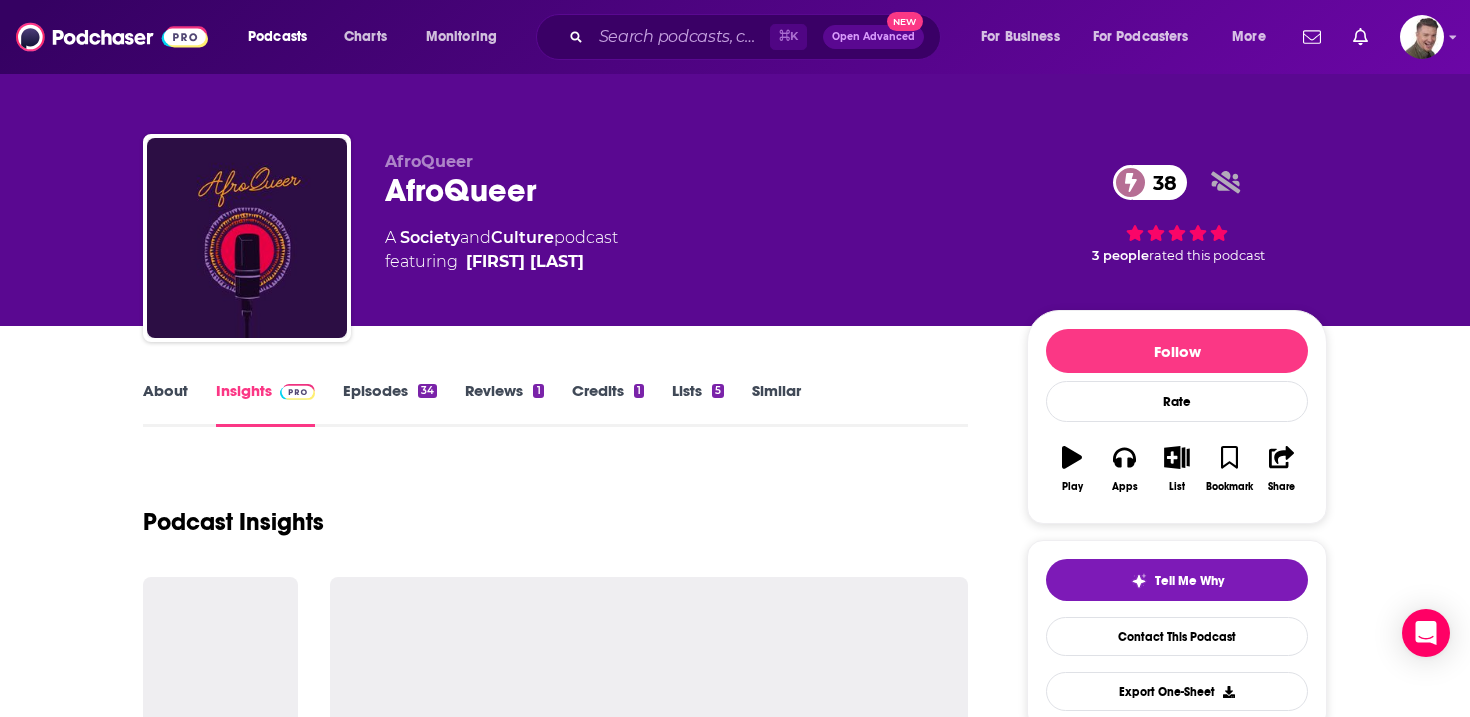 click on "About" at bounding box center [165, 404] 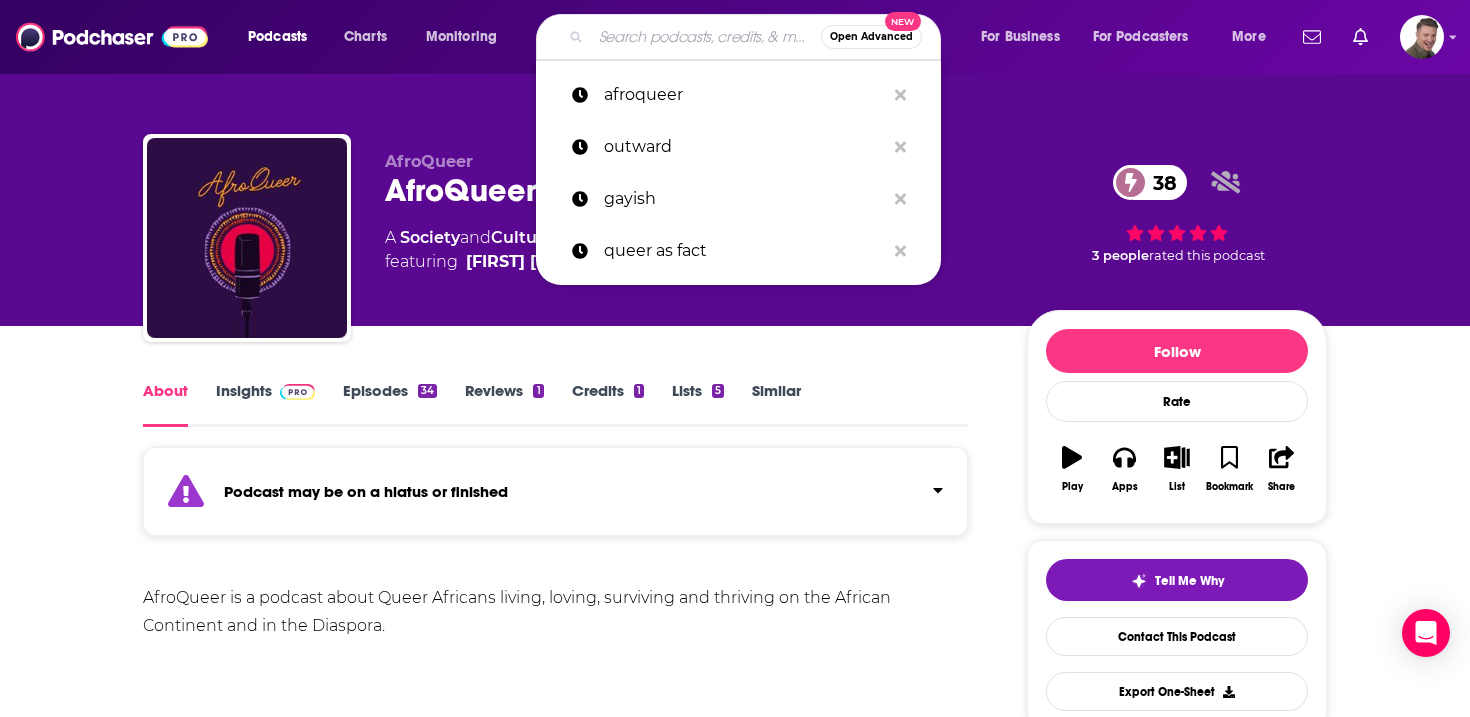 click at bounding box center [706, 37] 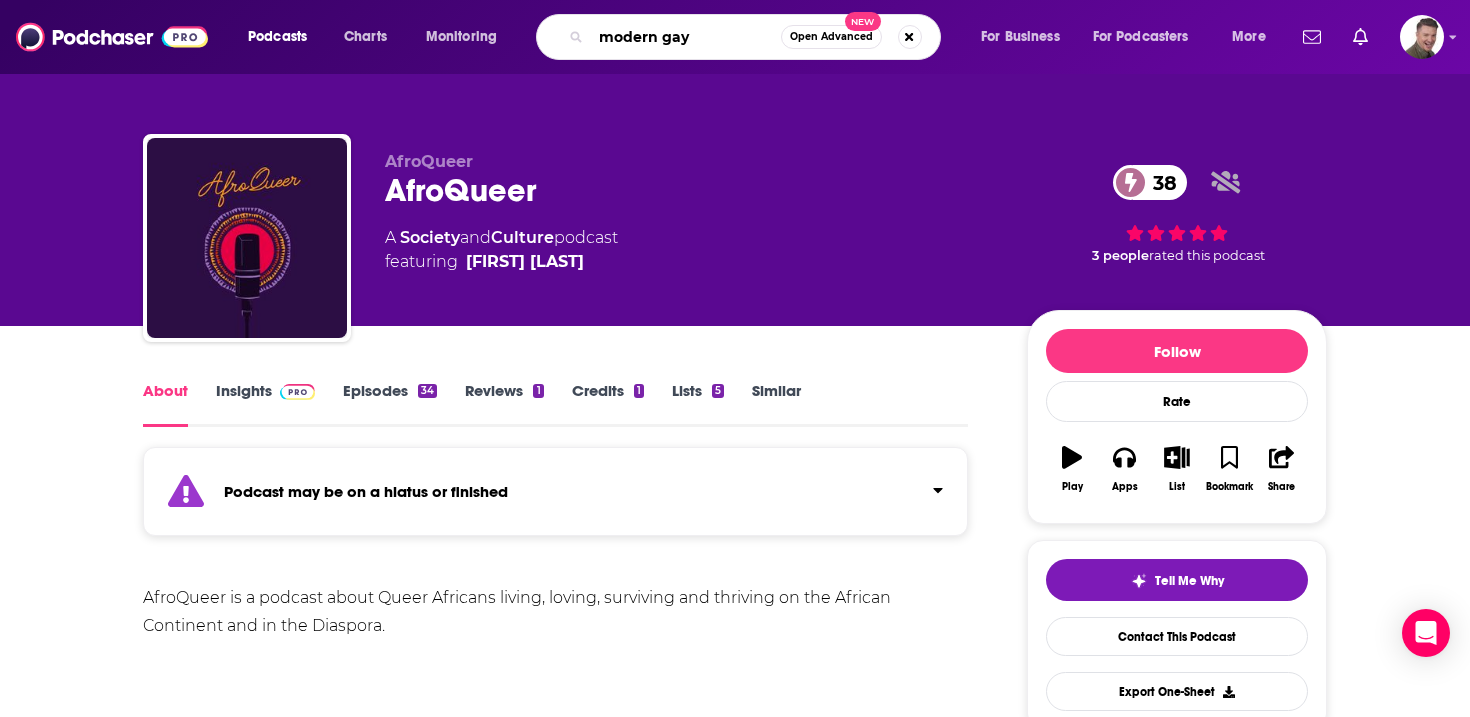 type on "modern gays" 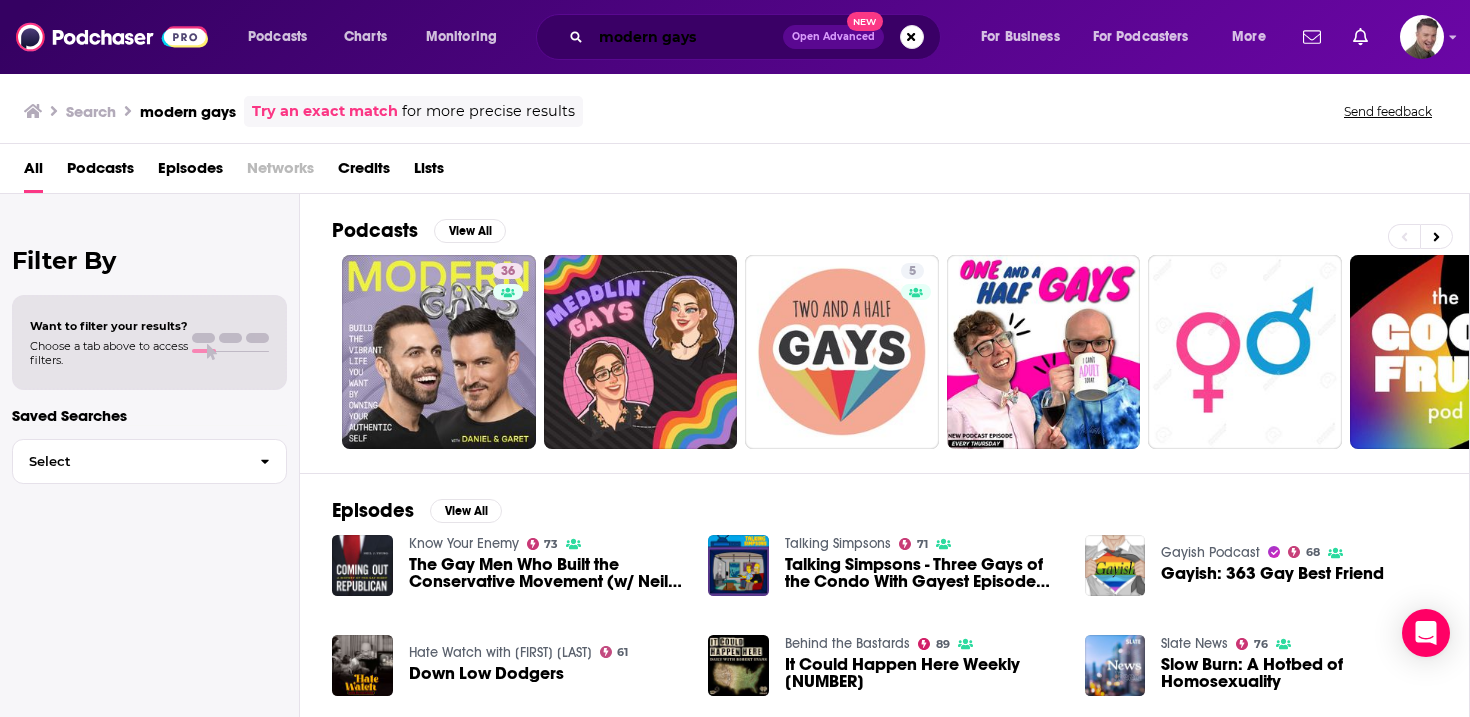 click on "modern gays" at bounding box center (687, 37) 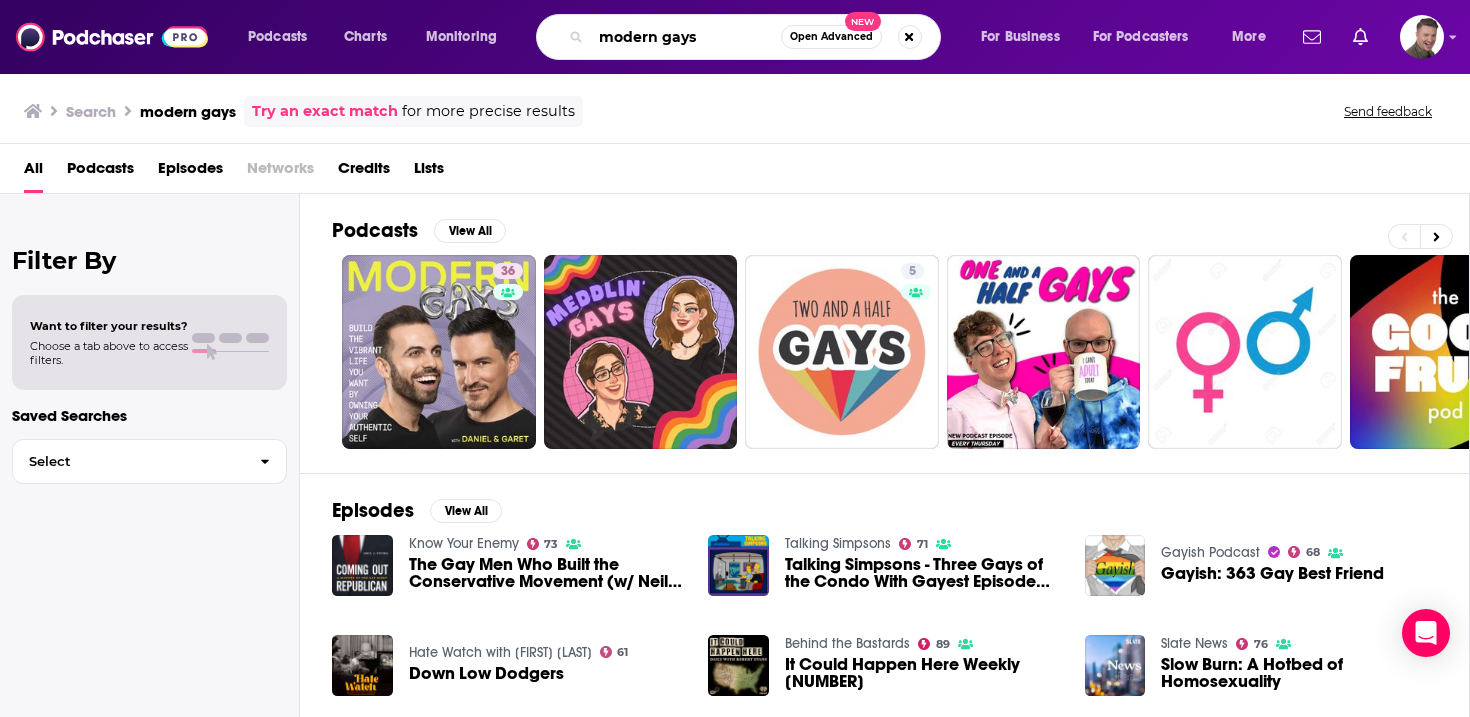 click on "modern gays" at bounding box center (686, 37) 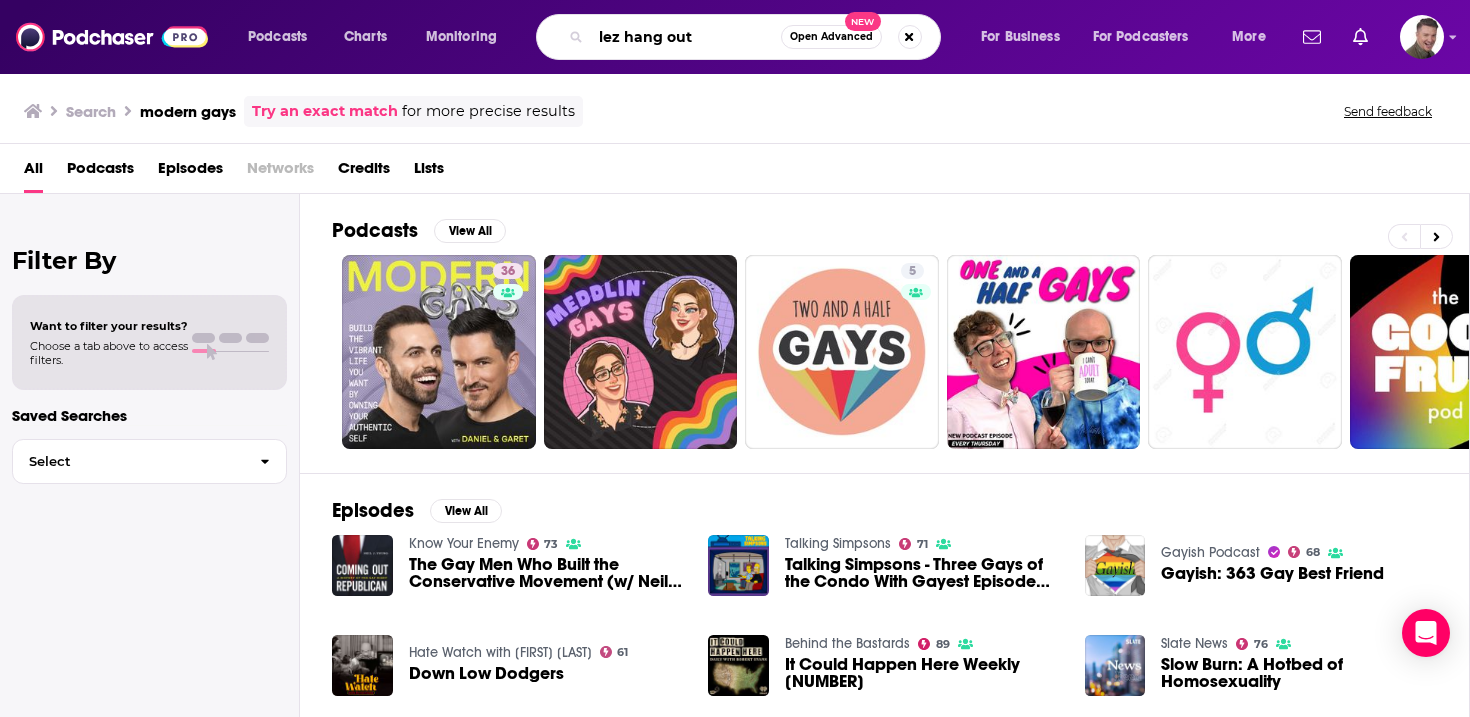 type on "lez hang out" 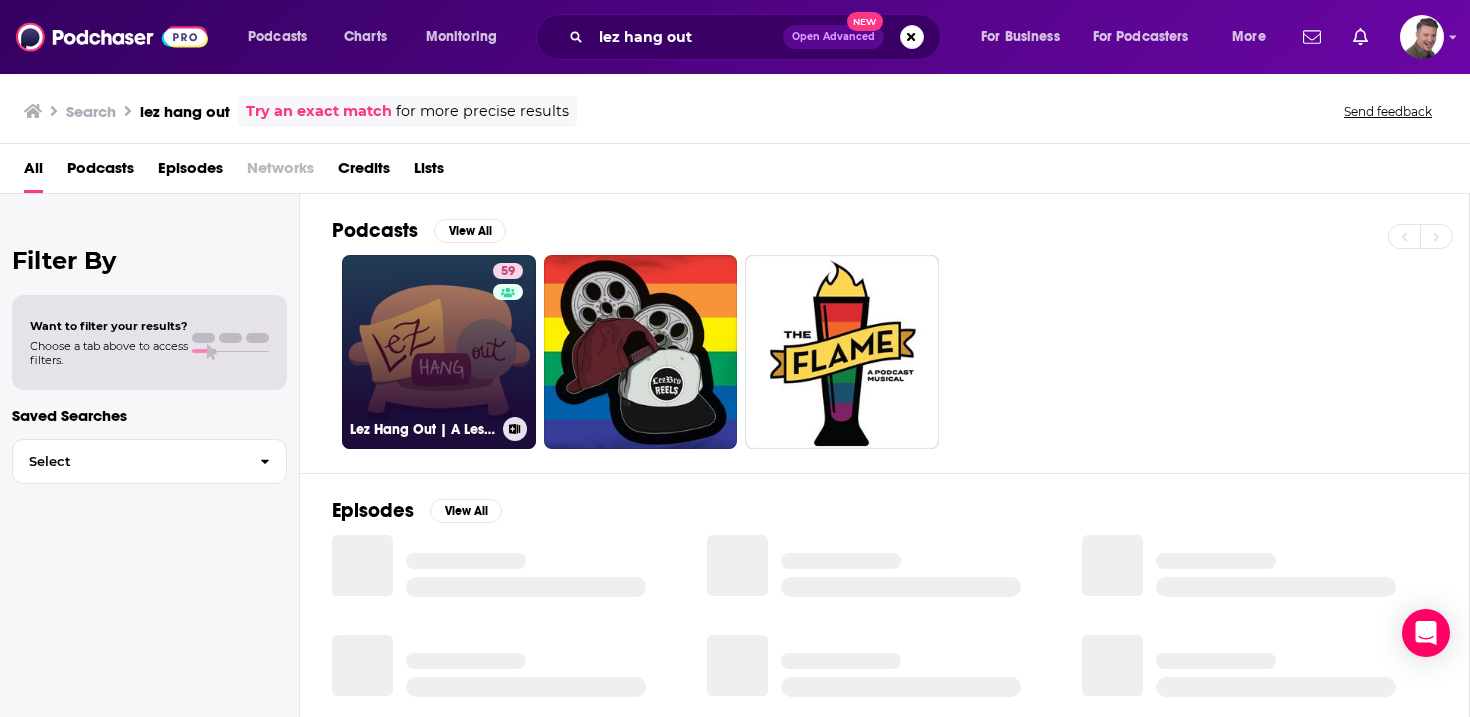 click on "59 Lez Hang Out | A Lesbian Podcast" at bounding box center [439, 352] 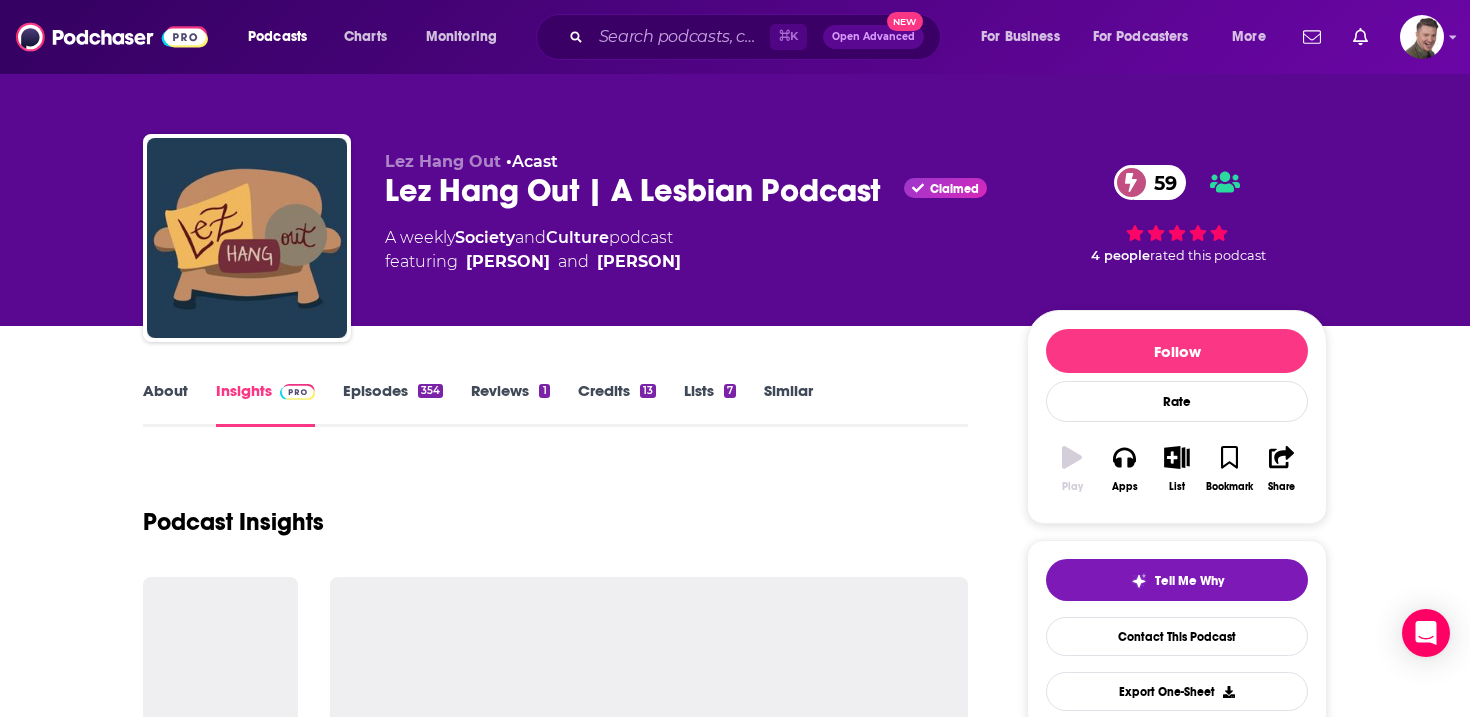 click on "About" at bounding box center (165, 404) 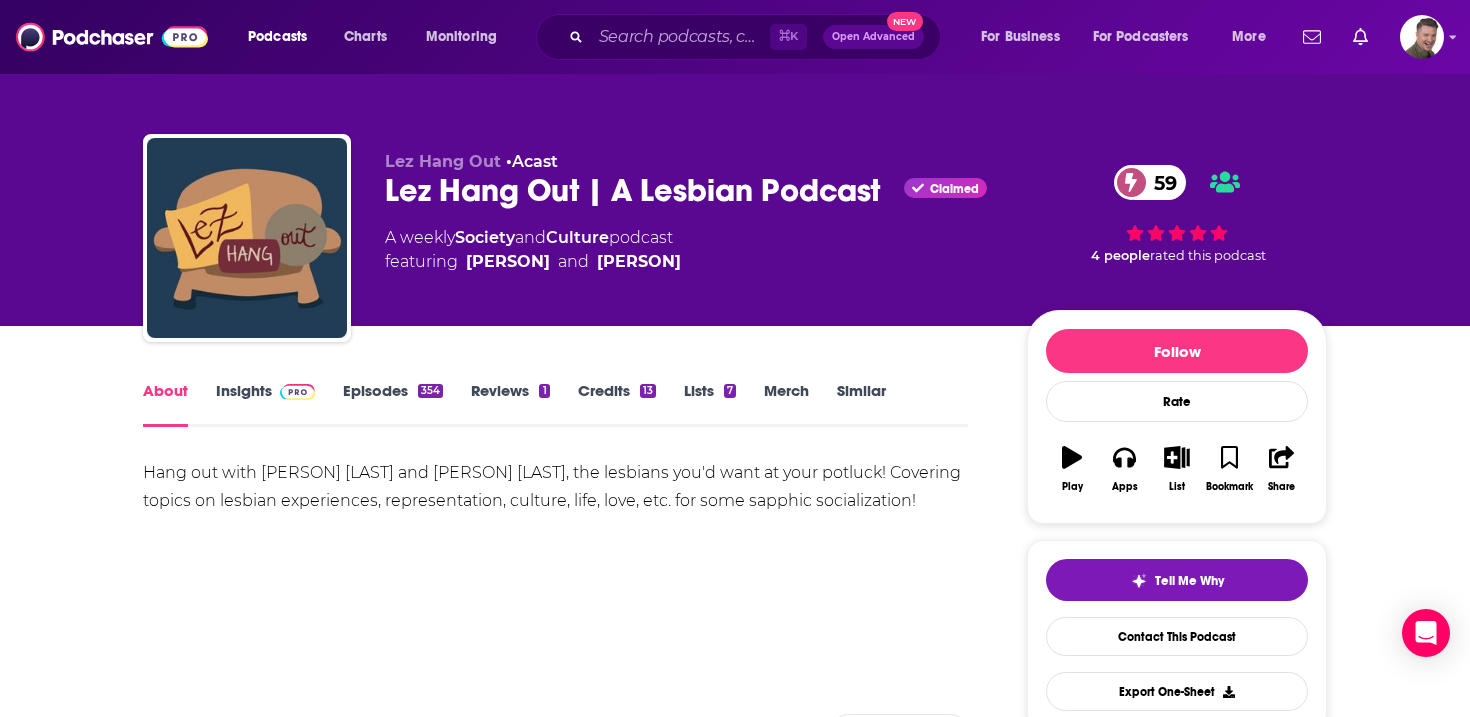 click on "Insights" at bounding box center [265, 404] 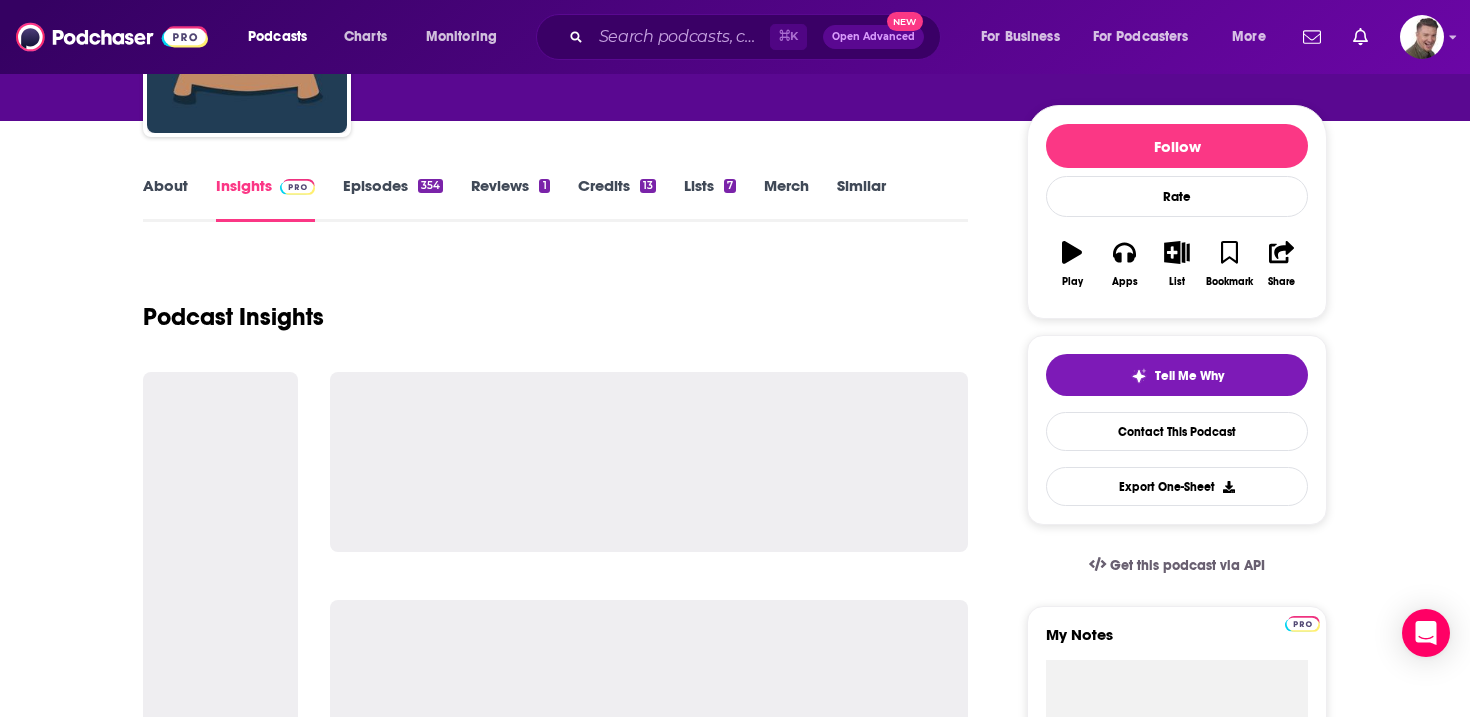scroll, scrollTop: 209, scrollLeft: 0, axis: vertical 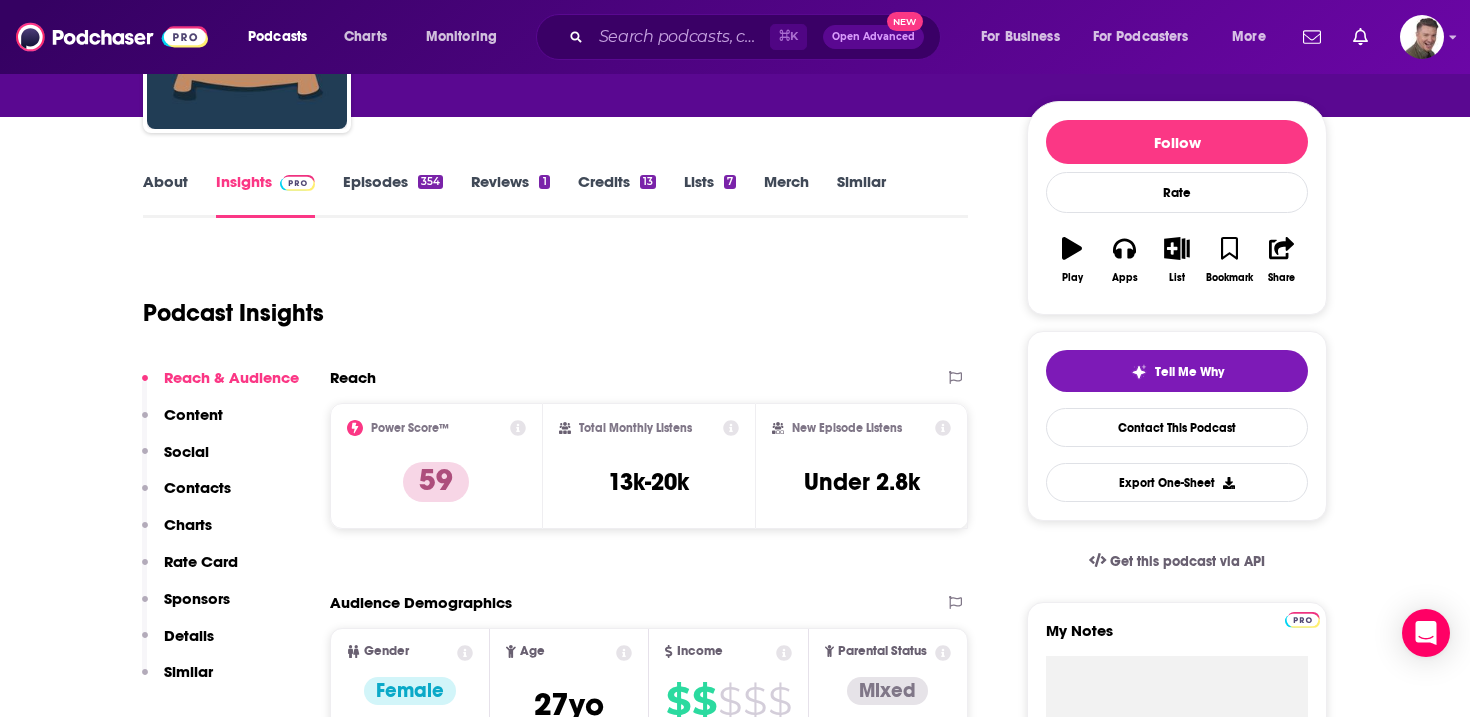 click on "About" at bounding box center [165, 195] 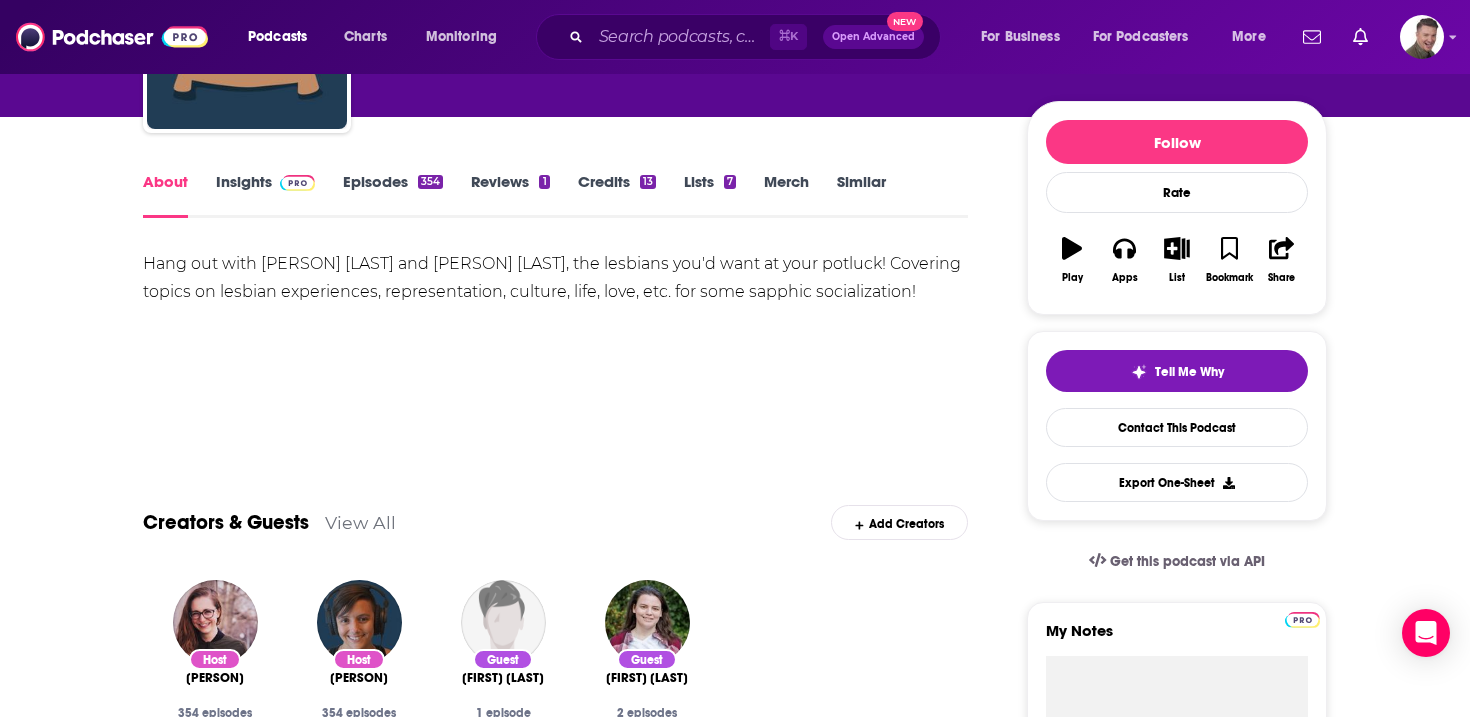 scroll, scrollTop: 0, scrollLeft: 0, axis: both 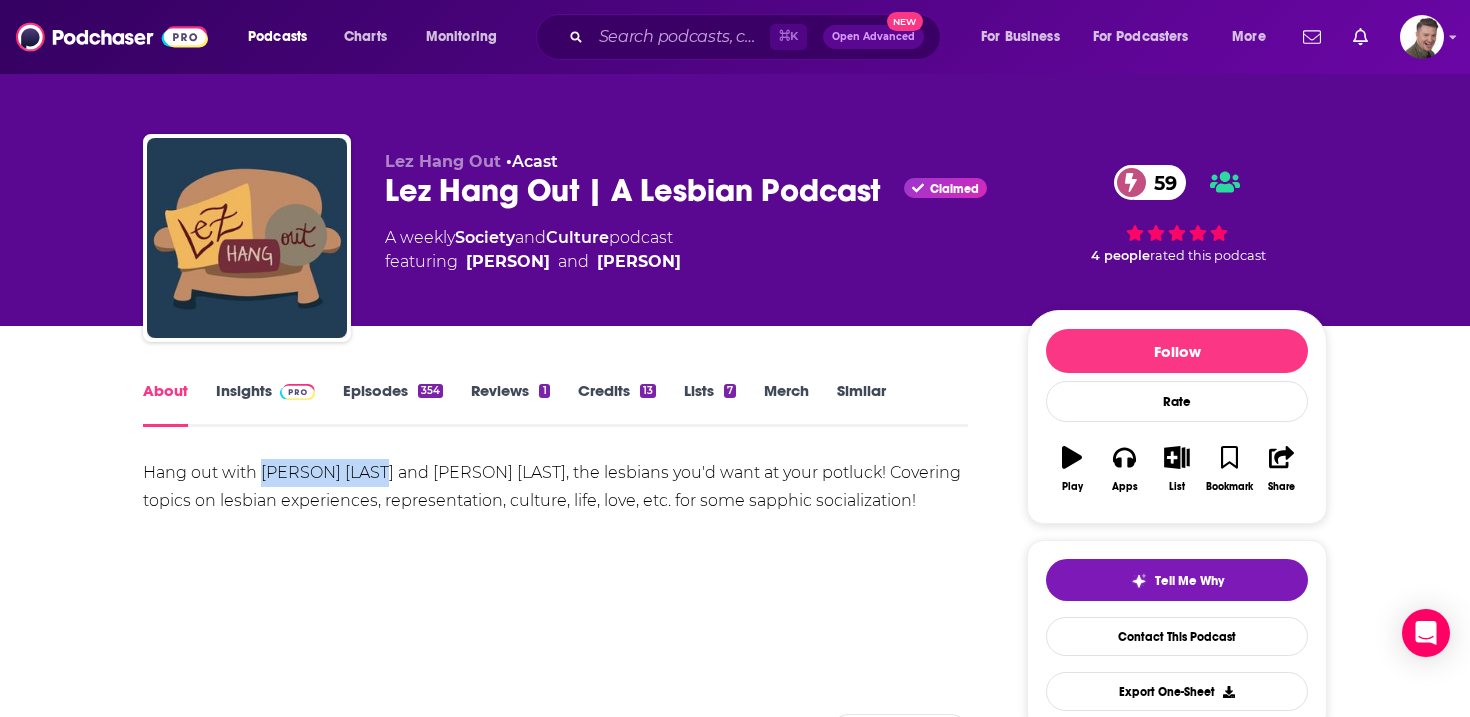 drag, startPoint x: 358, startPoint y: 469, endPoint x: 262, endPoint y: 473, distance: 96.0833 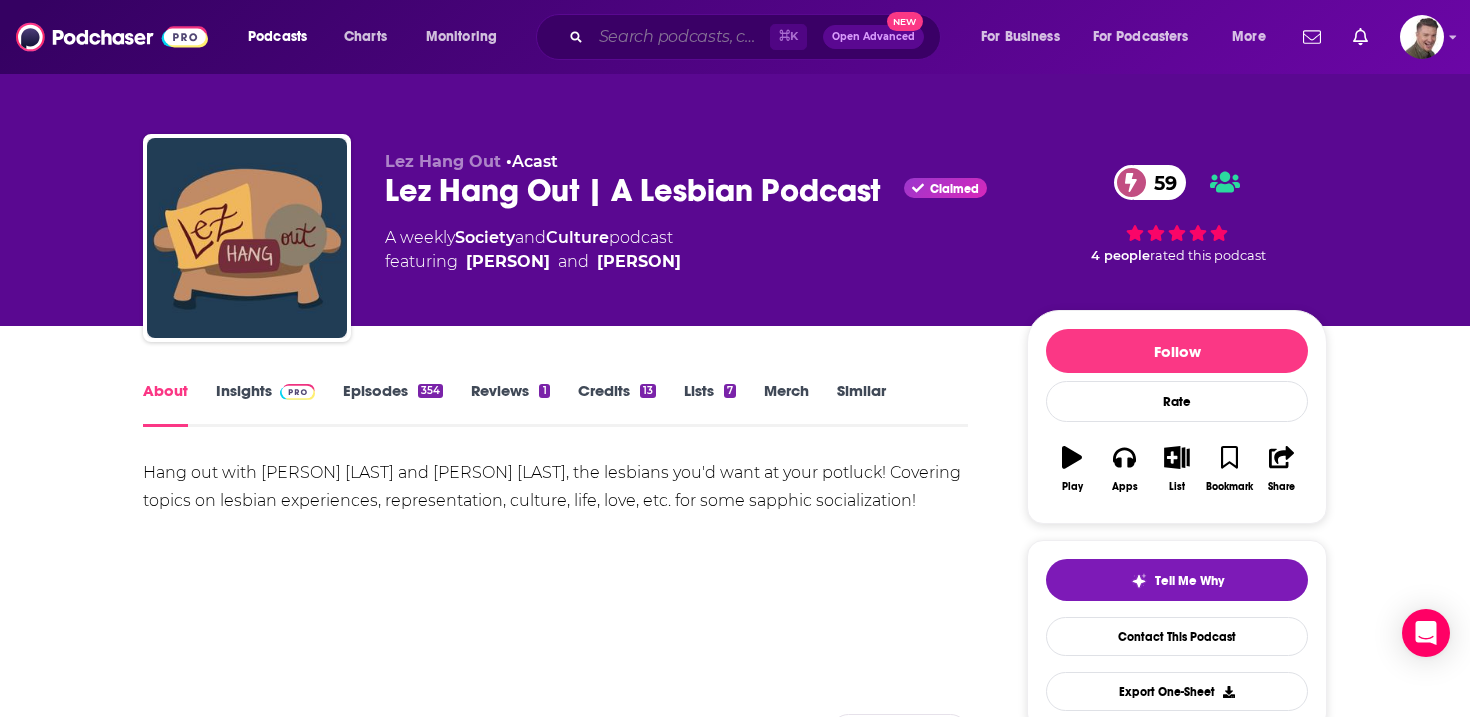 click at bounding box center [680, 37] 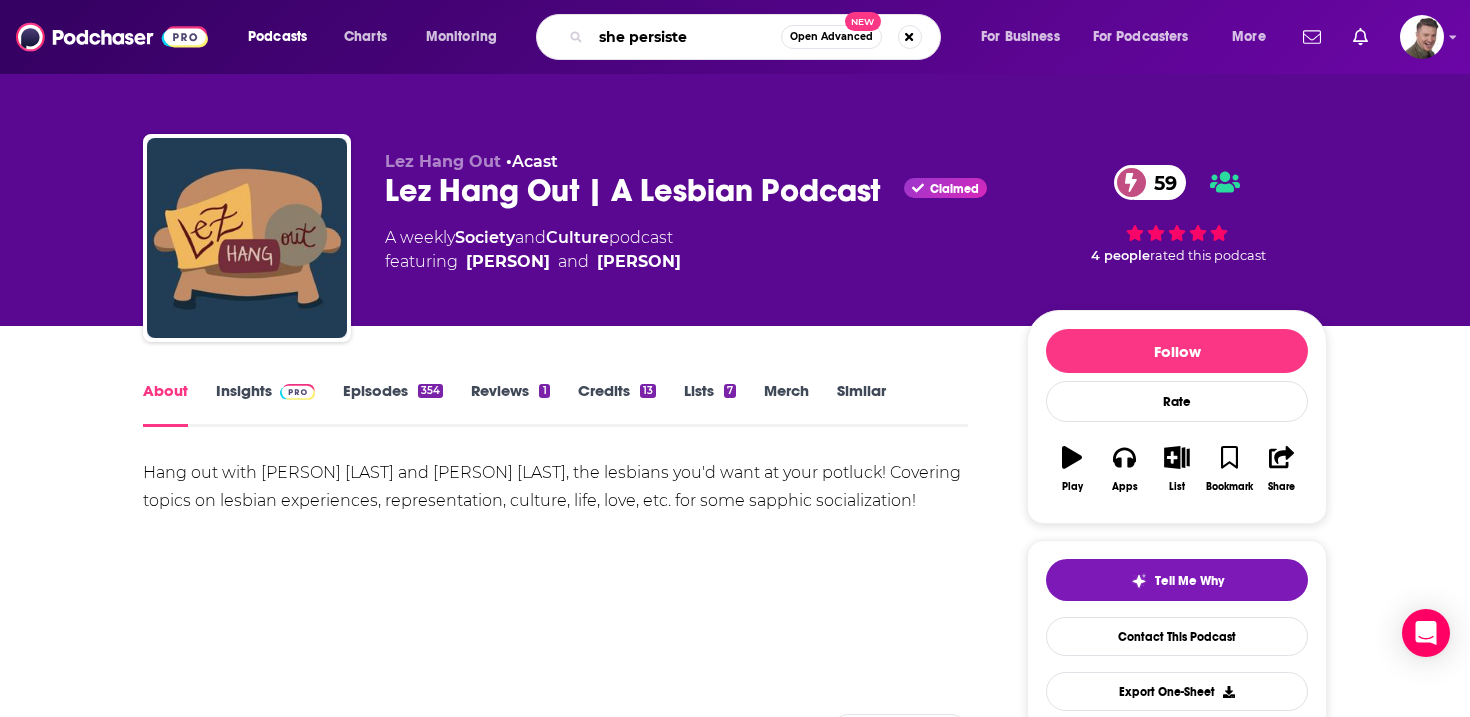 type on "she persisted" 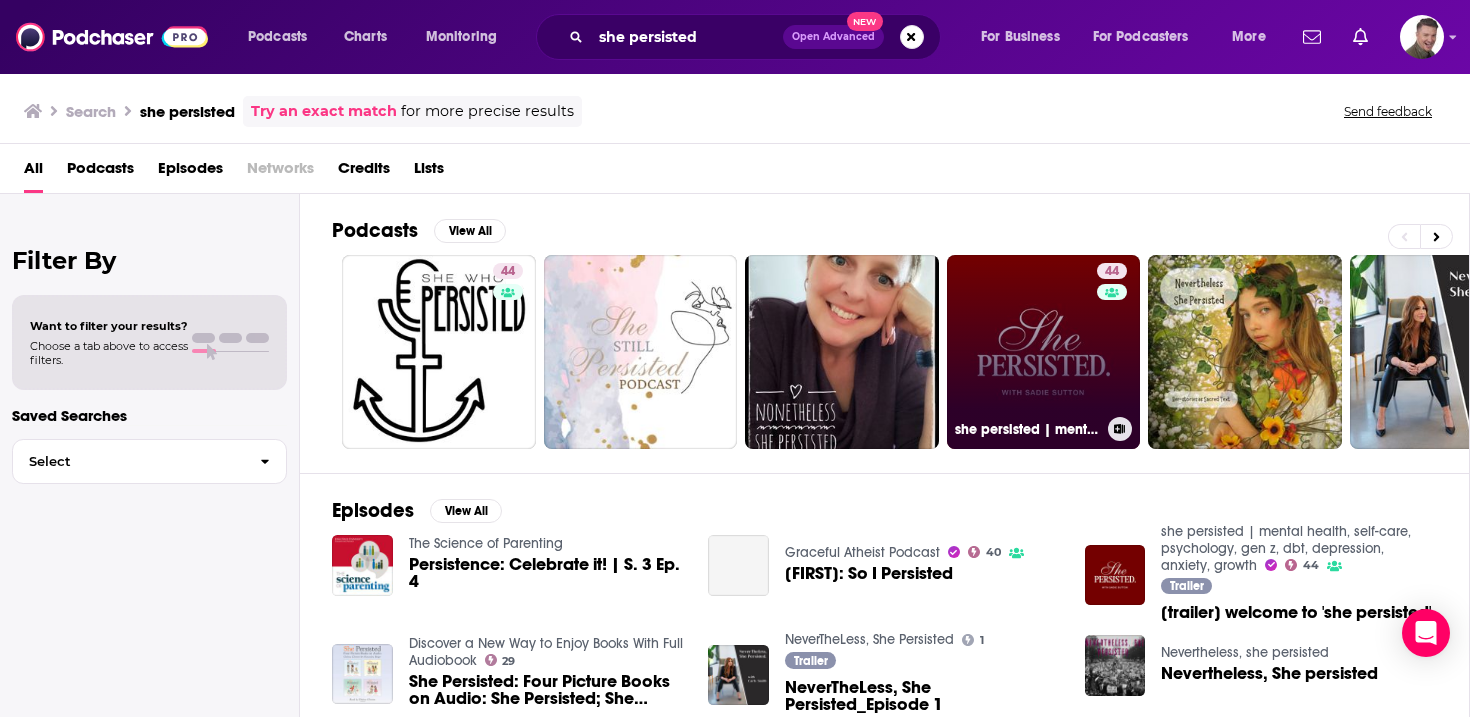 click on "44 she persisted | mental health, self-care, psychology, gen z, dbt, depression, anxiety, growth" at bounding box center (1044, 352) 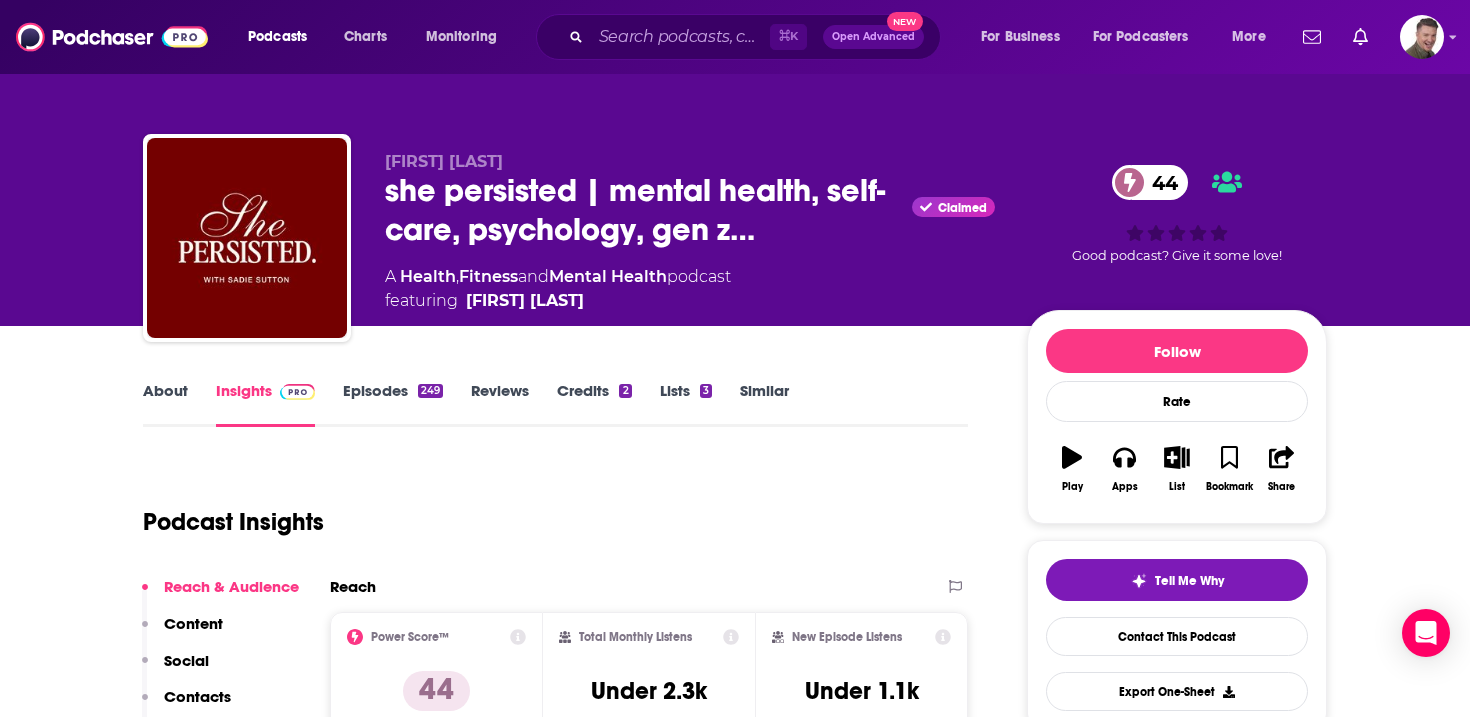 click on "About" at bounding box center (165, 404) 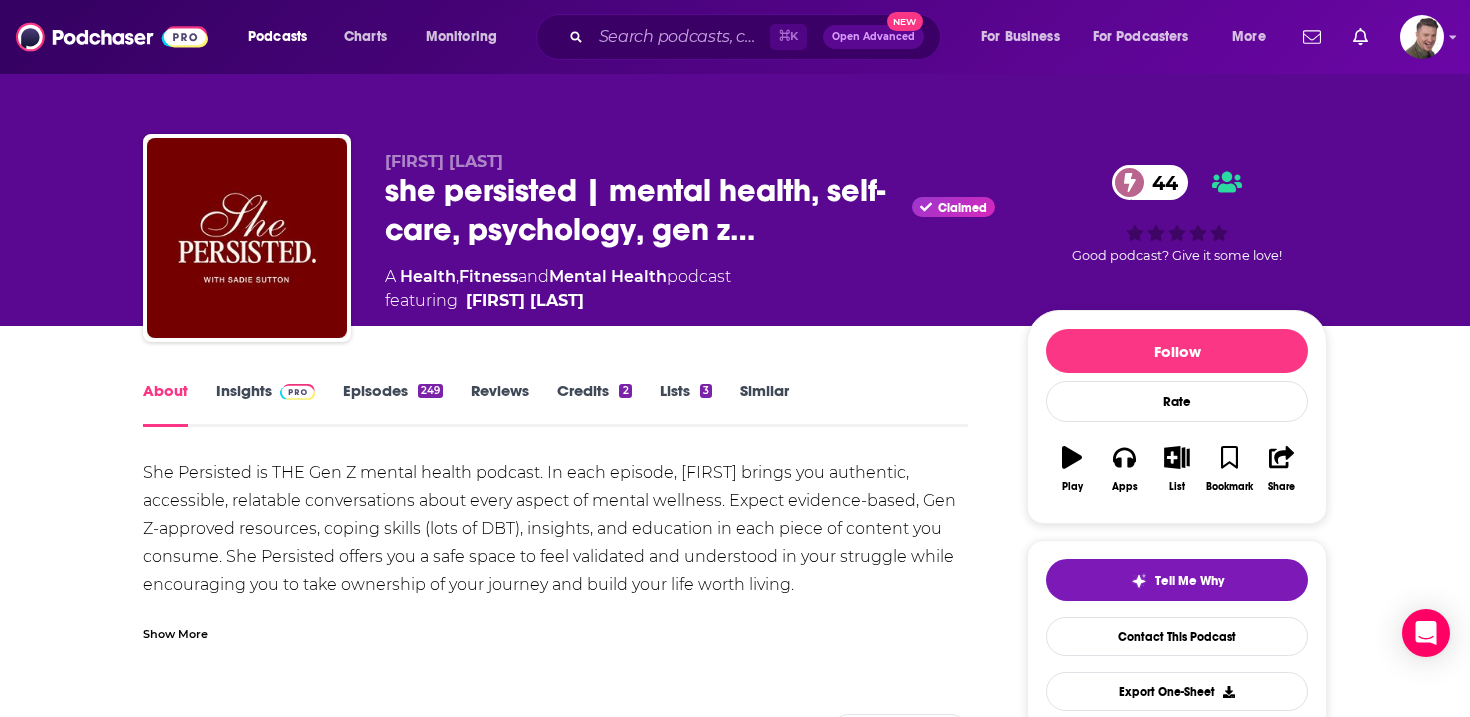 click on "Episodes 249" at bounding box center [393, 404] 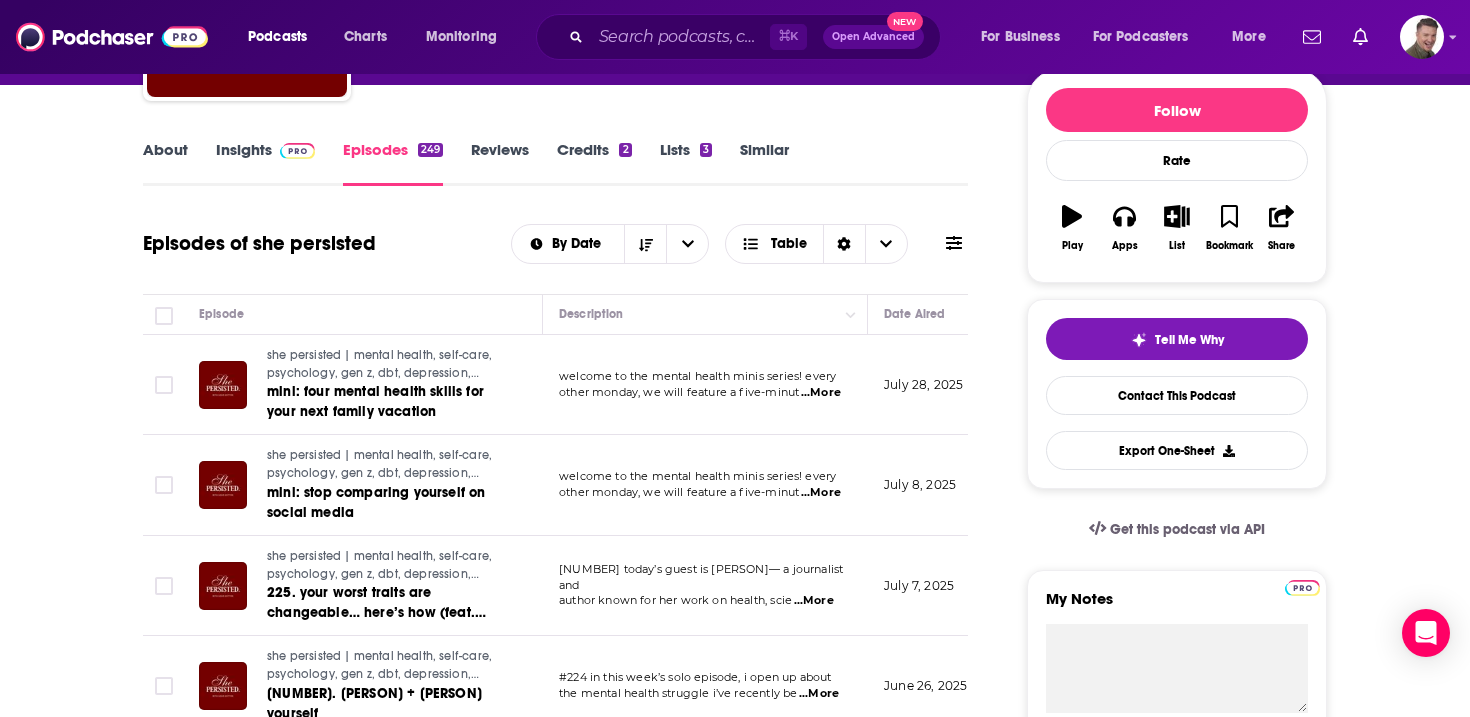 scroll, scrollTop: 0, scrollLeft: 0, axis: both 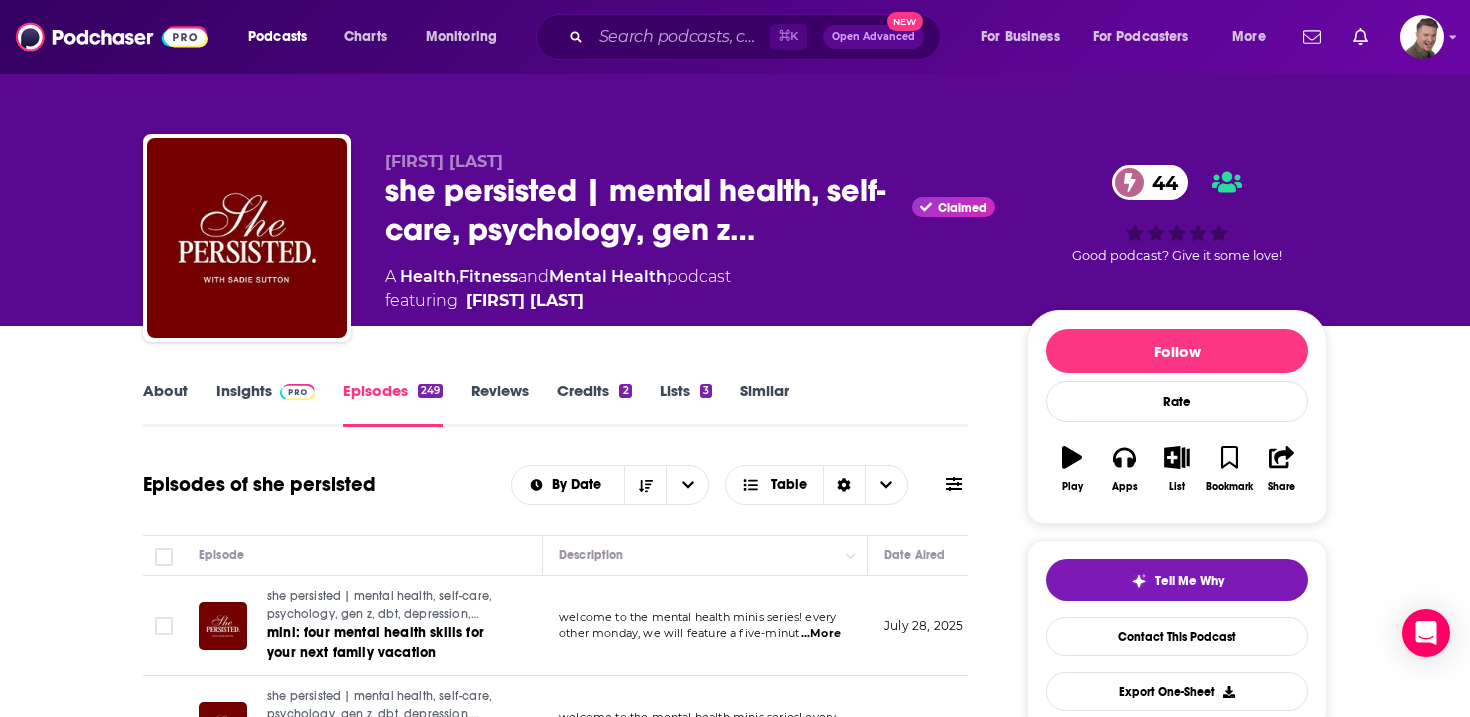 click on "Insights" at bounding box center [265, 404] 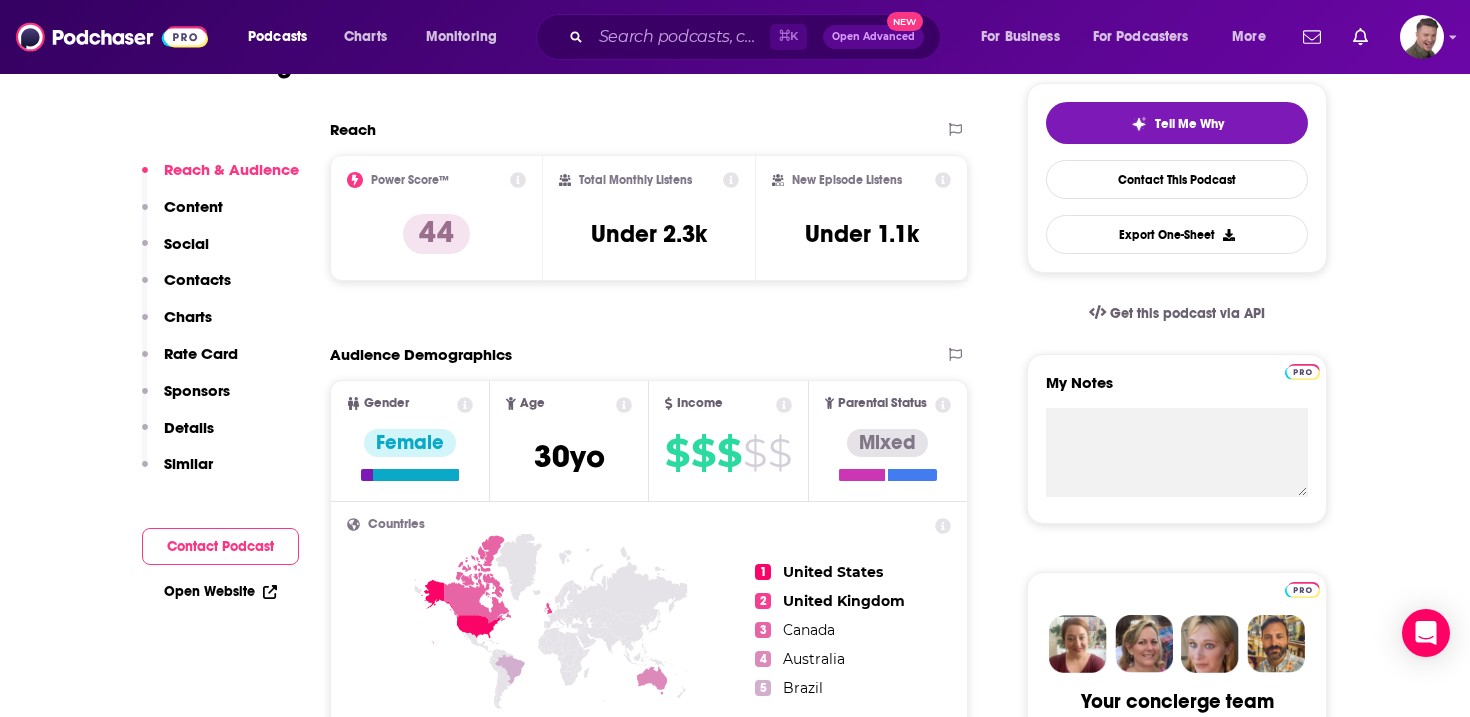 scroll, scrollTop: 10, scrollLeft: 0, axis: vertical 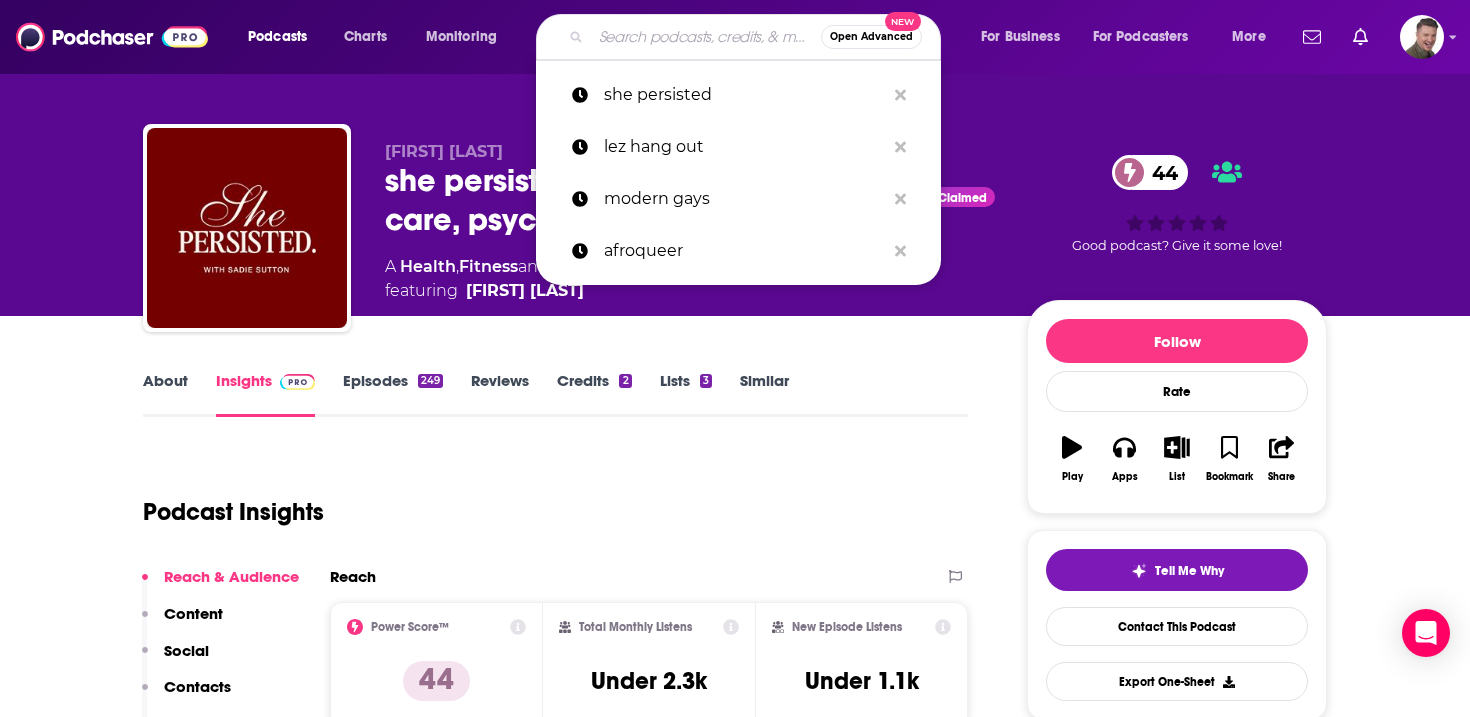 click at bounding box center (706, 37) 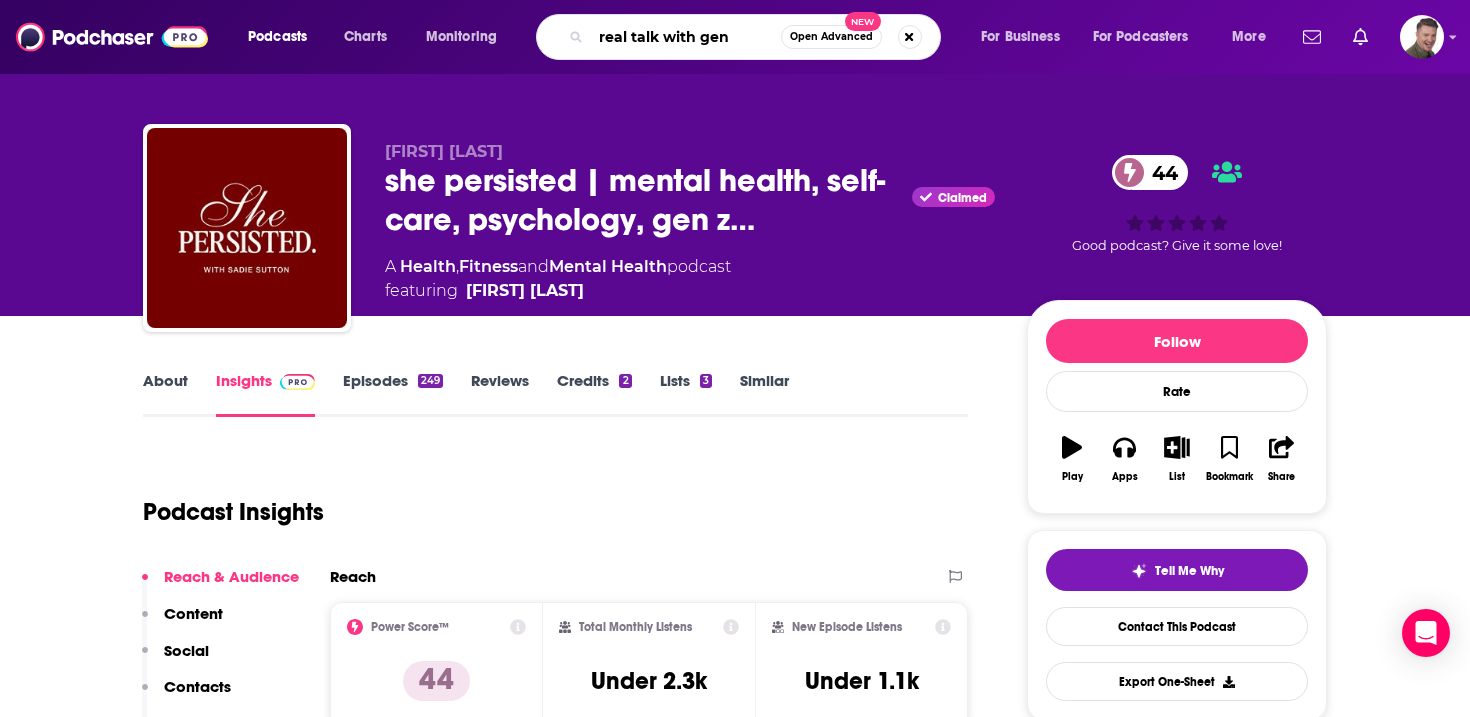 type on "real talk with gen z" 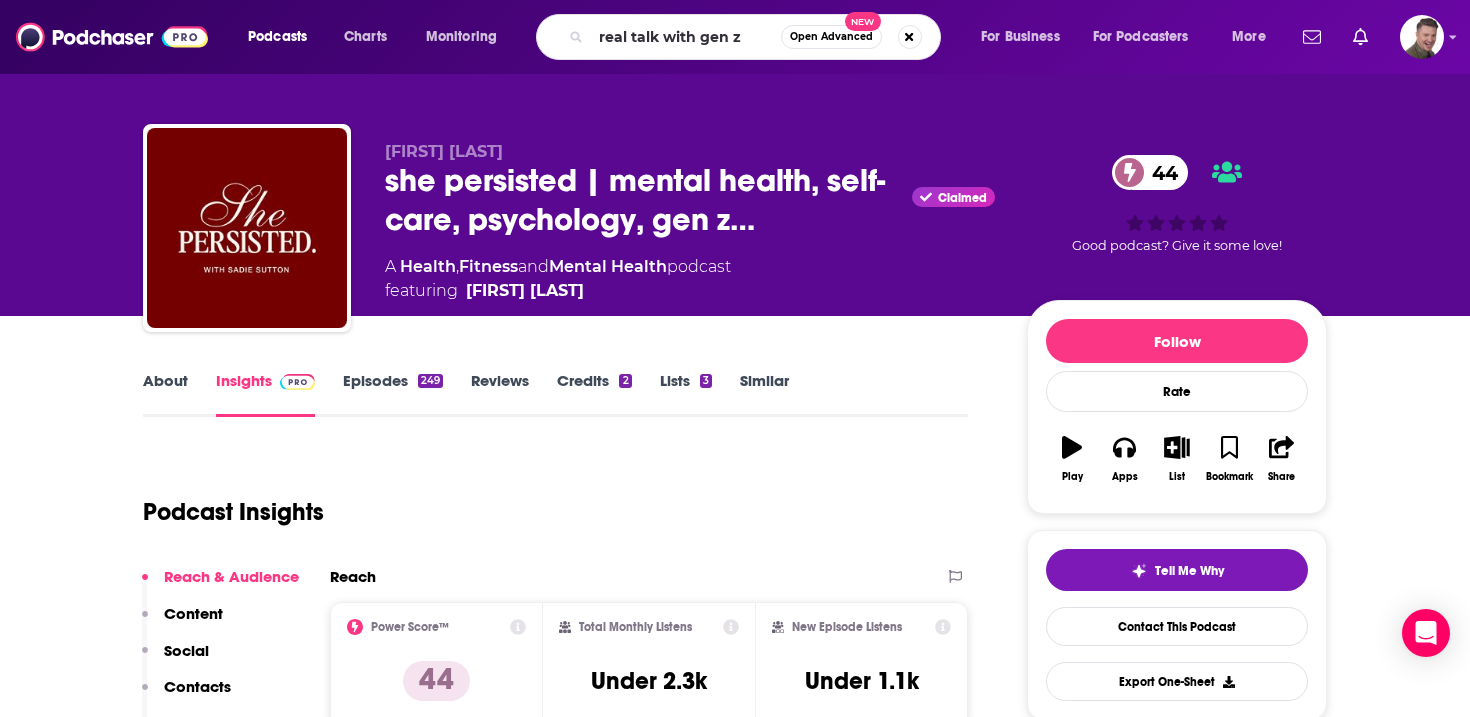 scroll, scrollTop: 0, scrollLeft: 0, axis: both 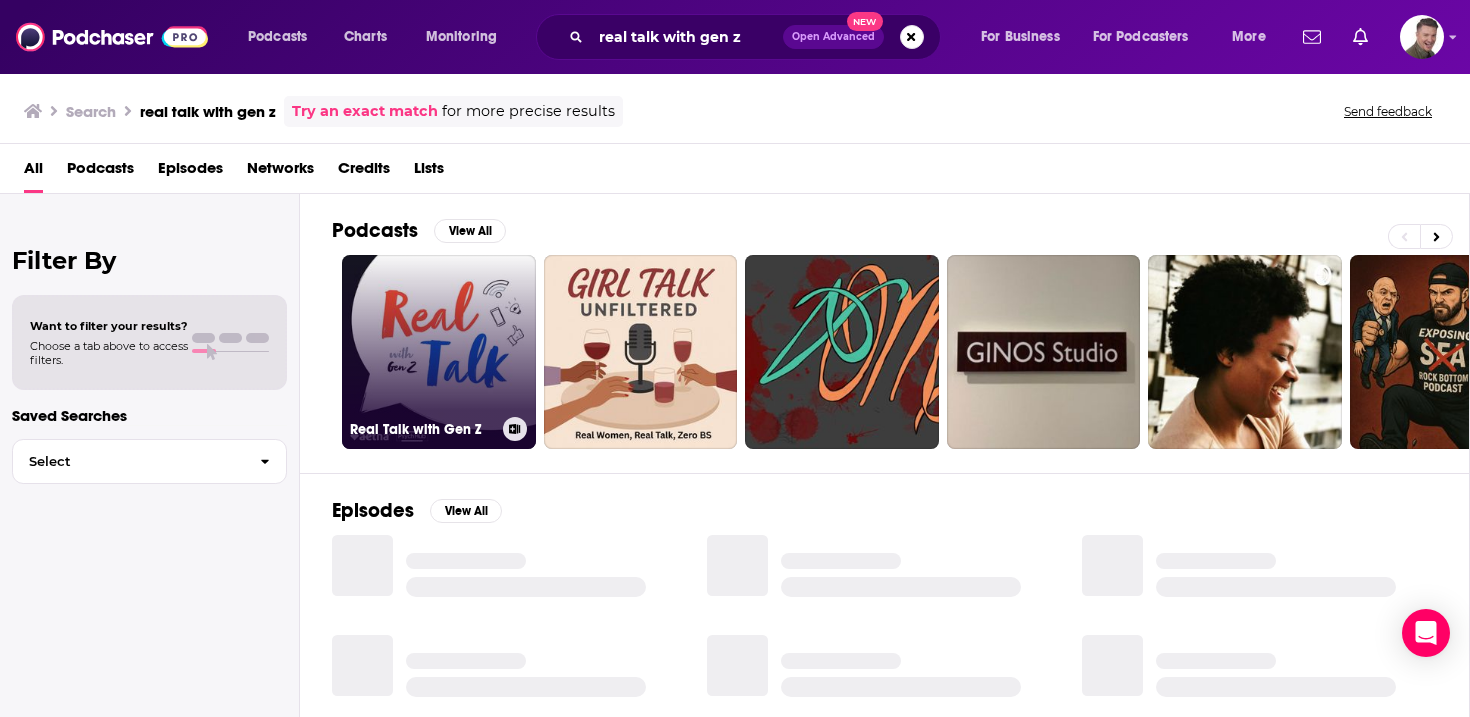 click on "Real Talk with Gen Z" at bounding box center (439, 352) 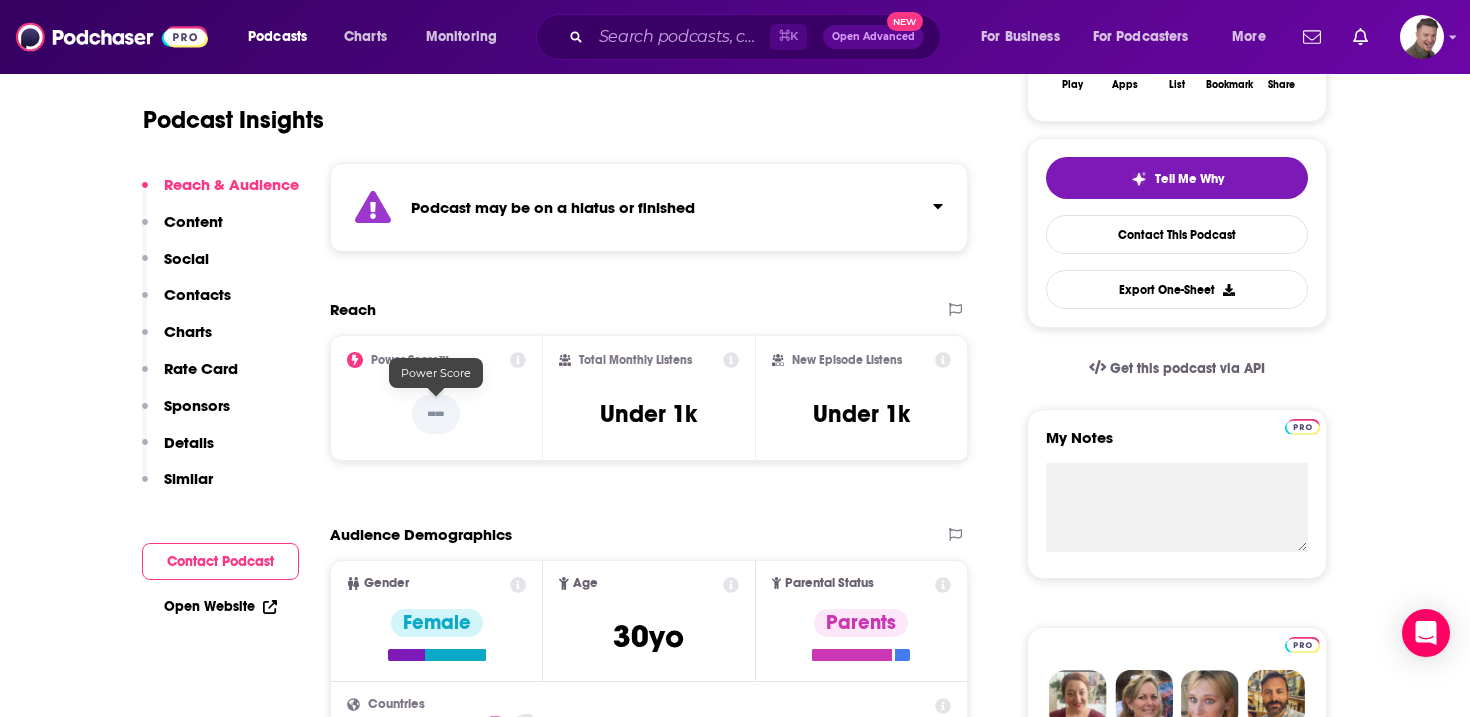 scroll, scrollTop: 0, scrollLeft: 0, axis: both 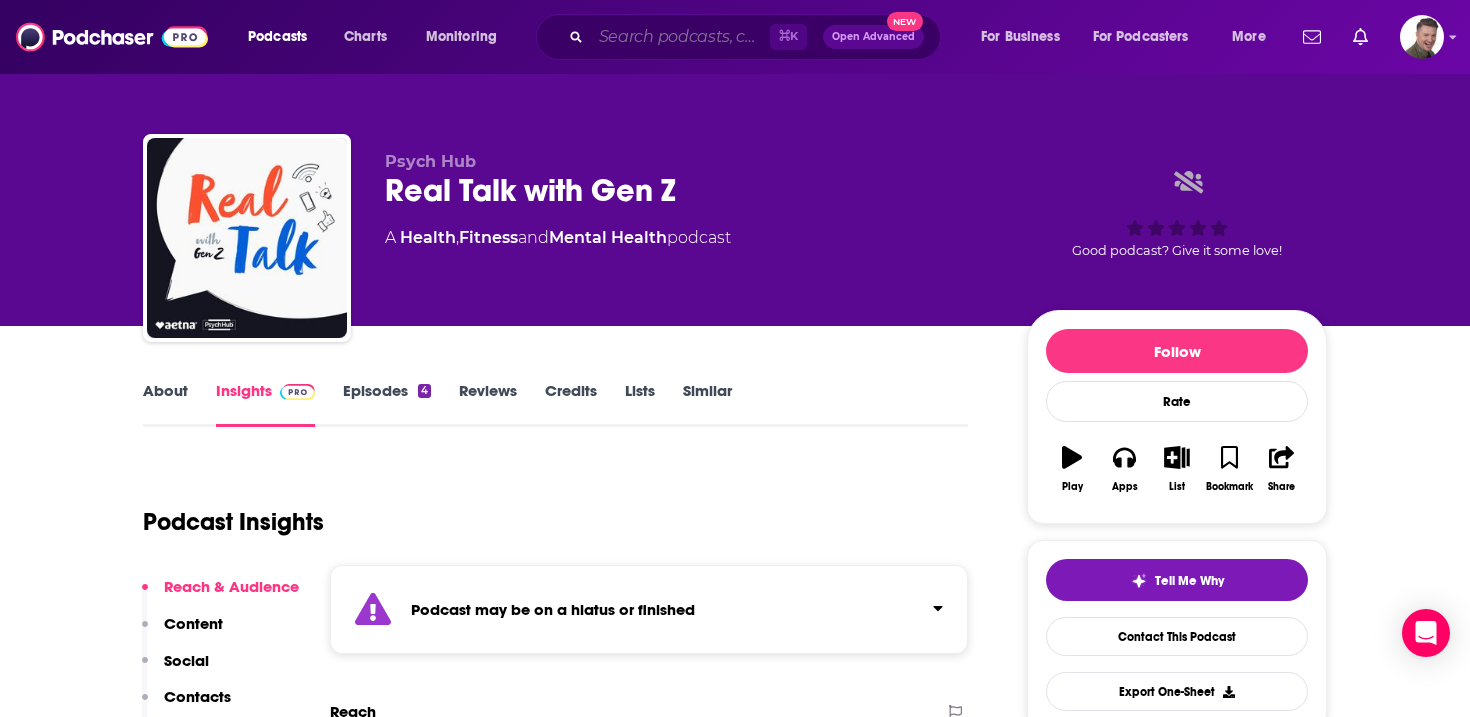 click at bounding box center [680, 37] 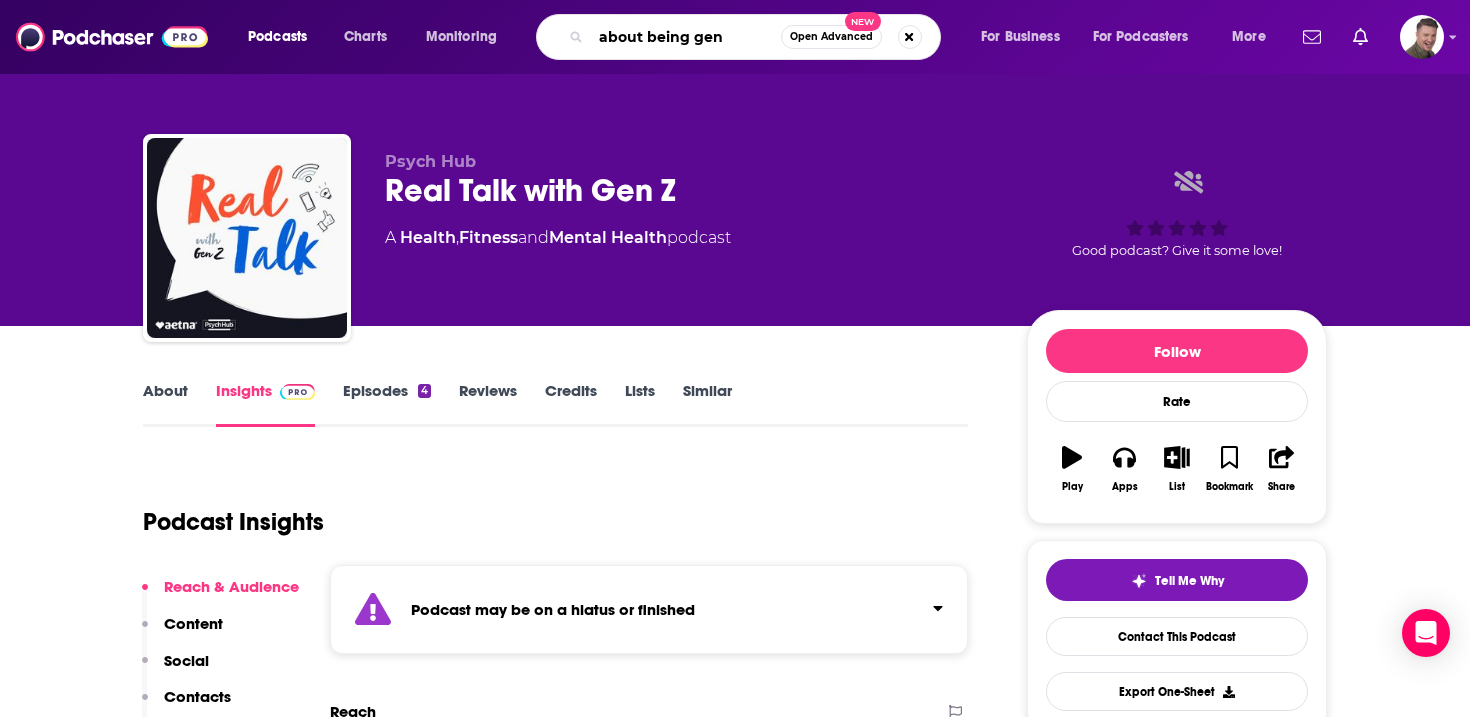 type on "about being gen z" 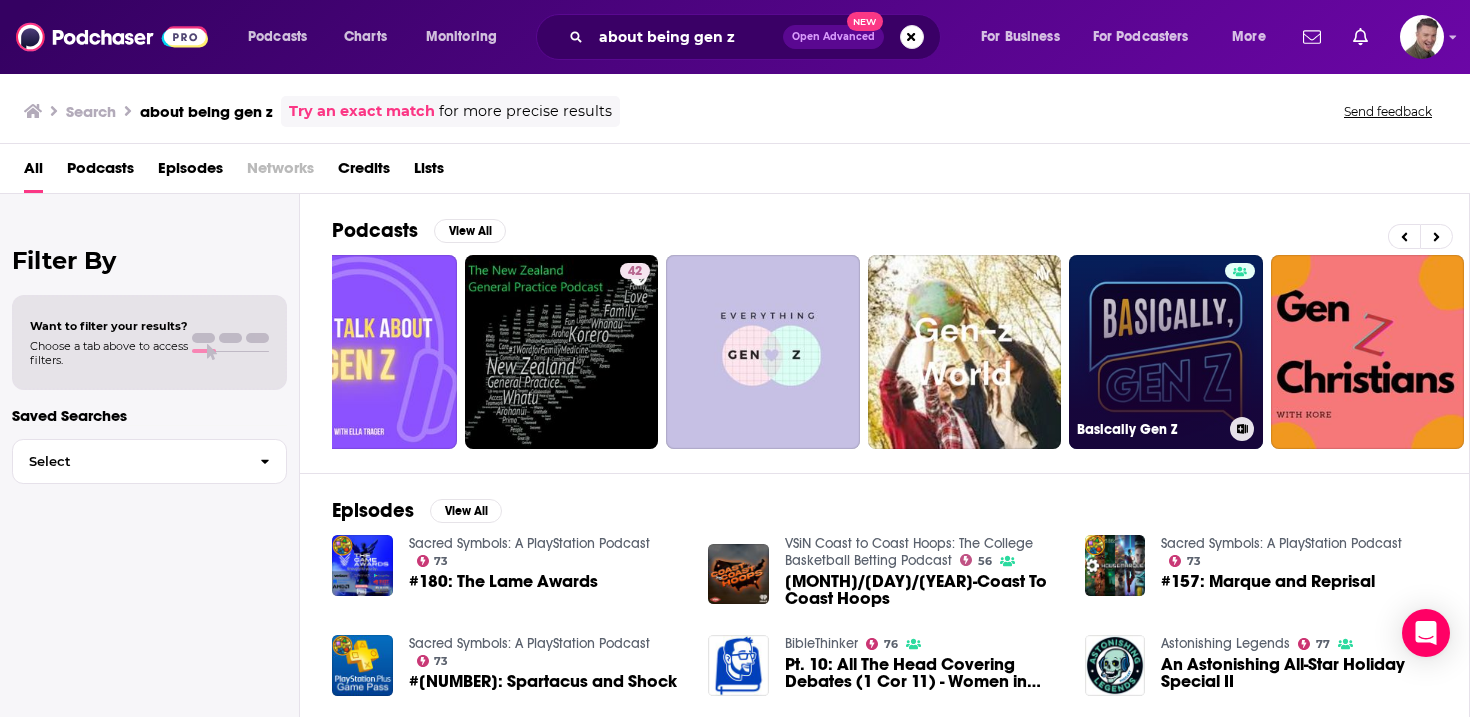 scroll, scrollTop: 0, scrollLeft: 0, axis: both 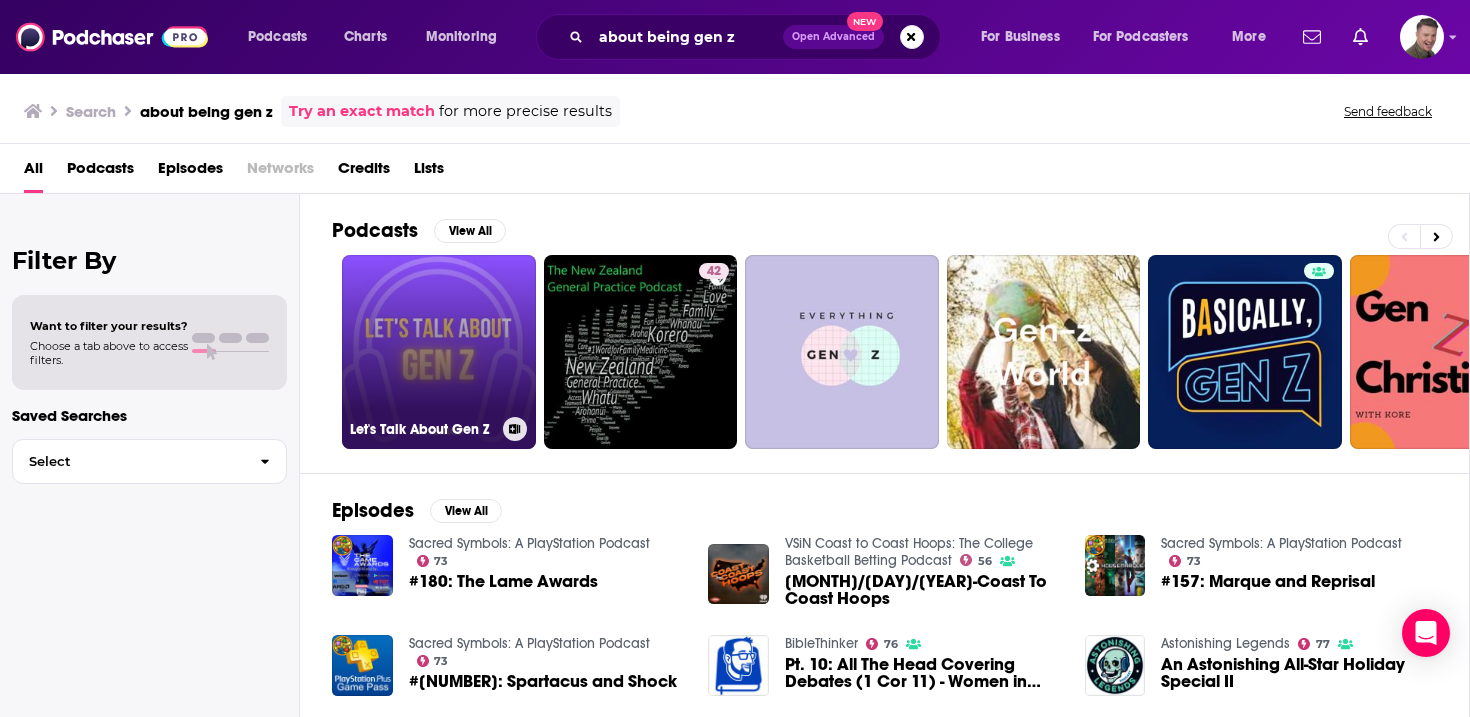 click on "Let's Talk About Gen Z" at bounding box center (439, 352) 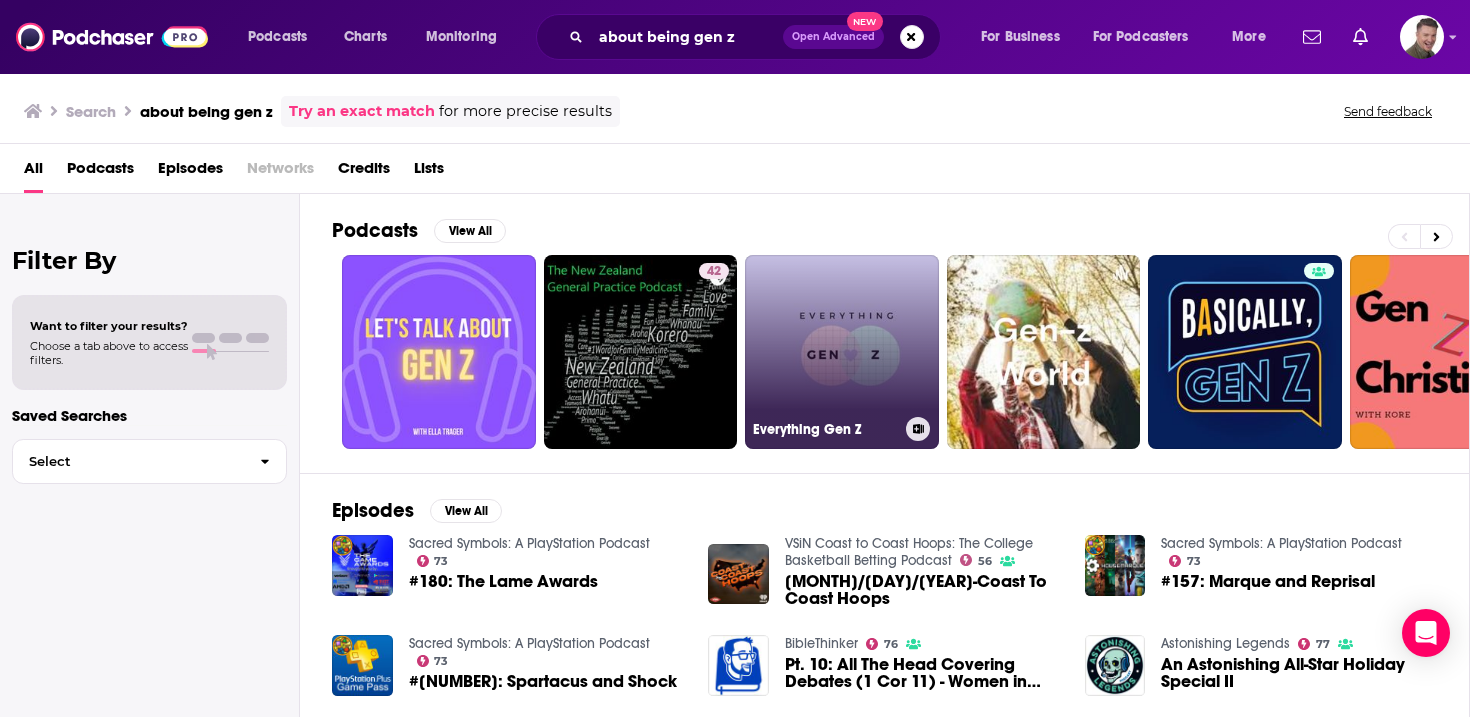 click on "Everything Gen Z" at bounding box center (842, 352) 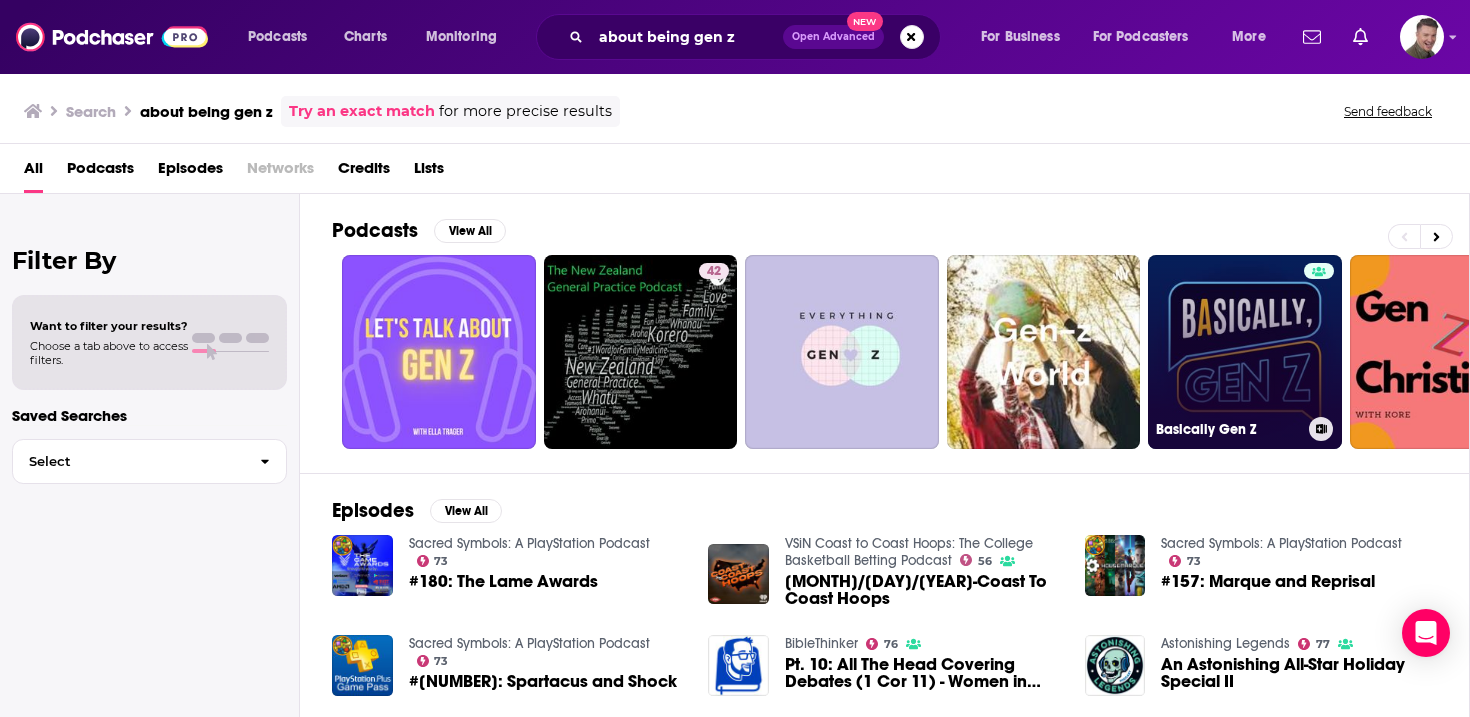 click on "Basically Gen Z" at bounding box center (1245, 352) 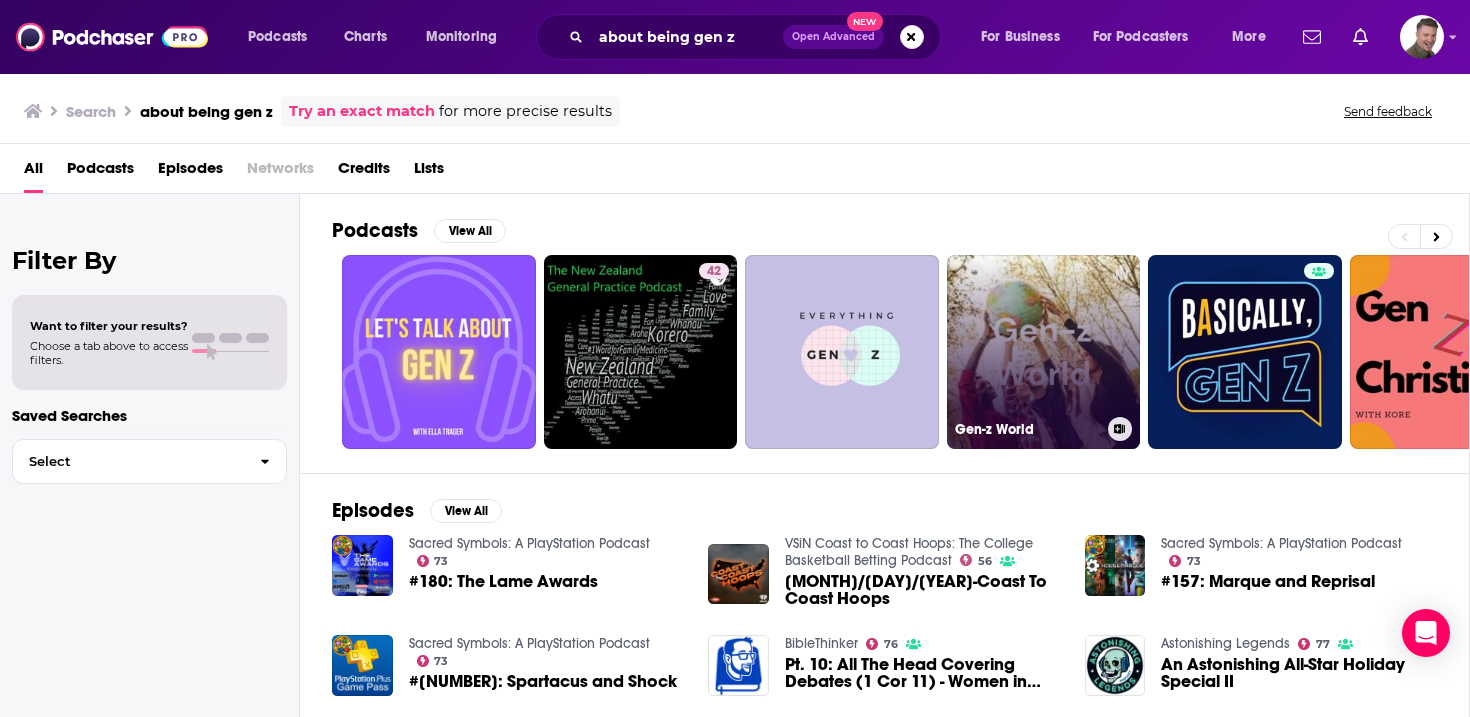 click on "Gen-z World" at bounding box center (1044, 352) 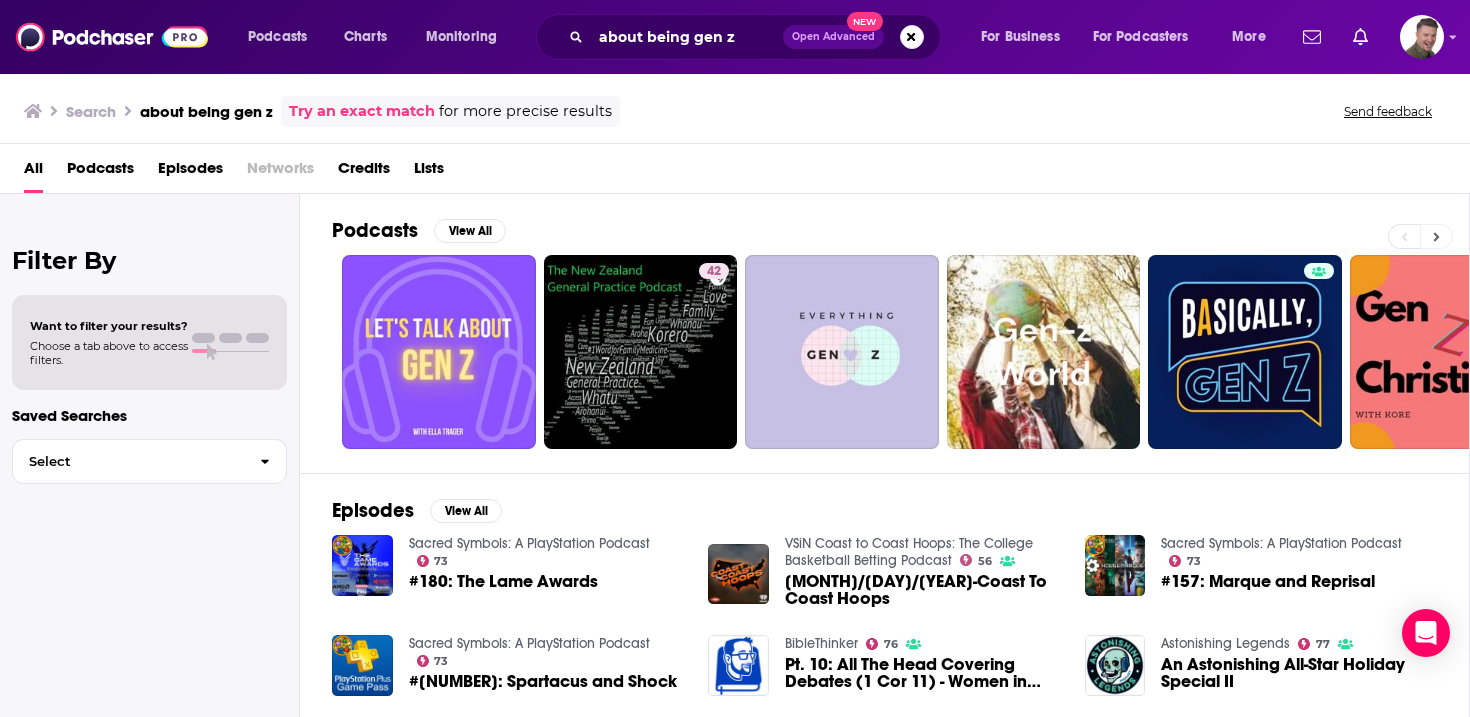 click 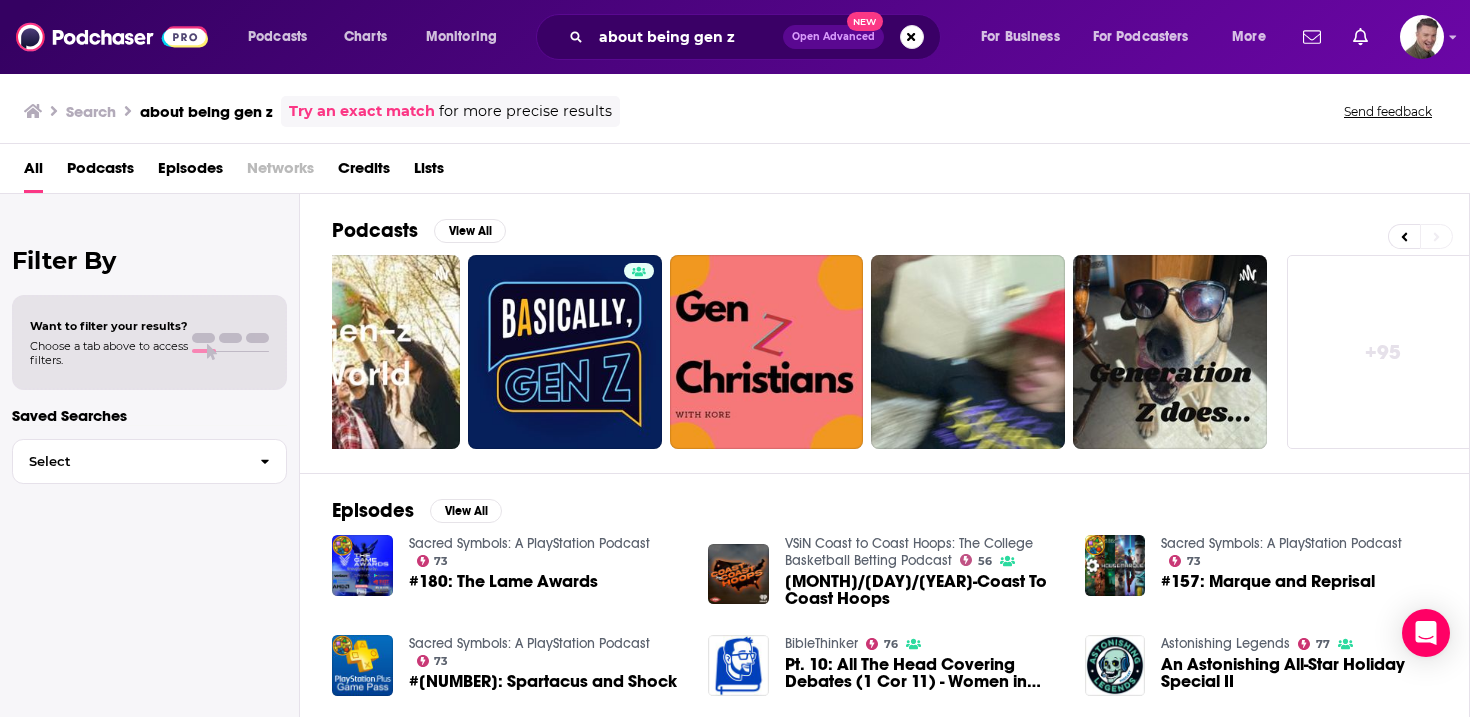scroll, scrollTop: 0, scrollLeft: 699, axis: horizontal 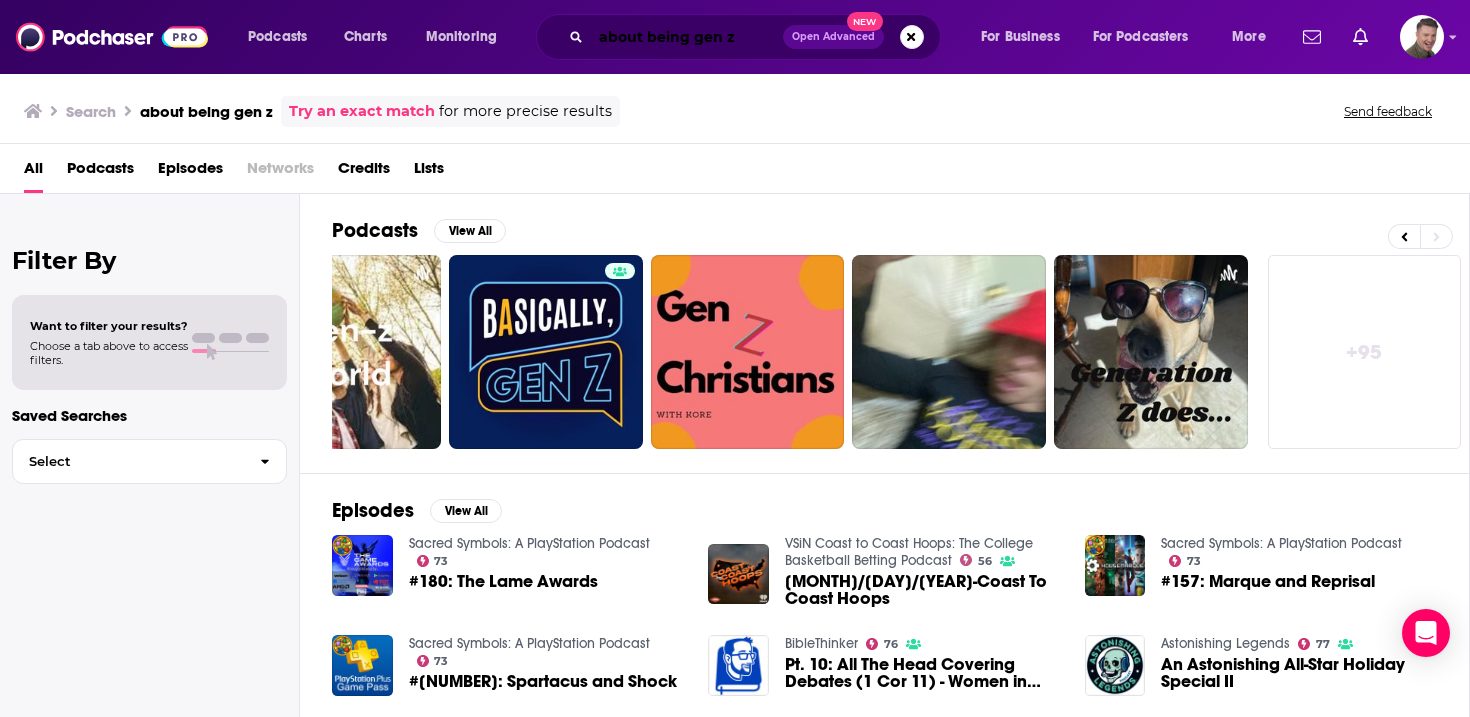 click on "about being gen z" at bounding box center [687, 37] 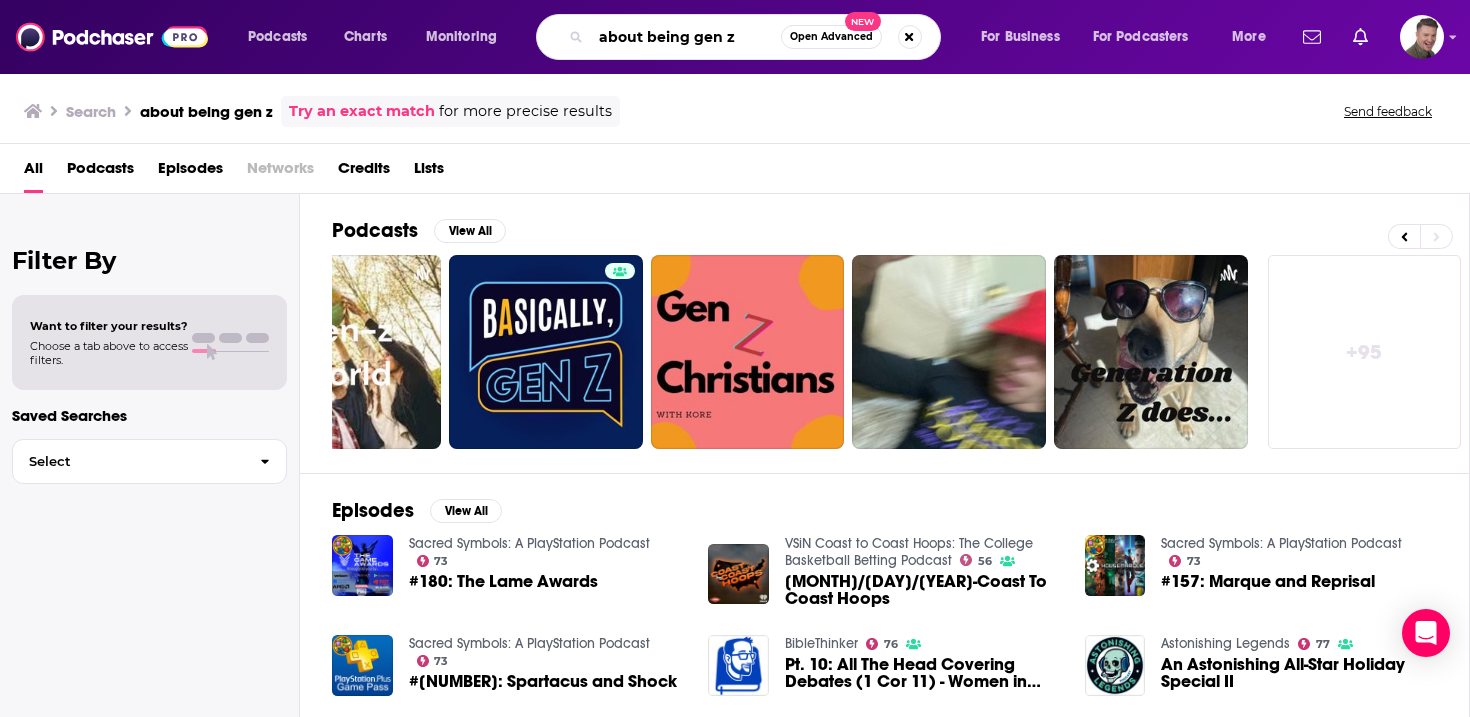 click on "about being gen z" at bounding box center (686, 37) 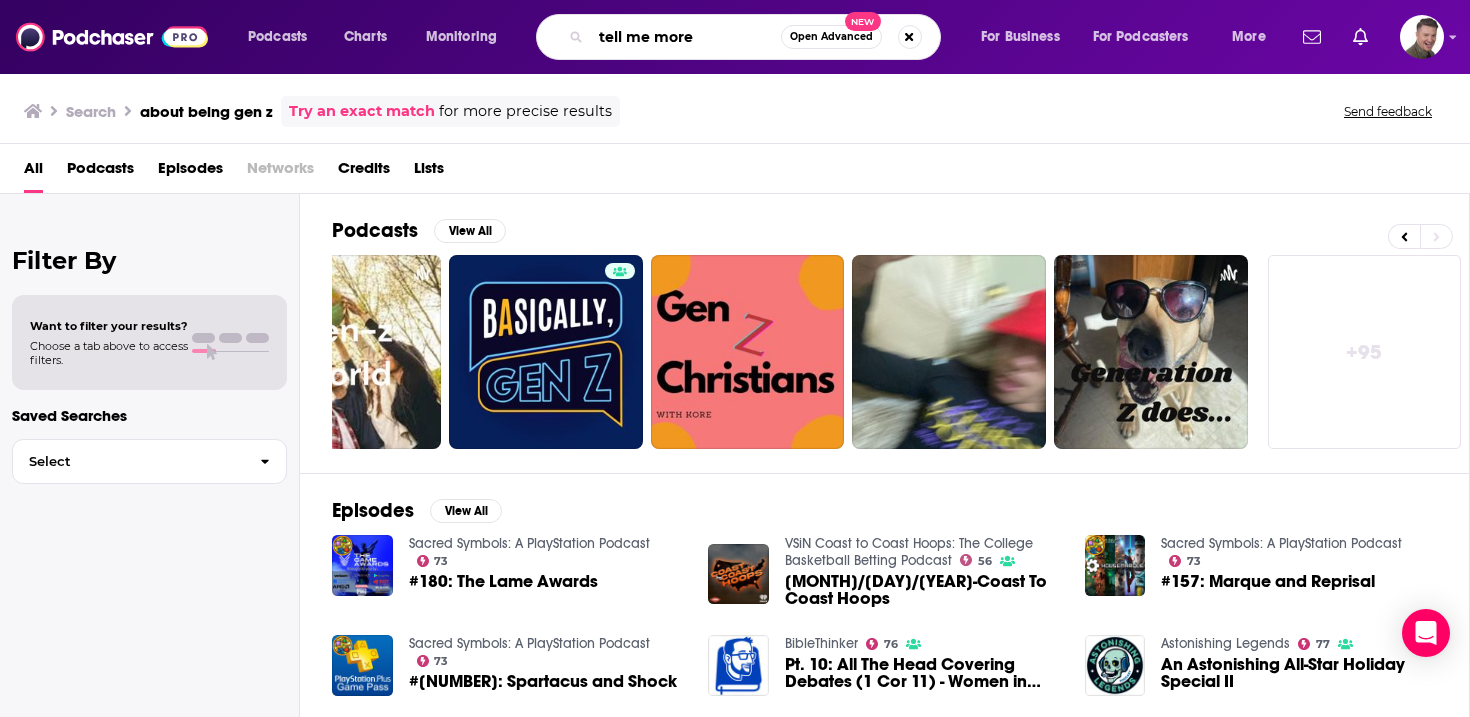 type on "tell me more" 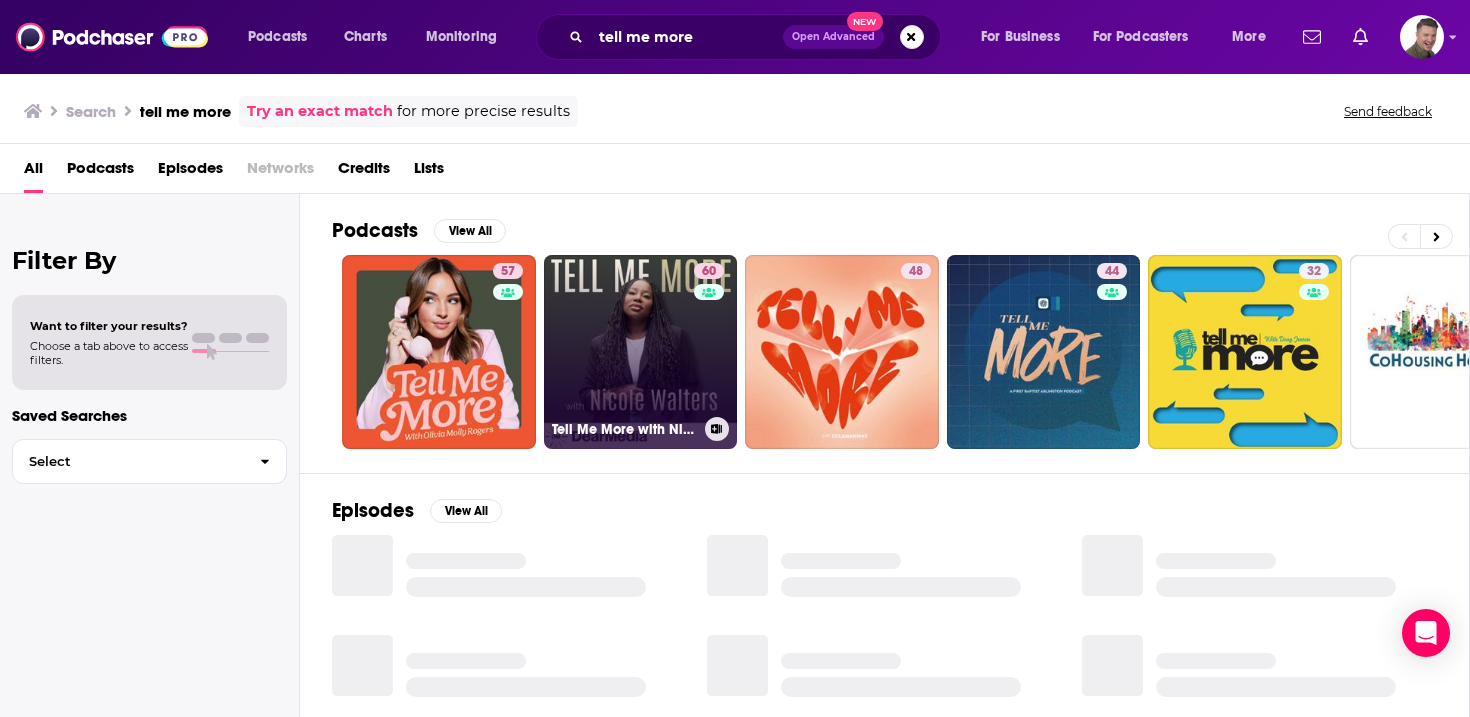 click on "60 Tell Me More with Nicole Walters" at bounding box center (641, 352) 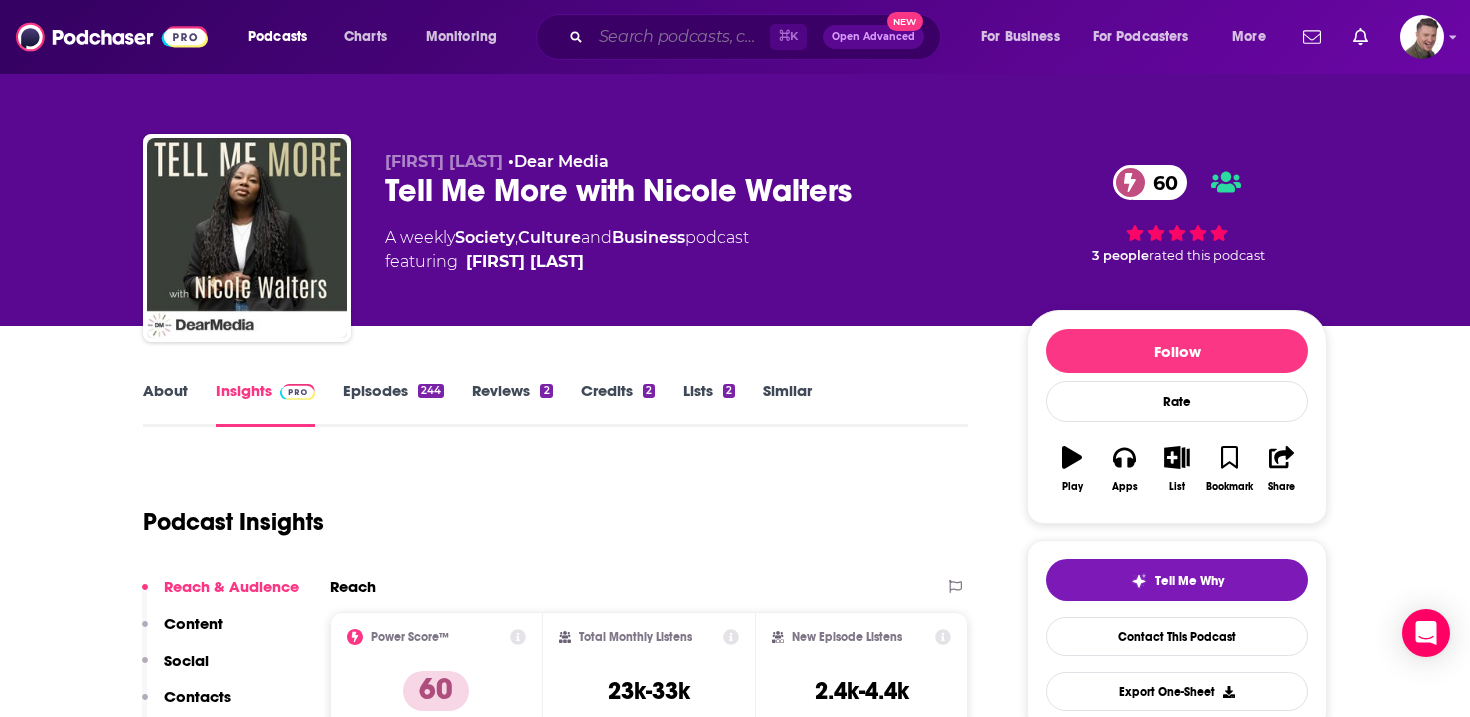 click at bounding box center (680, 37) 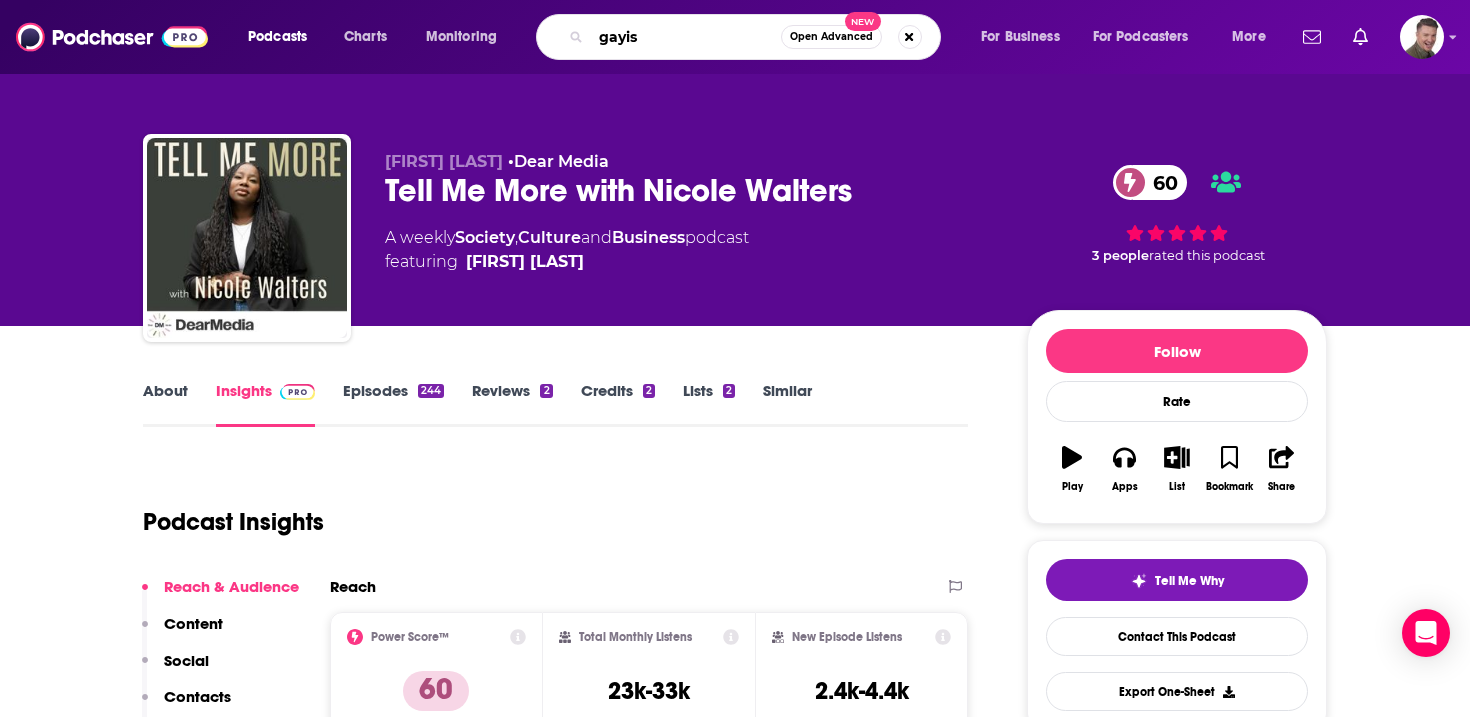 type on "gayish" 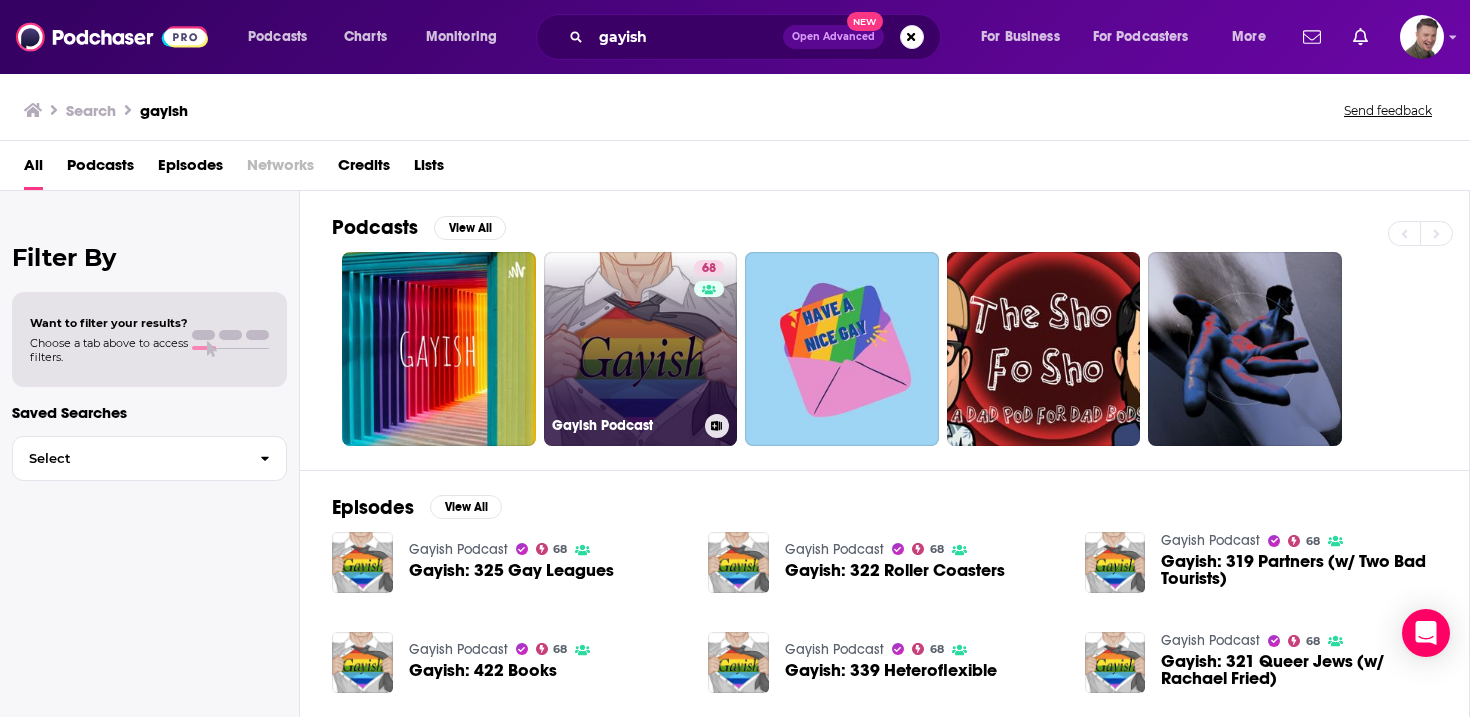 click on "68 Gayish Podcast" at bounding box center [641, 349] 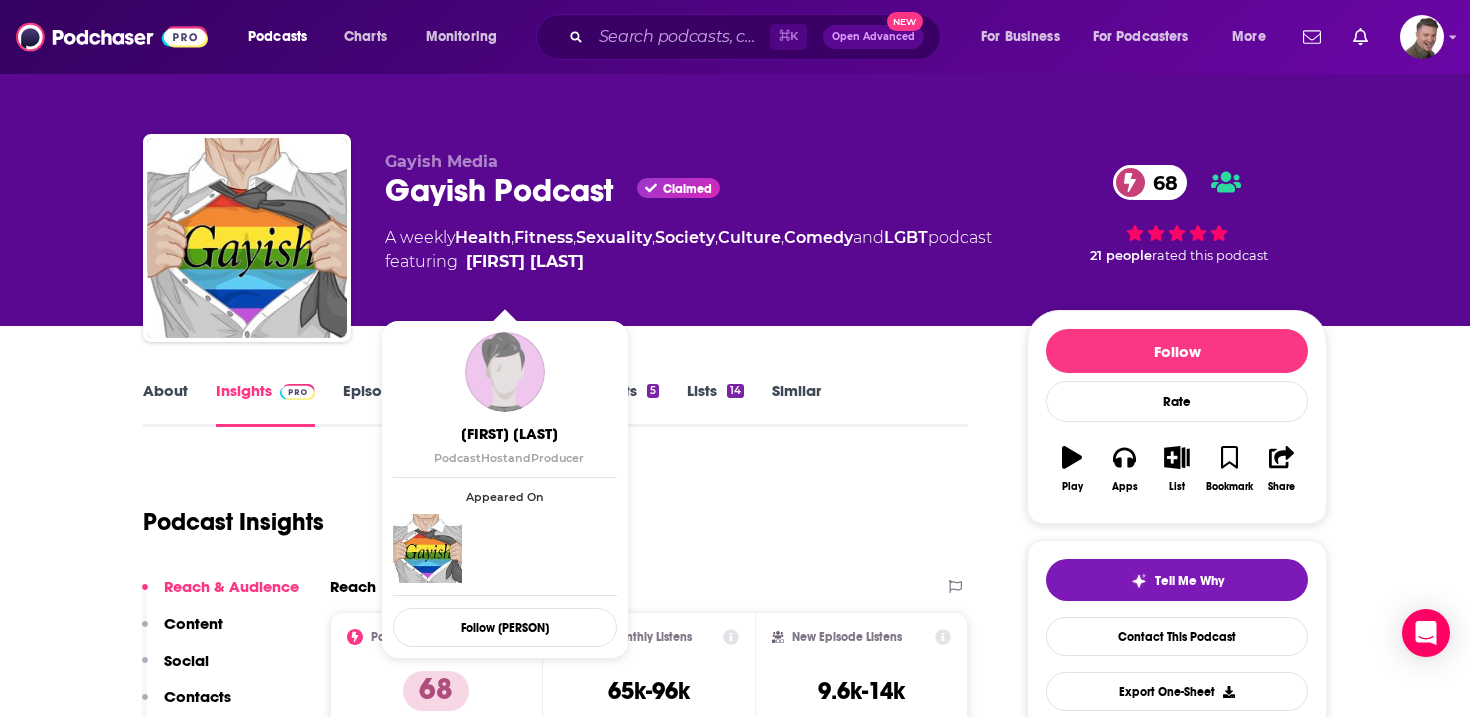 drag, startPoint x: 553, startPoint y: 277, endPoint x: 542, endPoint y: 279, distance: 11.18034 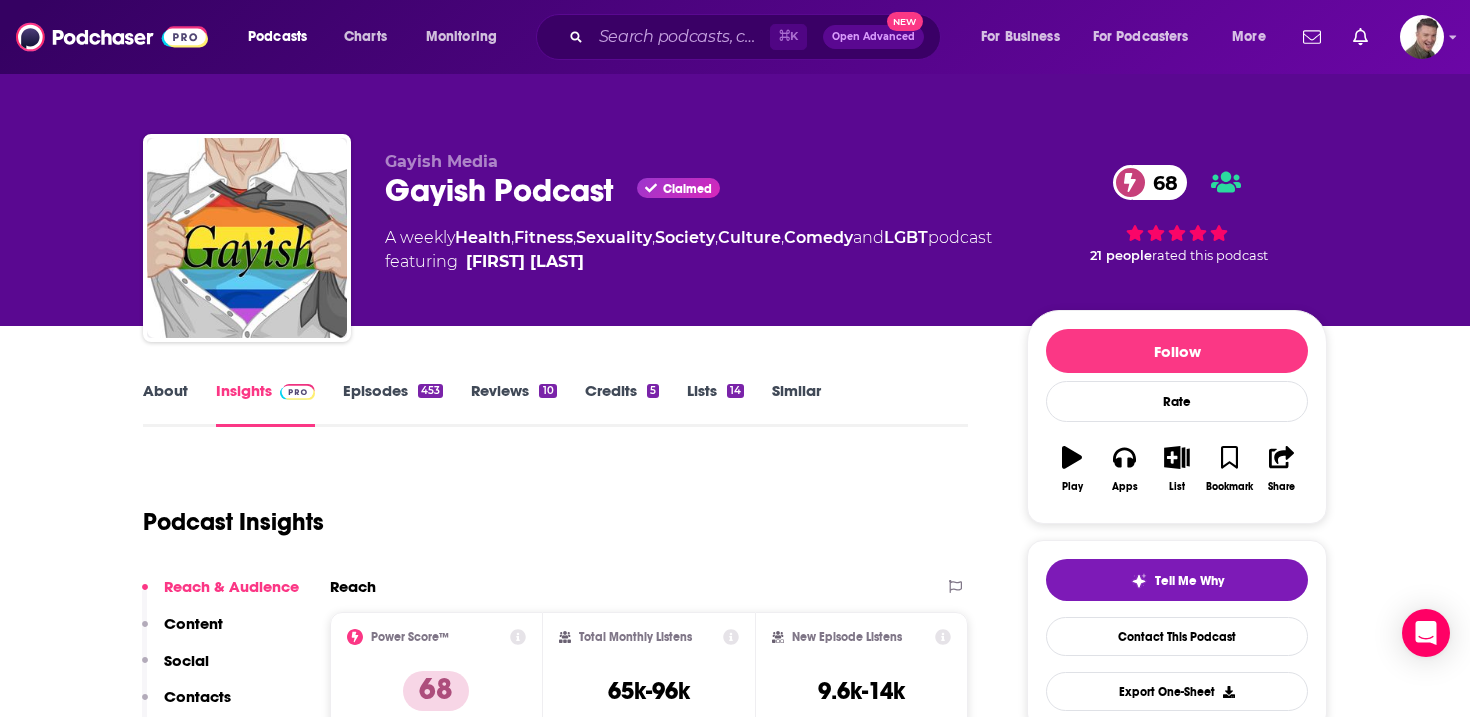 copy on "Kyle Getz" 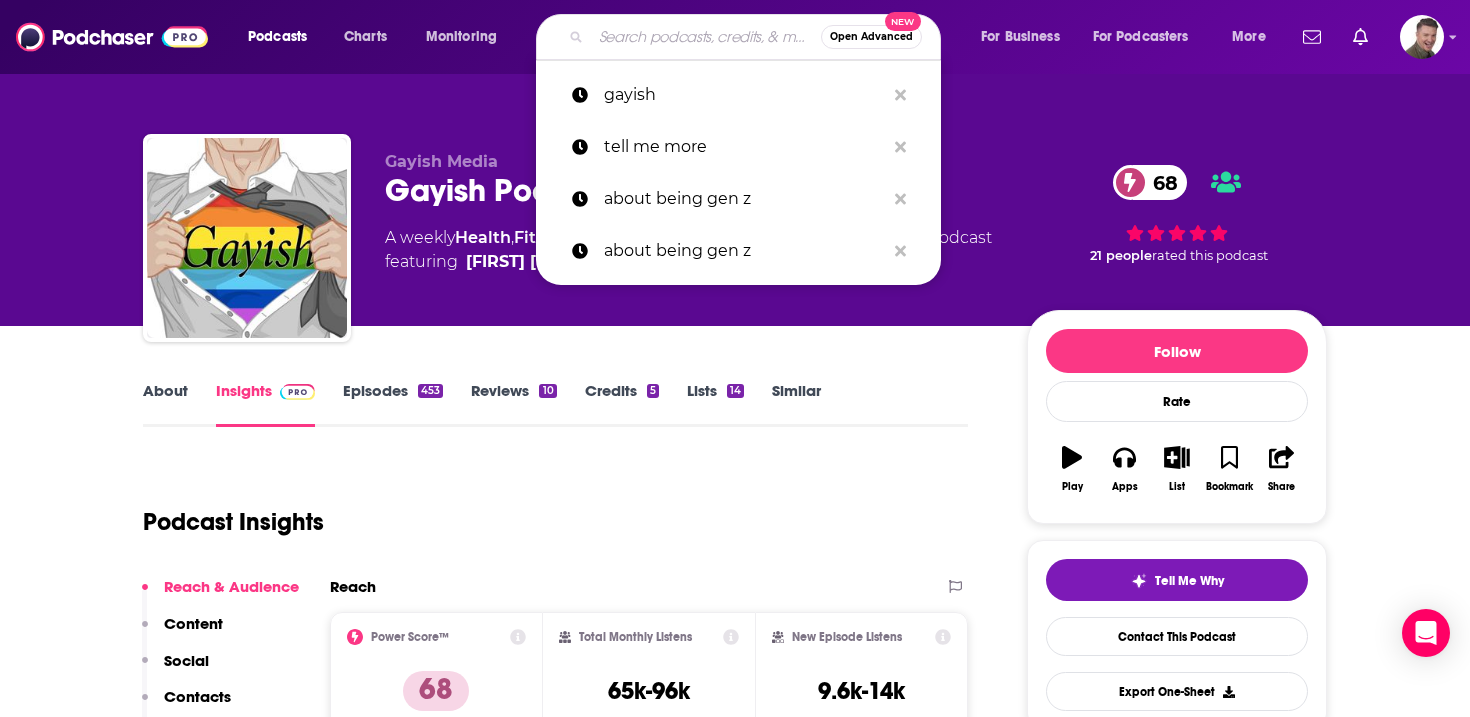 click at bounding box center (706, 37) 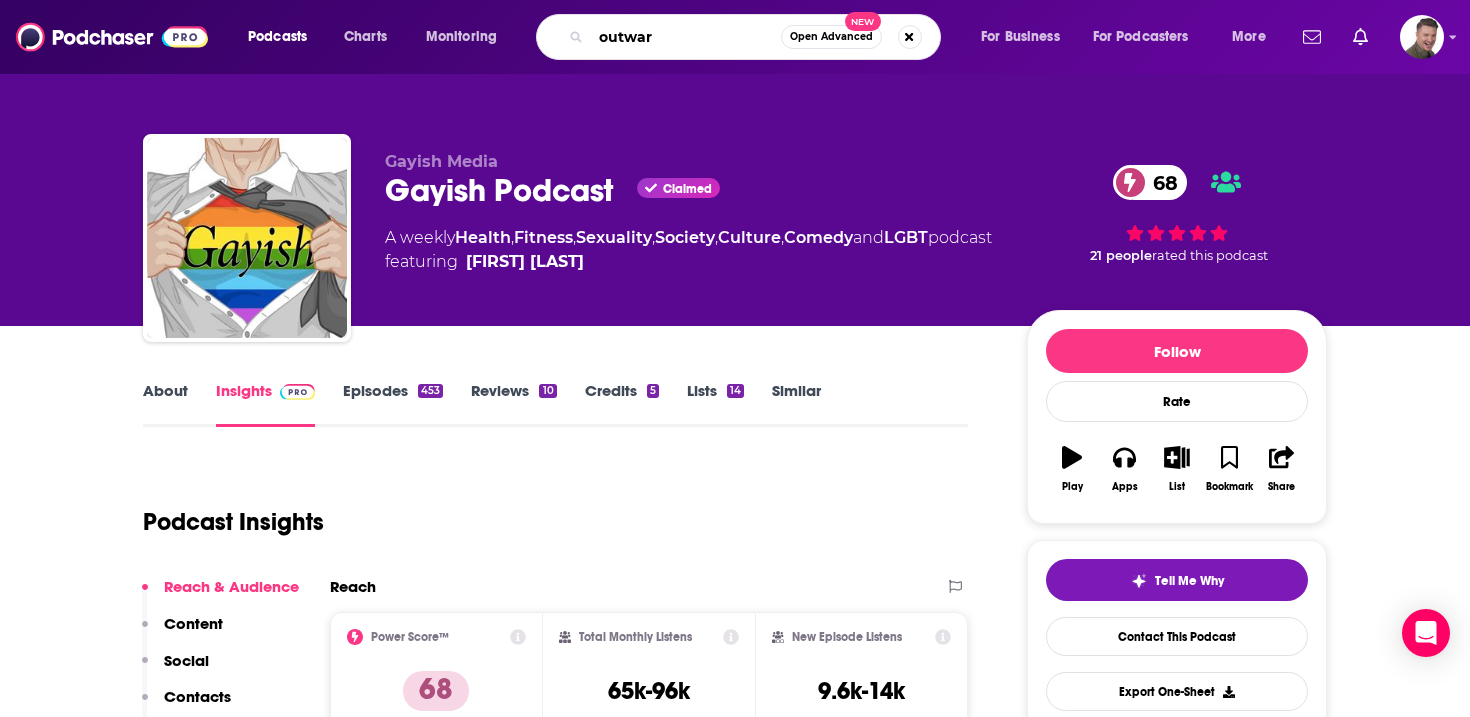 type on "outward" 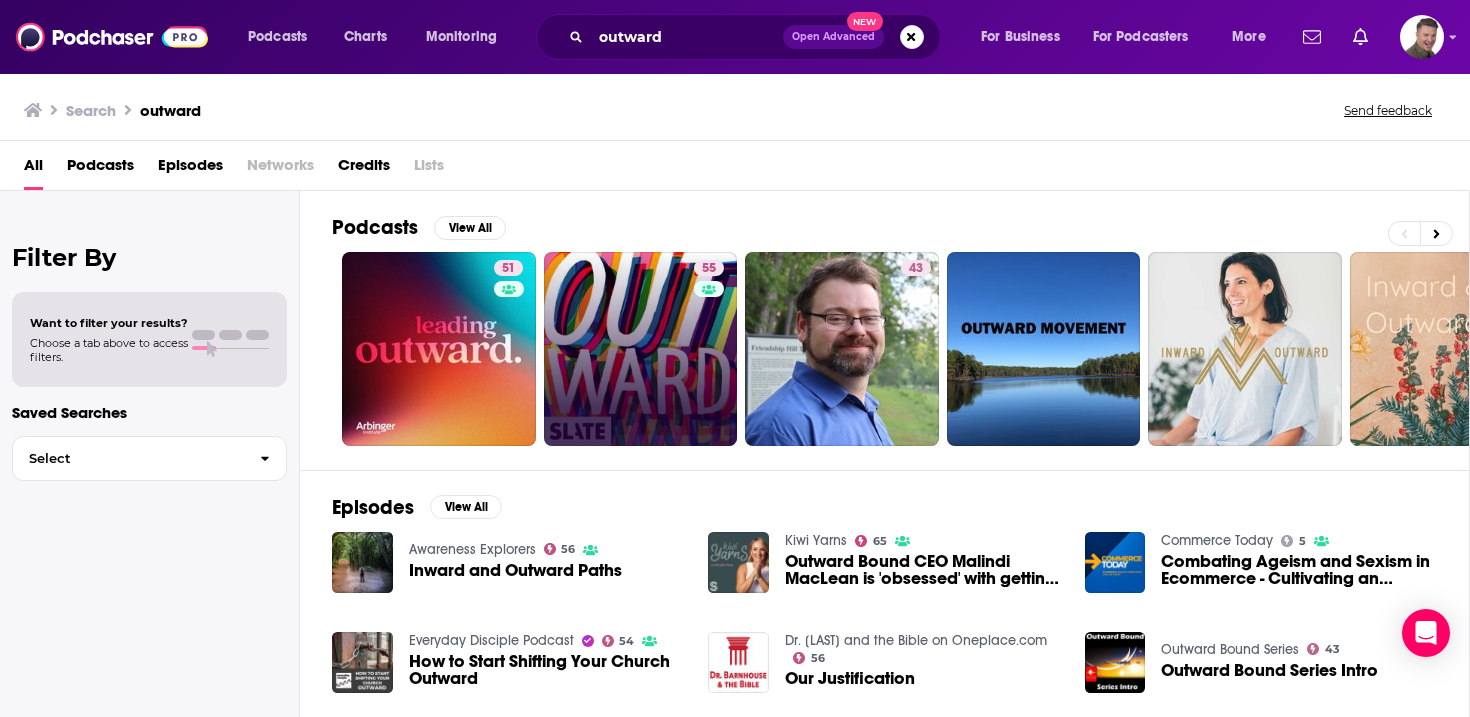 click on "55" at bounding box center (641, 349) 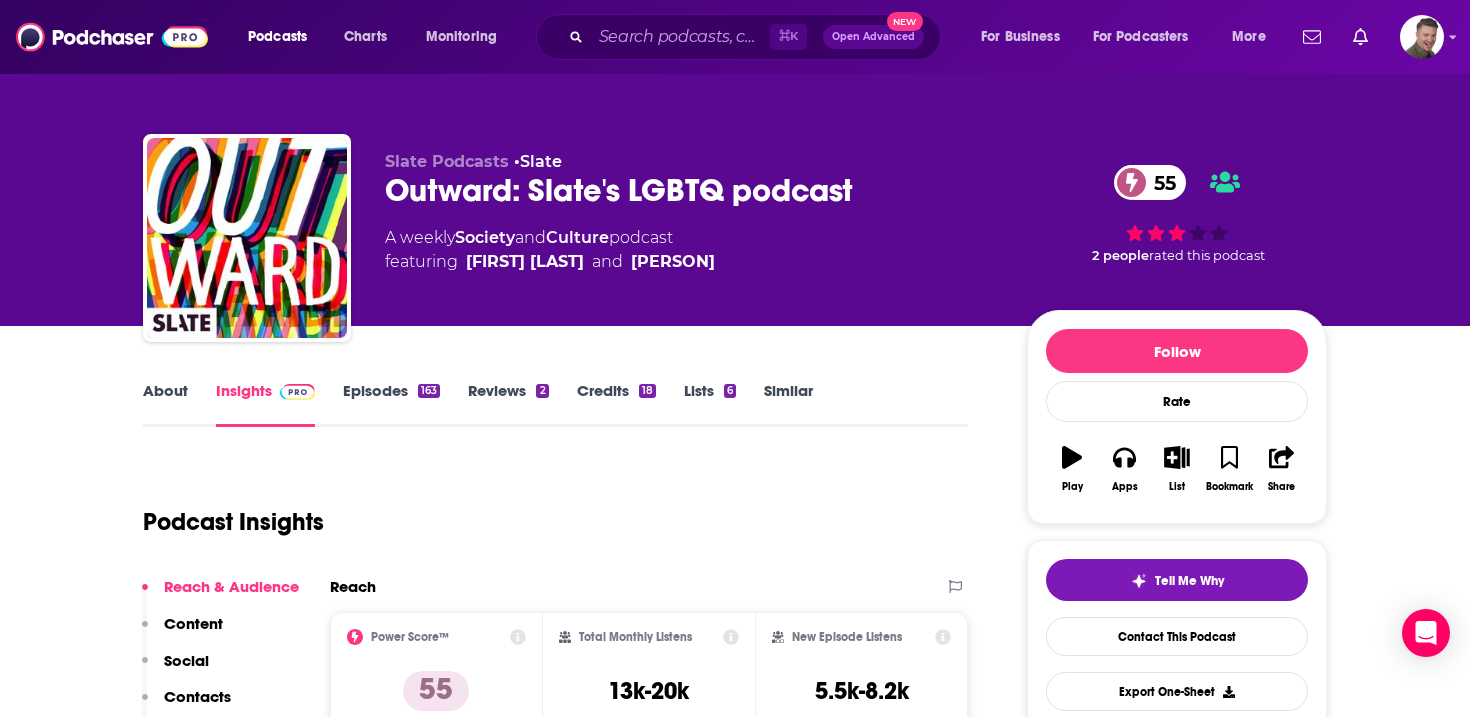 drag, startPoint x: 845, startPoint y: 262, endPoint x: 455, endPoint y: 282, distance: 390.51248 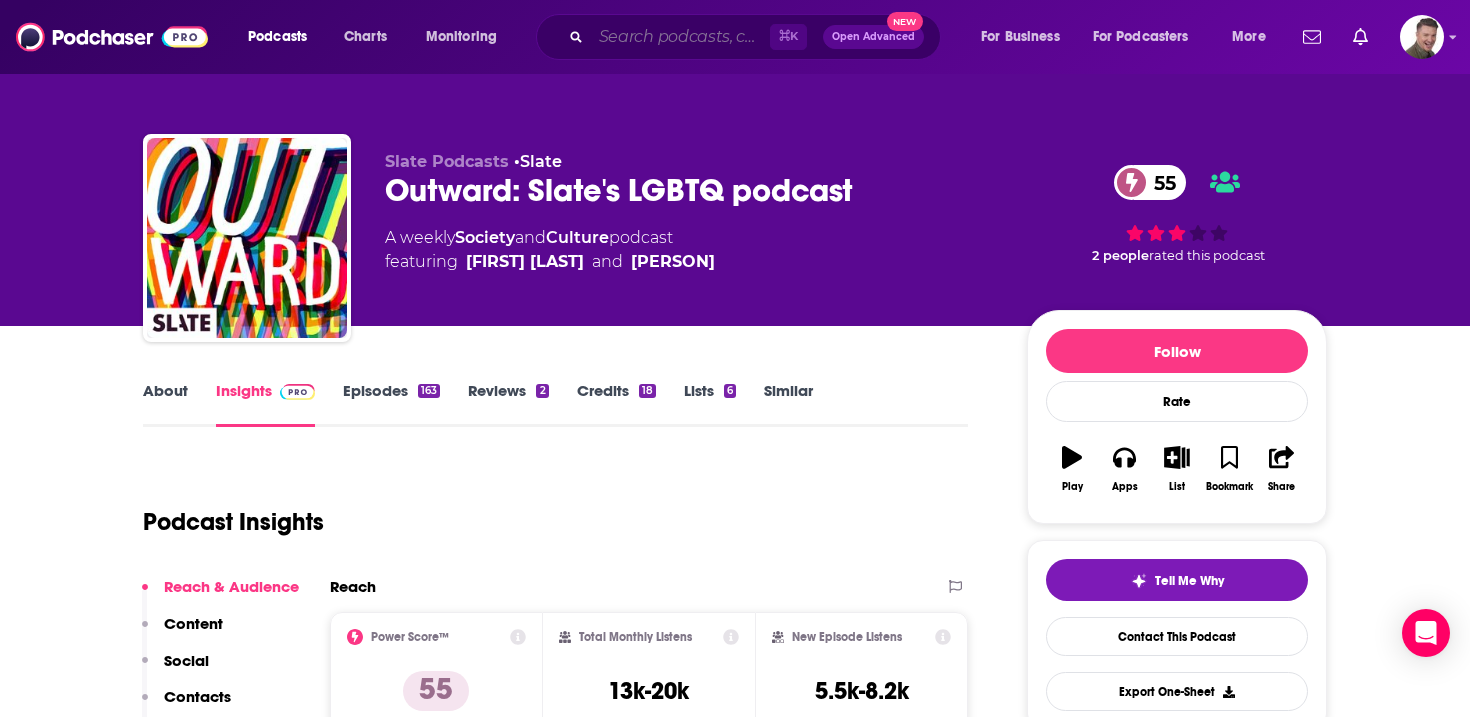 click at bounding box center [680, 37] 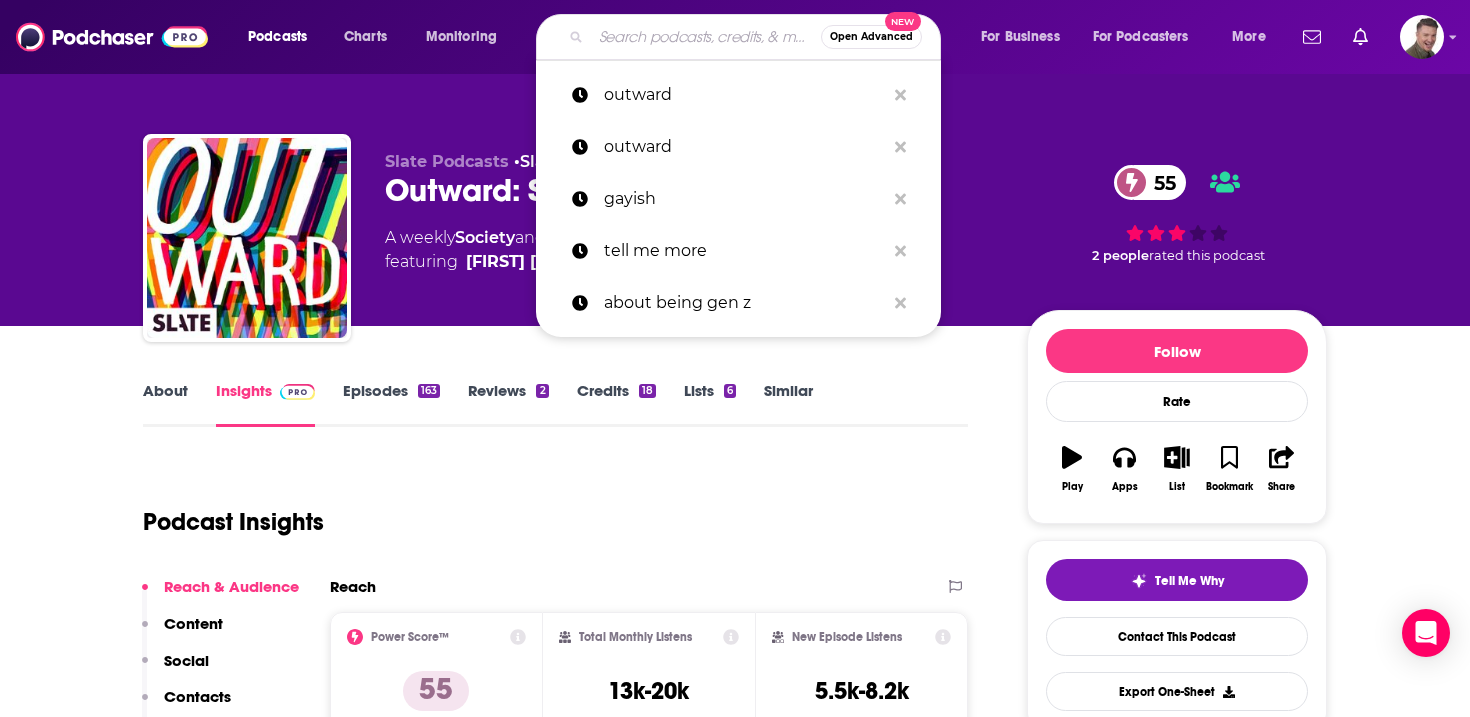 paste on "Lez Hang Out" 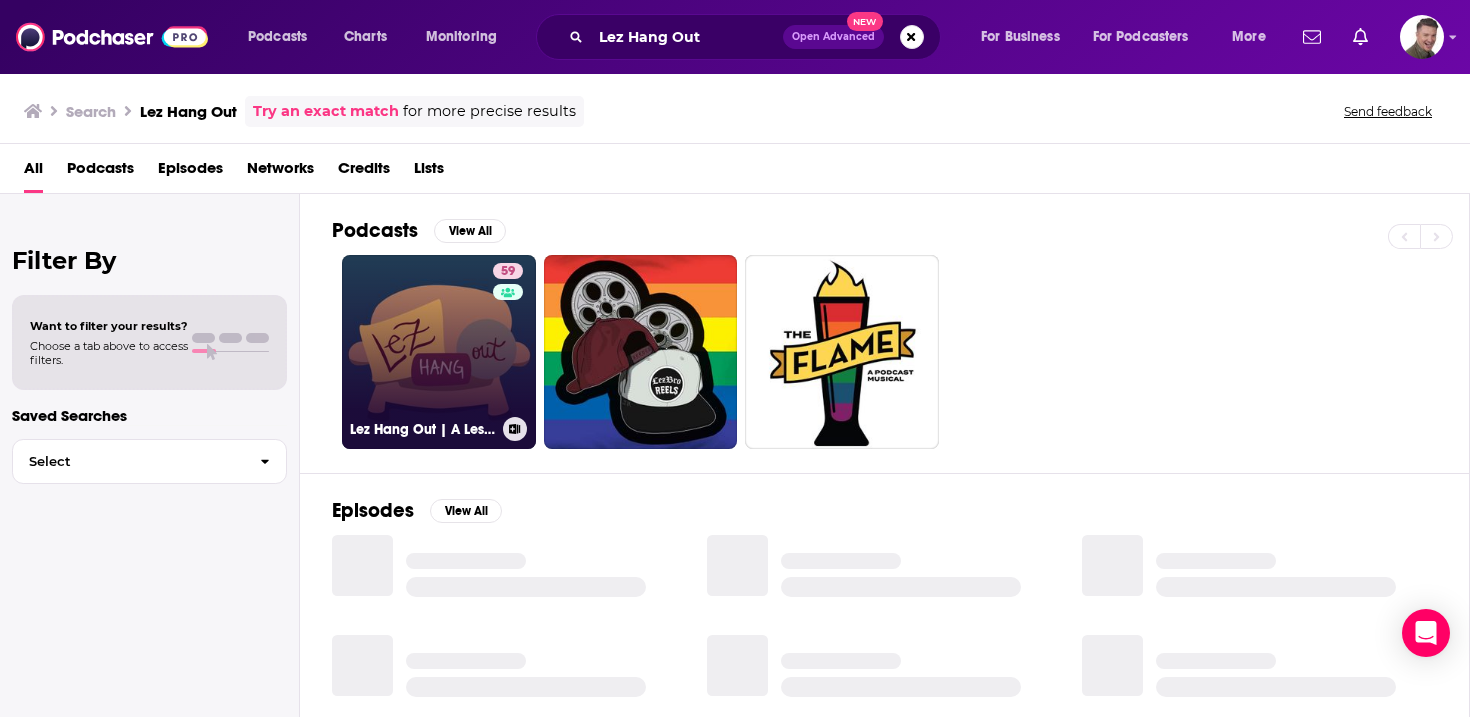 click on "59" at bounding box center [510, 340] 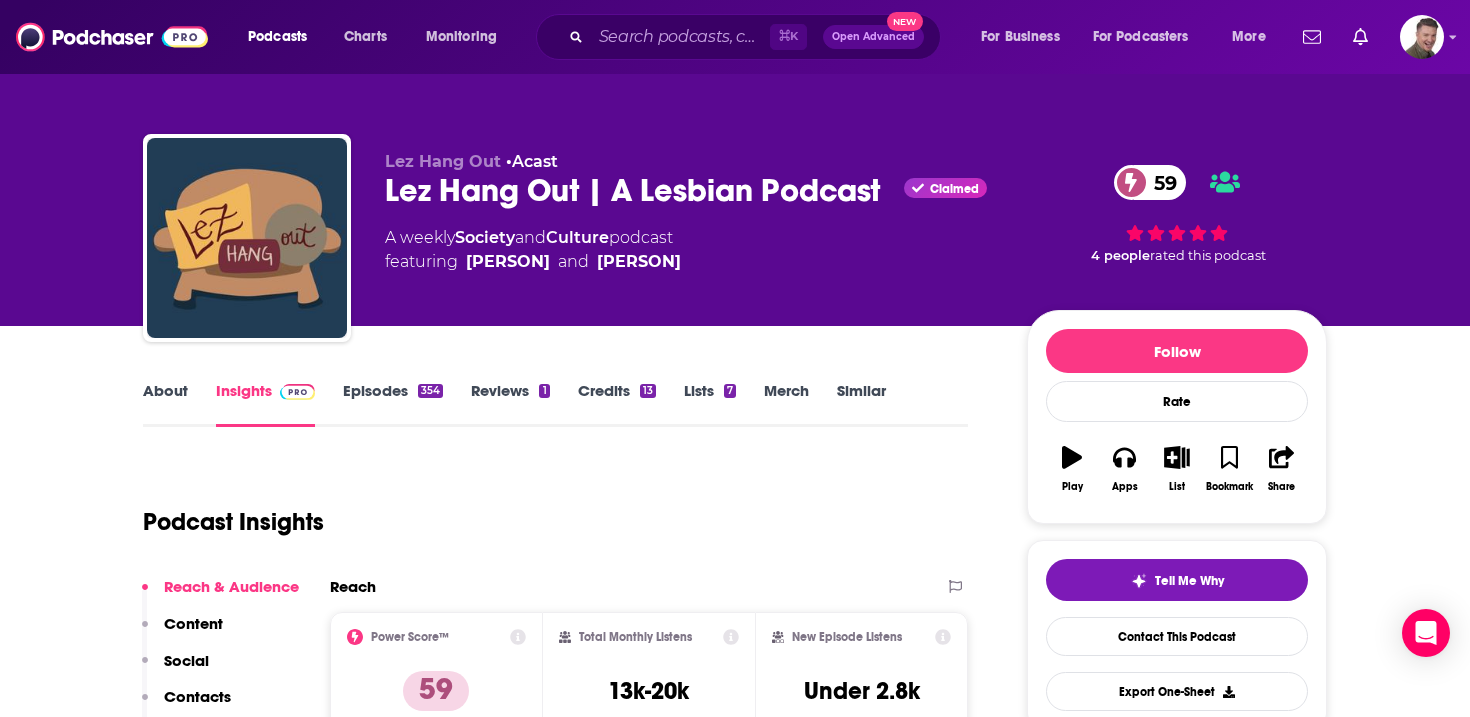 drag, startPoint x: 797, startPoint y: 261, endPoint x: 461, endPoint y: 270, distance: 336.1205 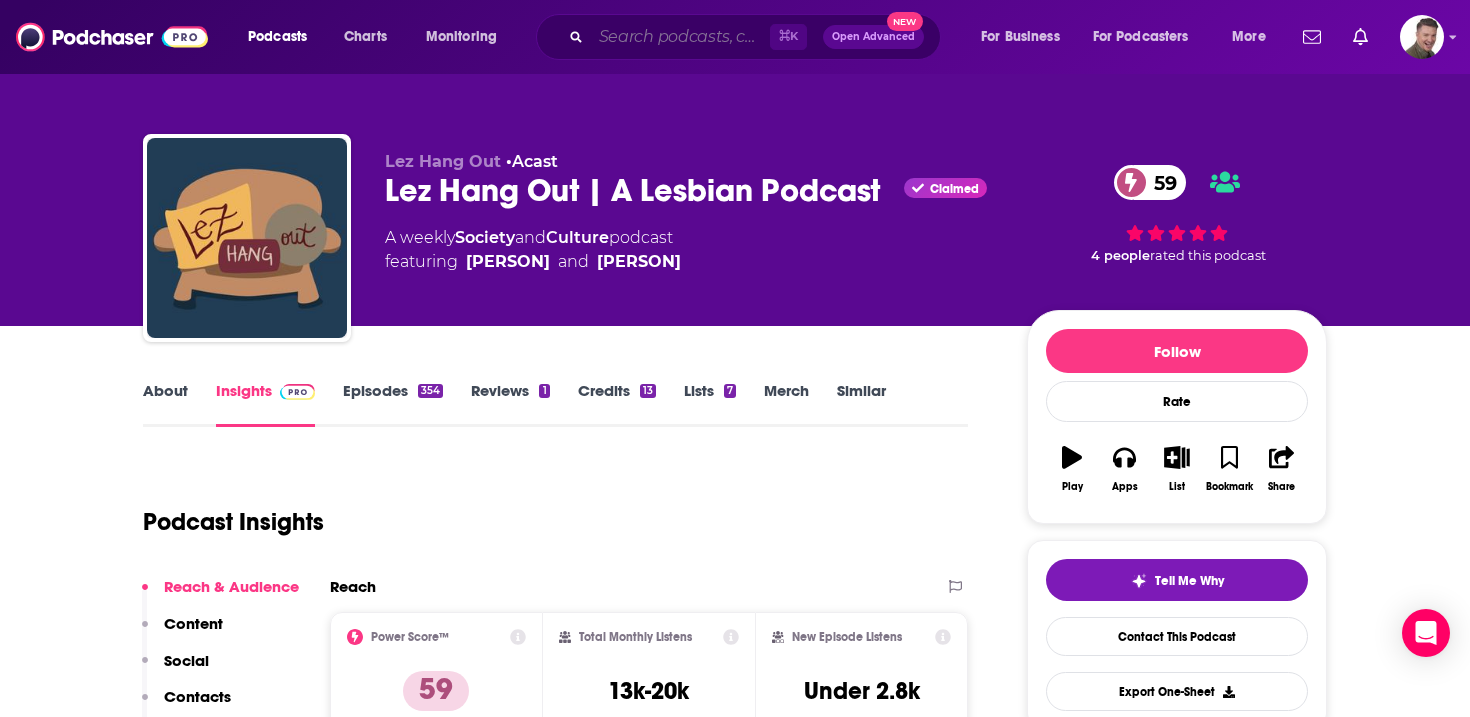 click at bounding box center [680, 37] 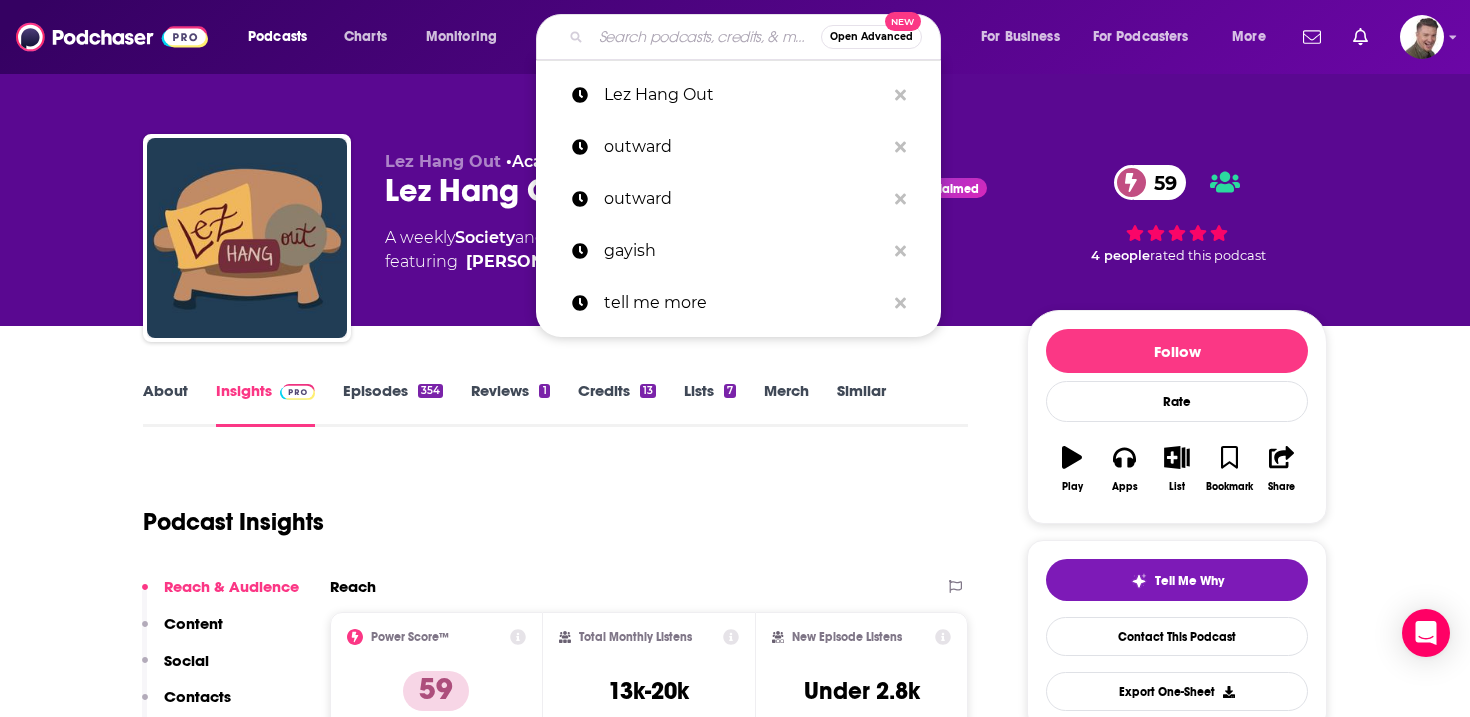 paste on "She Persisted" 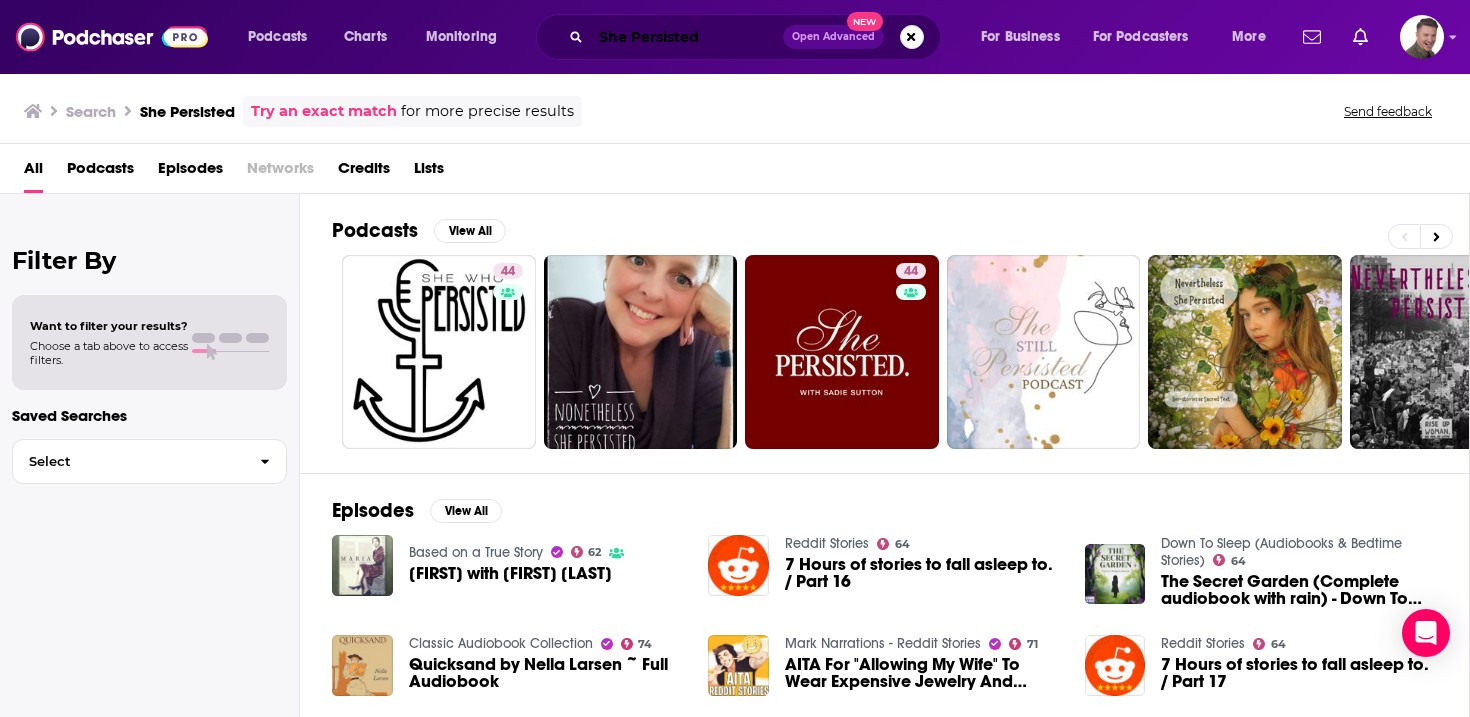 click on "She Persisted" at bounding box center [687, 37] 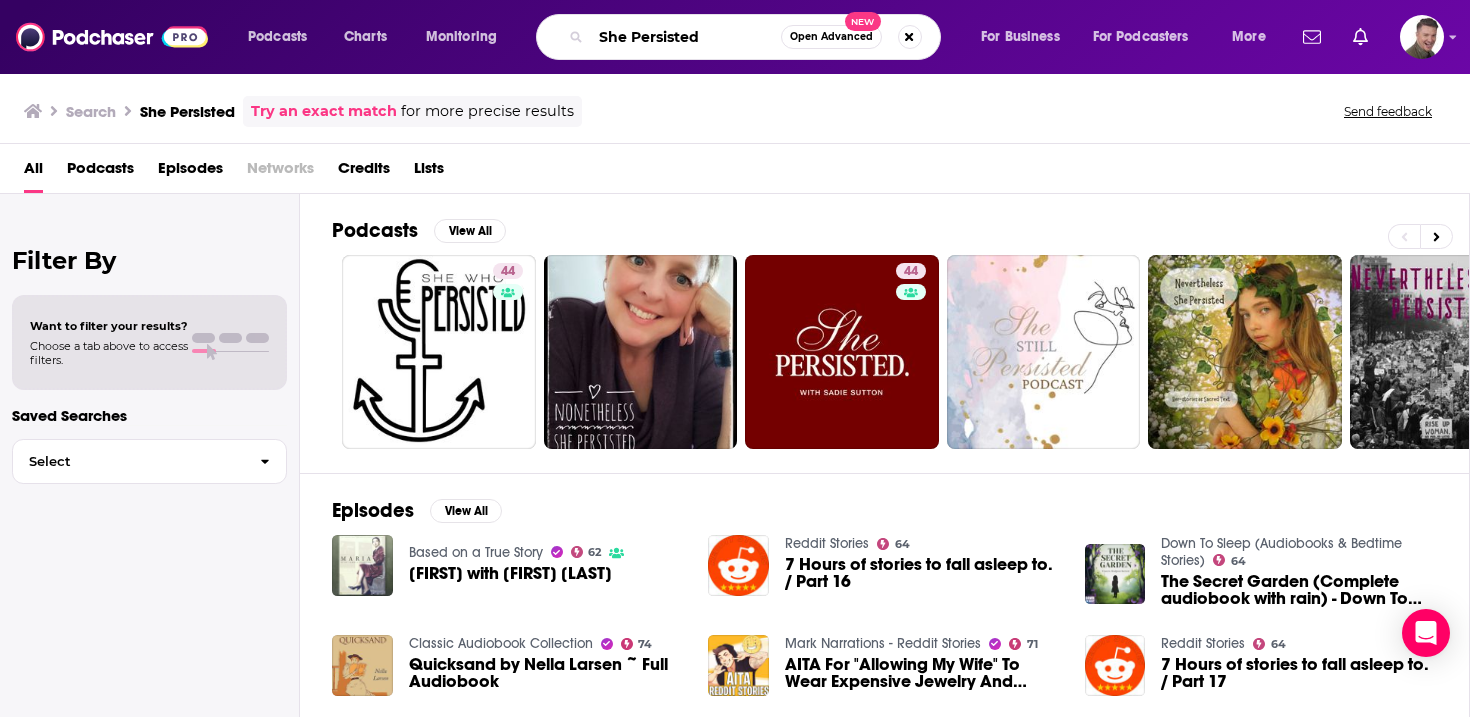 click on "She Persisted" at bounding box center (686, 37) 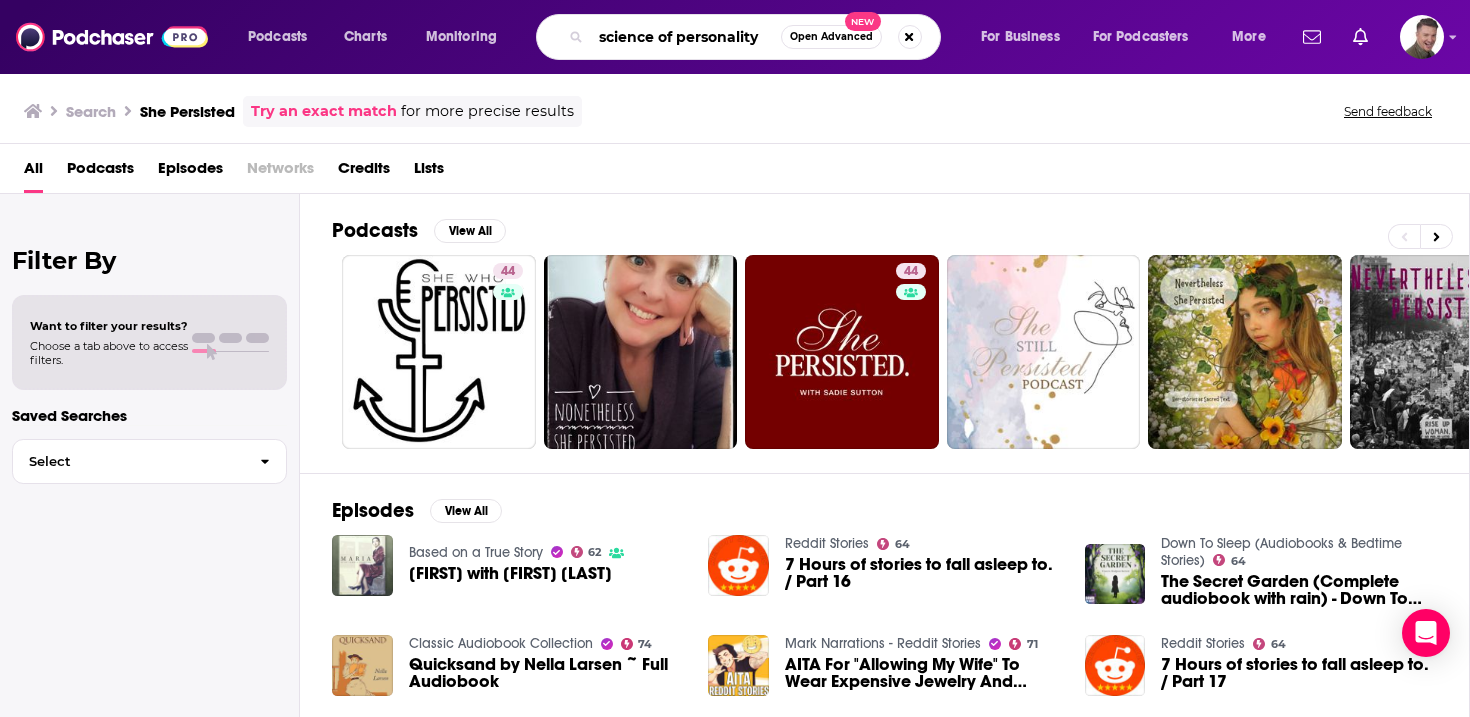 type on "science of personality" 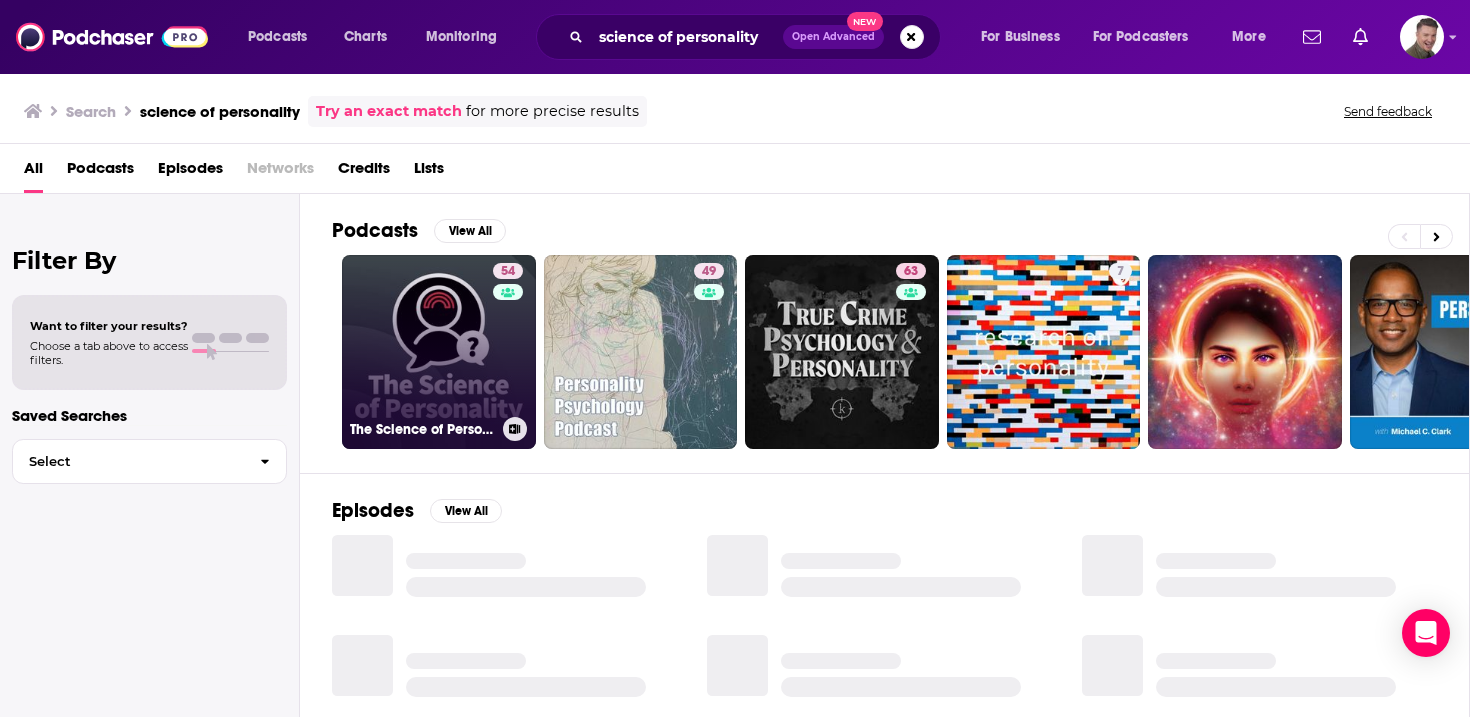 click on "54 The Science of Personality Podcast" at bounding box center [439, 352] 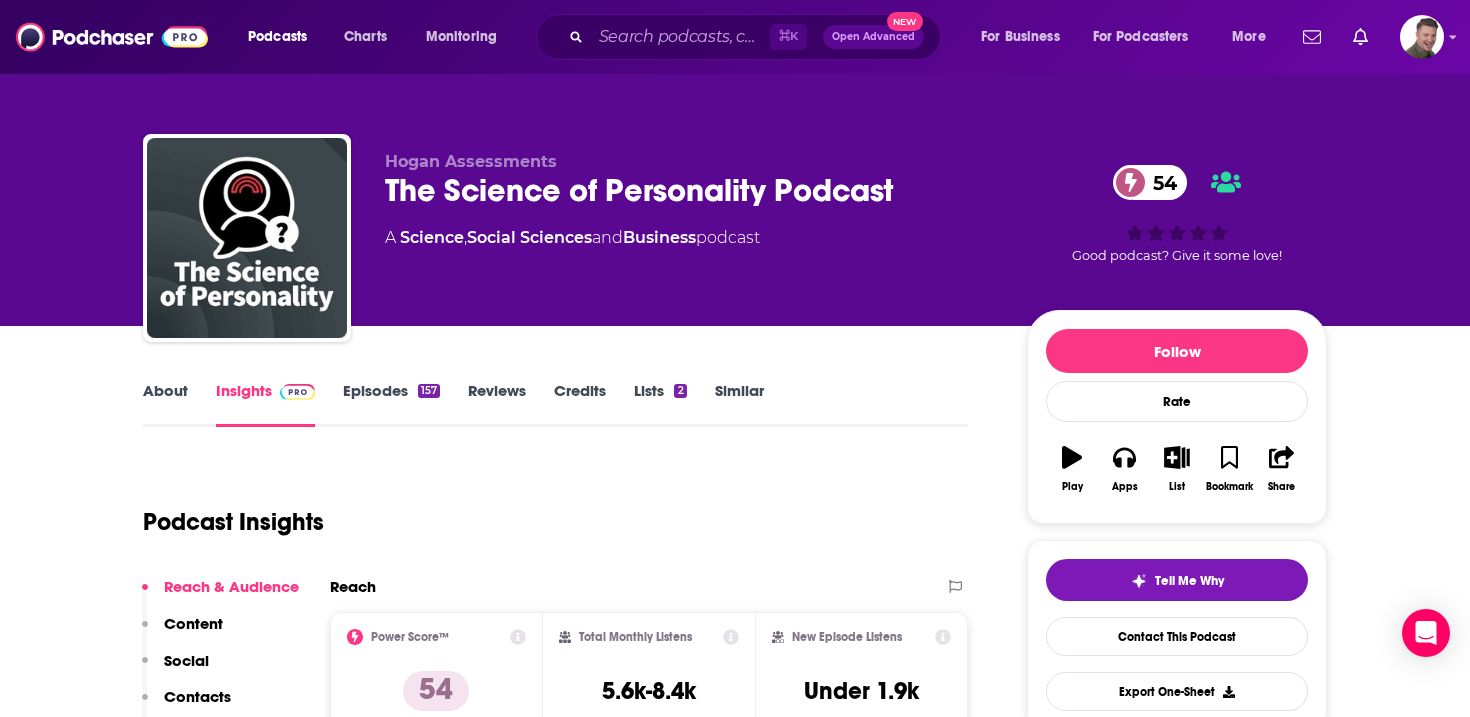 click on "About" at bounding box center (165, 404) 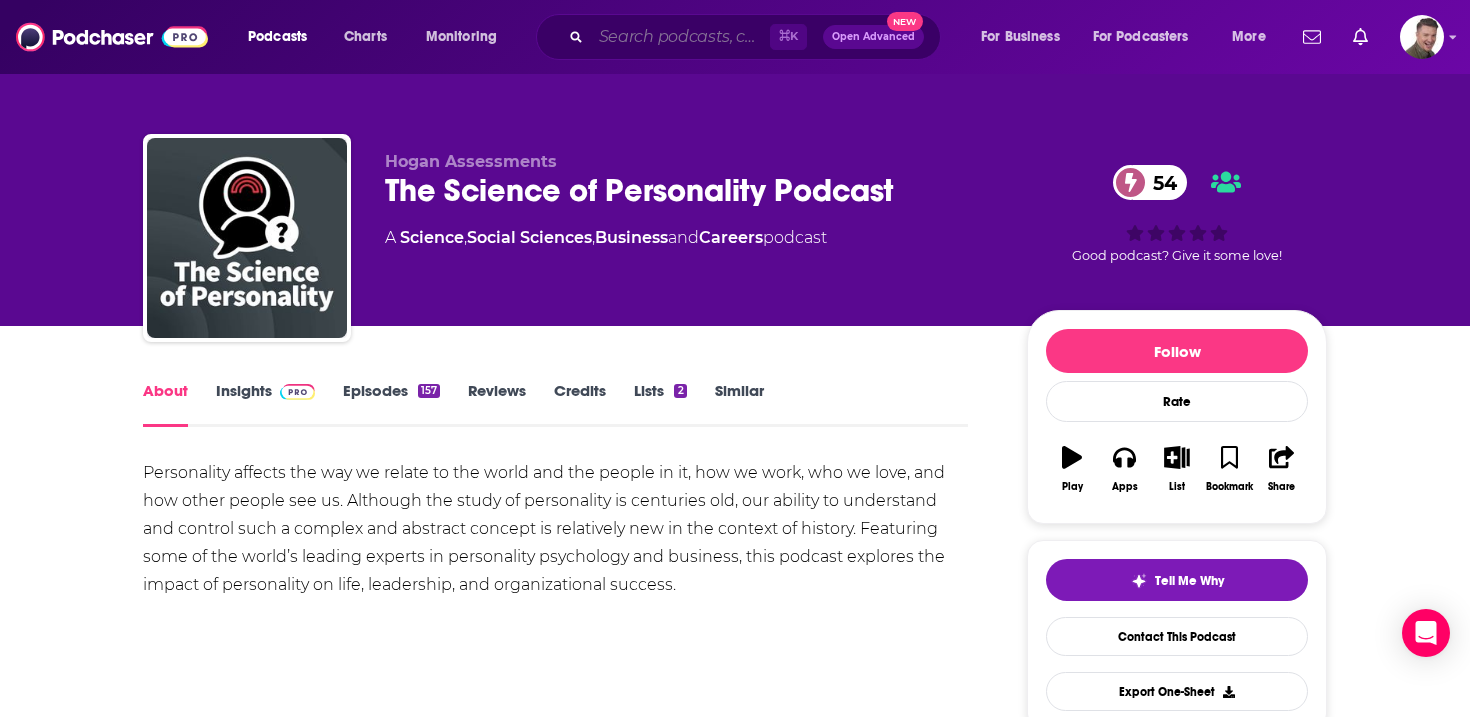 click at bounding box center [680, 37] 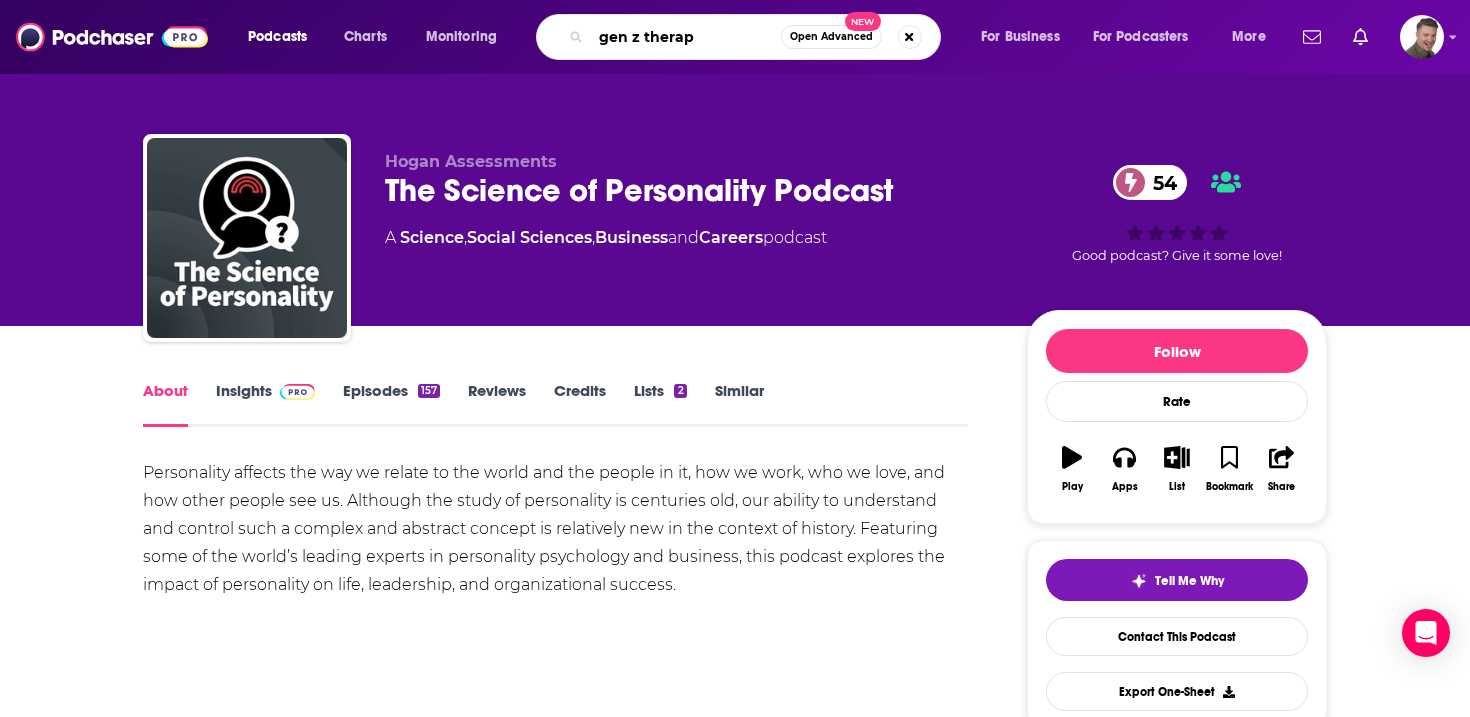 type on "gen z therapy" 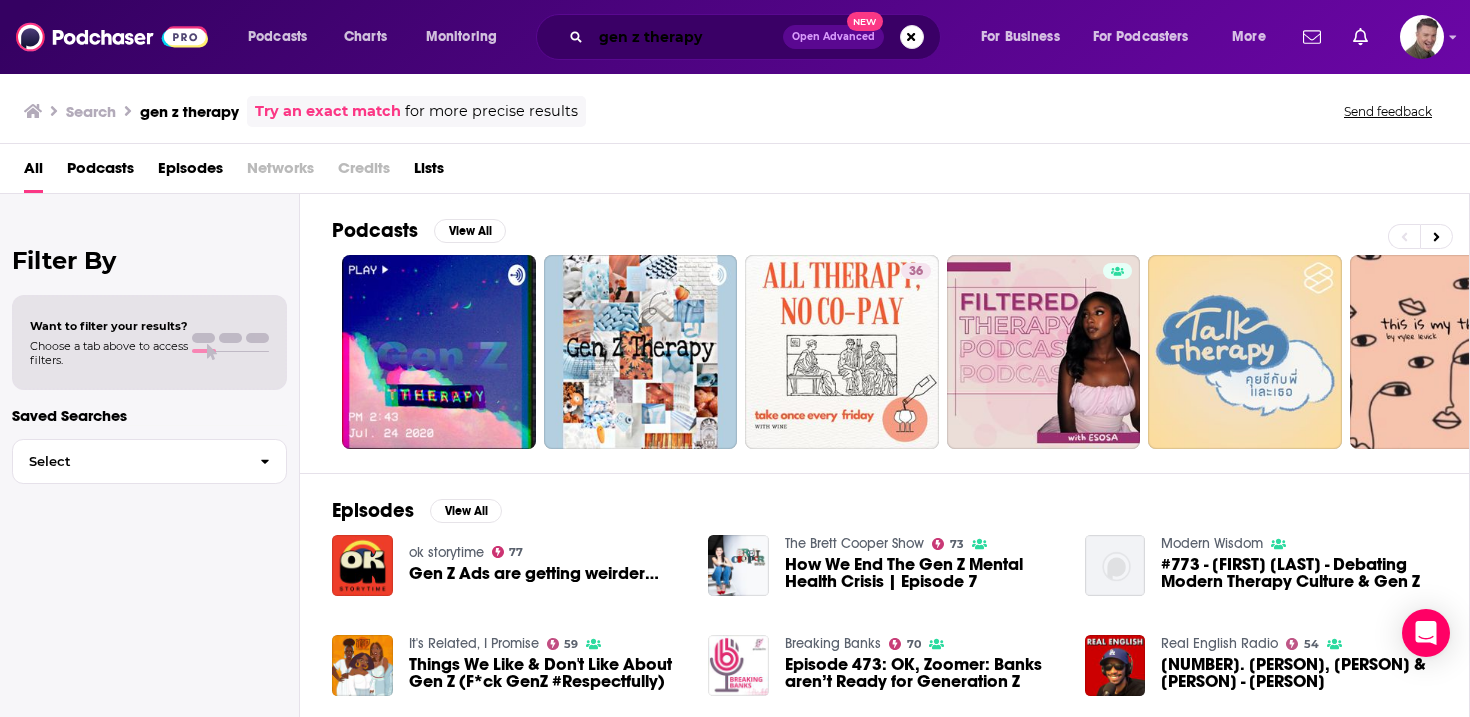 click on "gen z therapy" at bounding box center (687, 37) 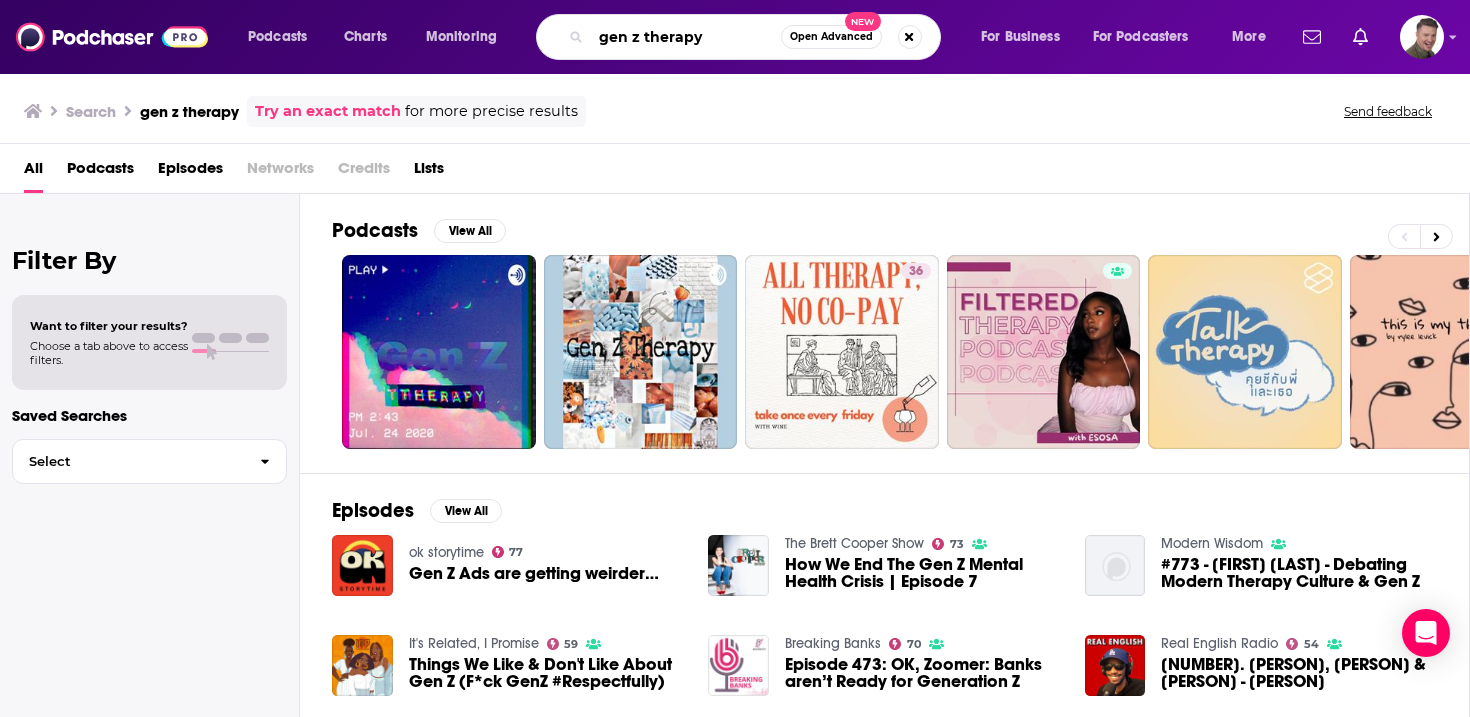 click on "gen z therapy" at bounding box center (686, 37) 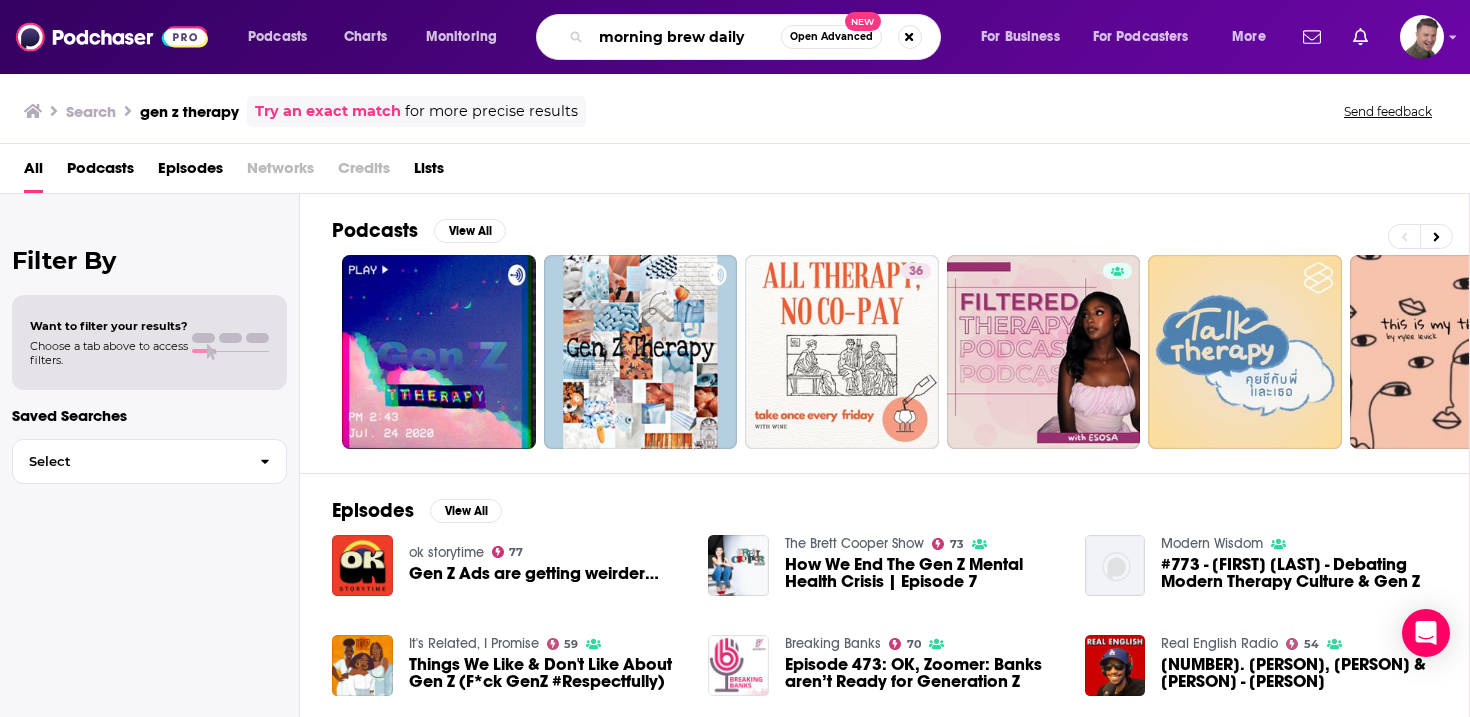 type on "morning brew daily" 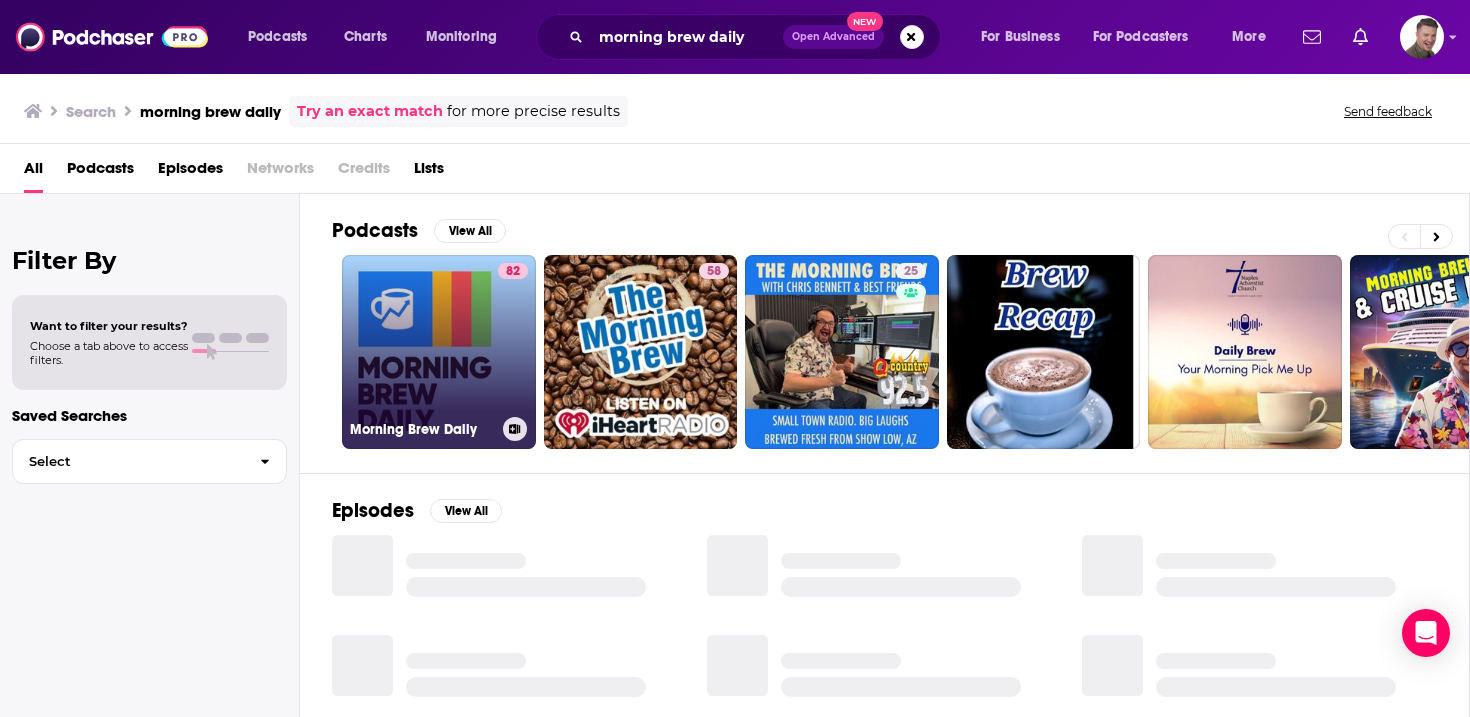 click on "82 Morning Brew Daily" at bounding box center [439, 352] 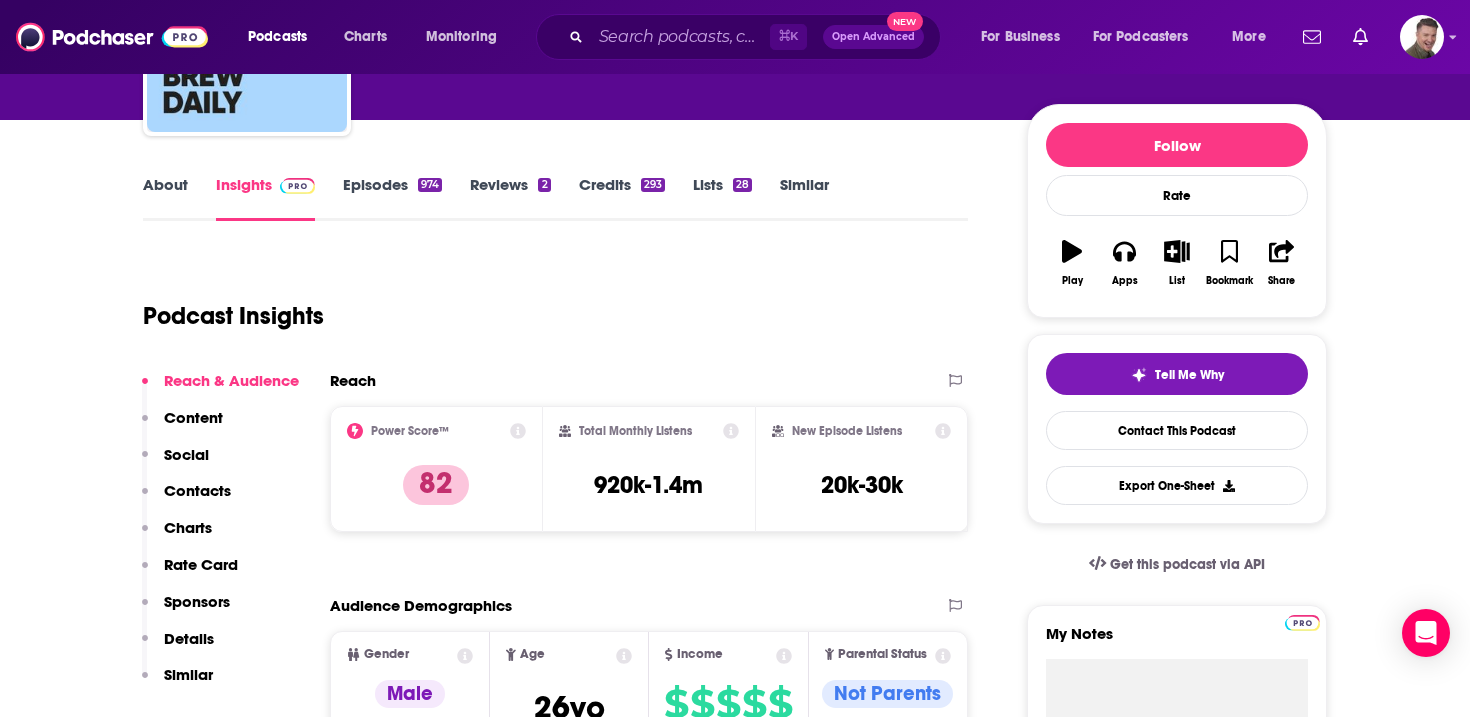 scroll, scrollTop: 210, scrollLeft: 0, axis: vertical 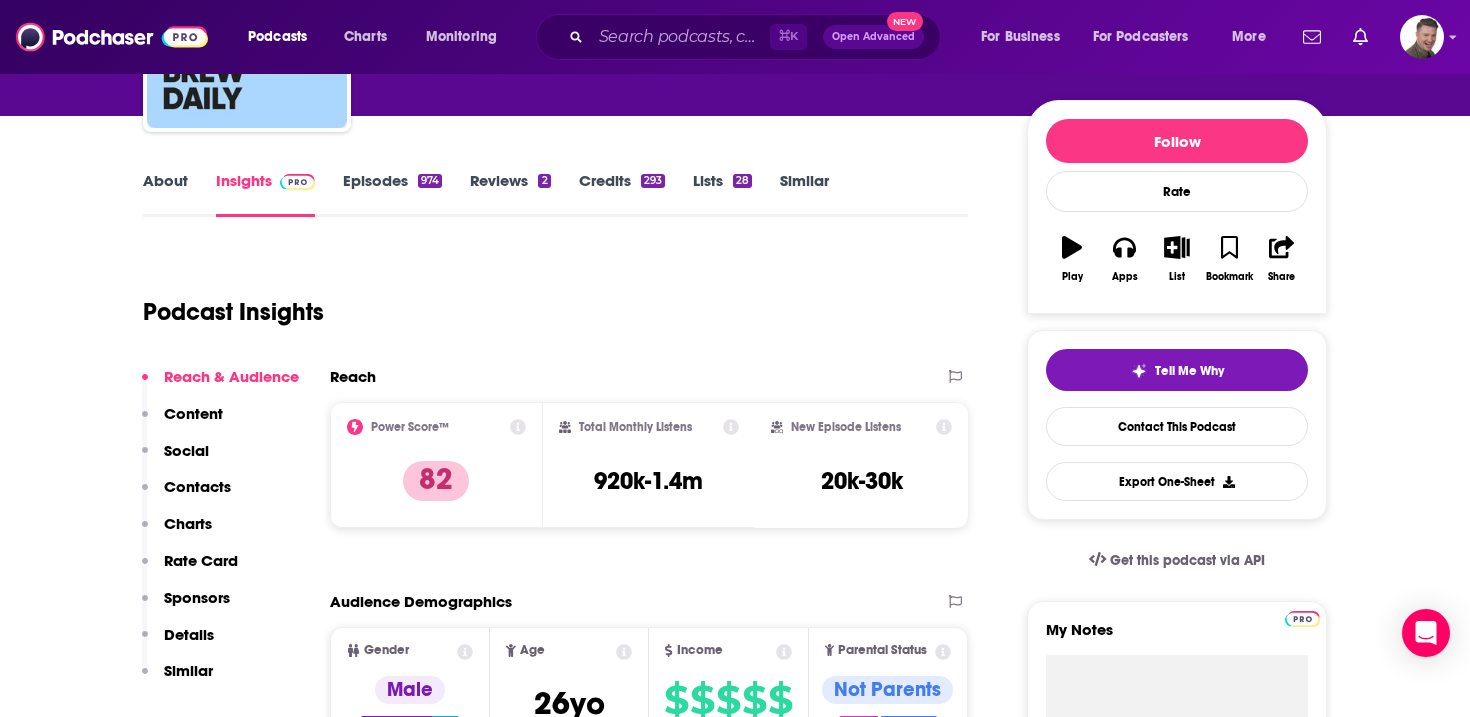 click on "Contacts" at bounding box center [197, 486] 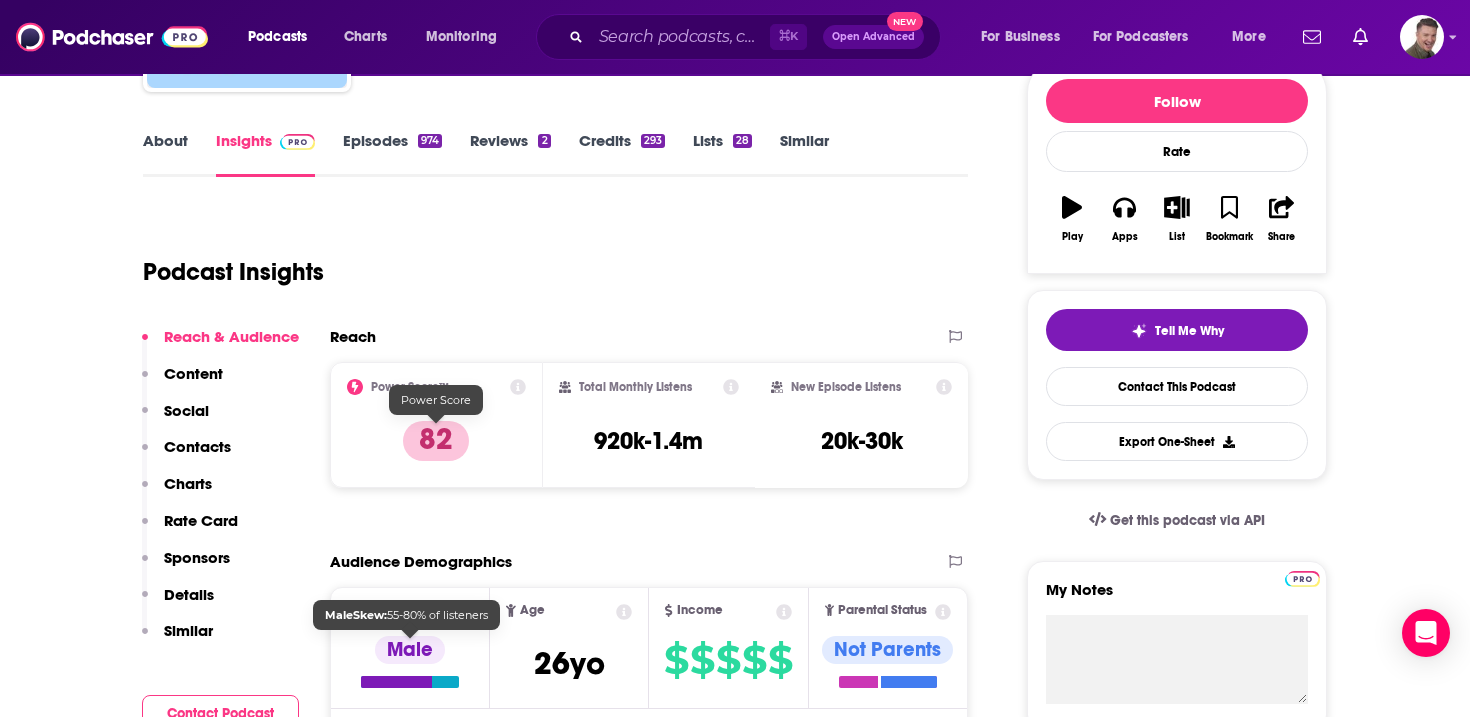 scroll, scrollTop: 0, scrollLeft: 0, axis: both 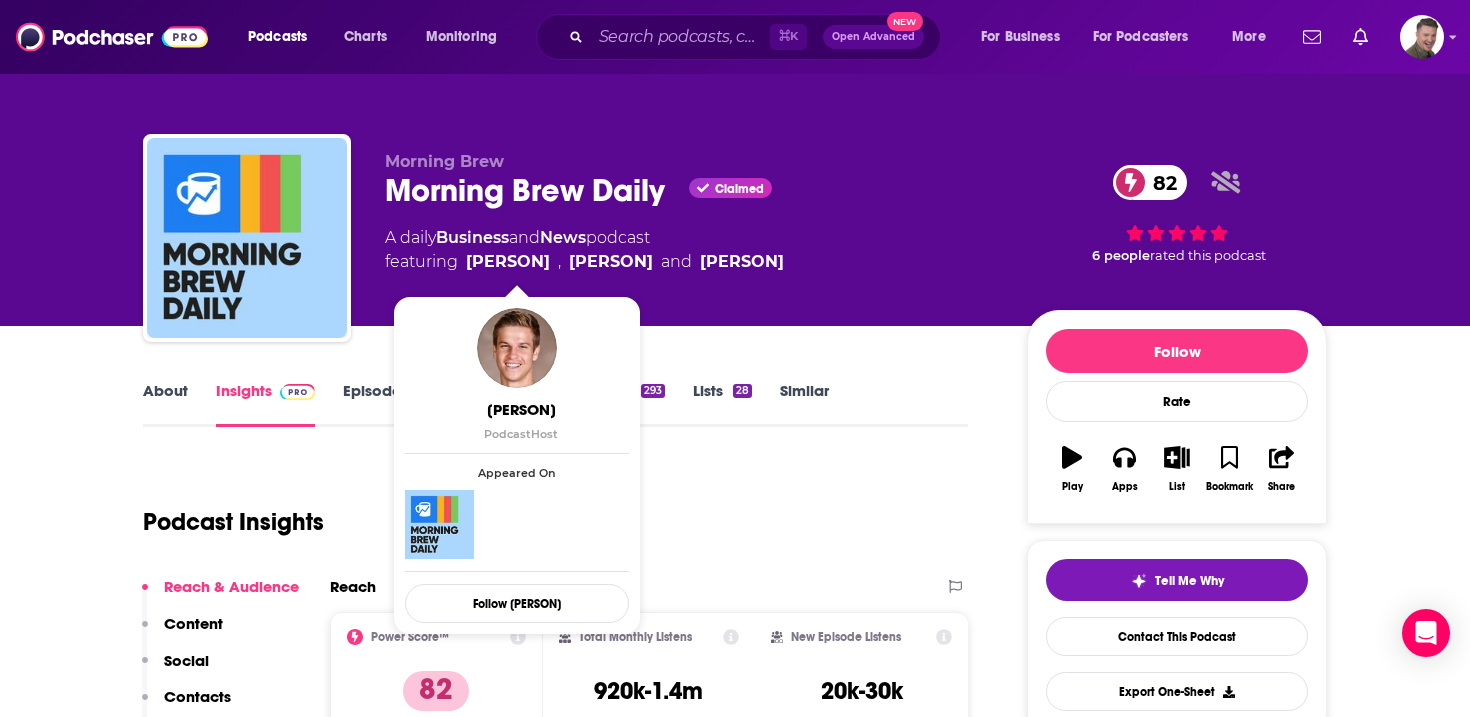 drag, startPoint x: 890, startPoint y: 266, endPoint x: 469, endPoint y: 275, distance: 421.0962 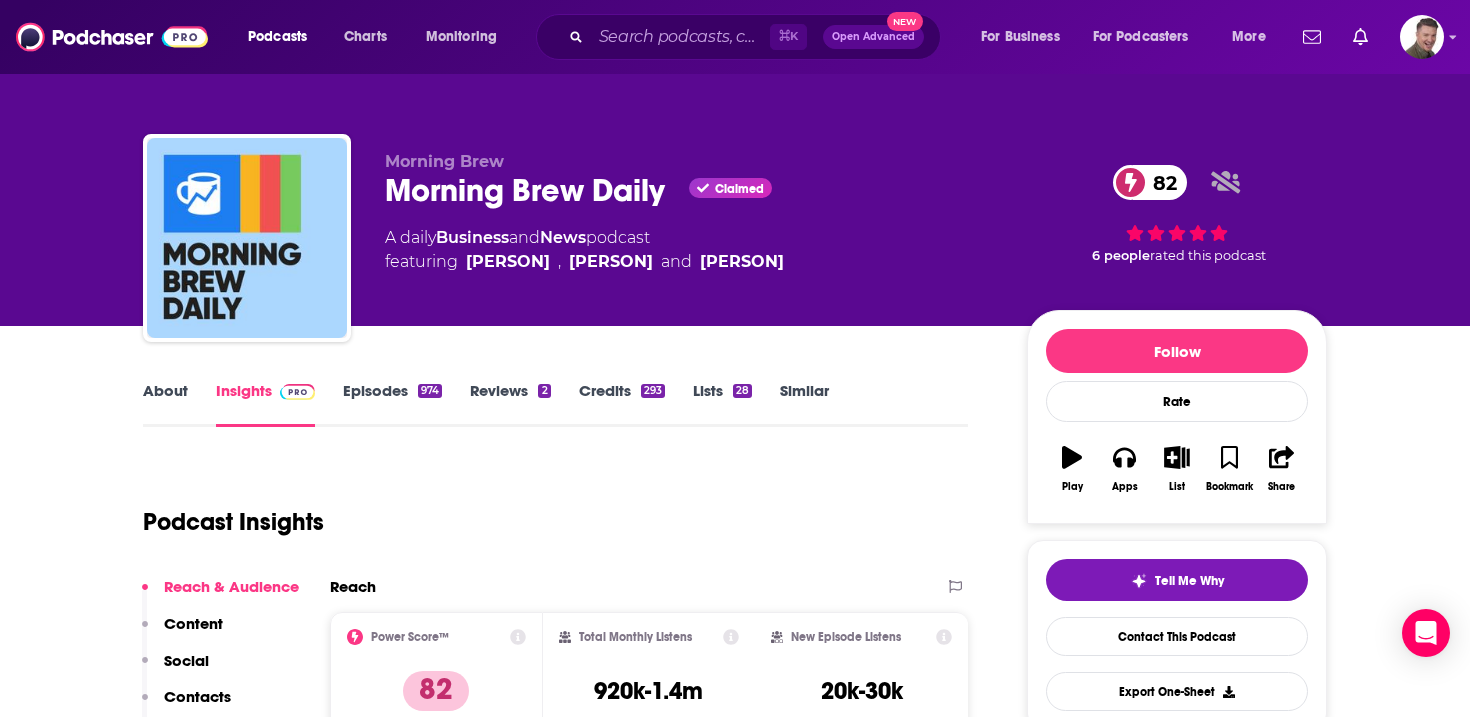 click on "Morning Brew   Morning Brew Daily Claimed 82 A   daily  Business  and  News  podcast  featuring  Toby Howell ,  Neal Freyman  and  Scott Rogowsky 82   6   people  rated this podcast" at bounding box center (856, 242) 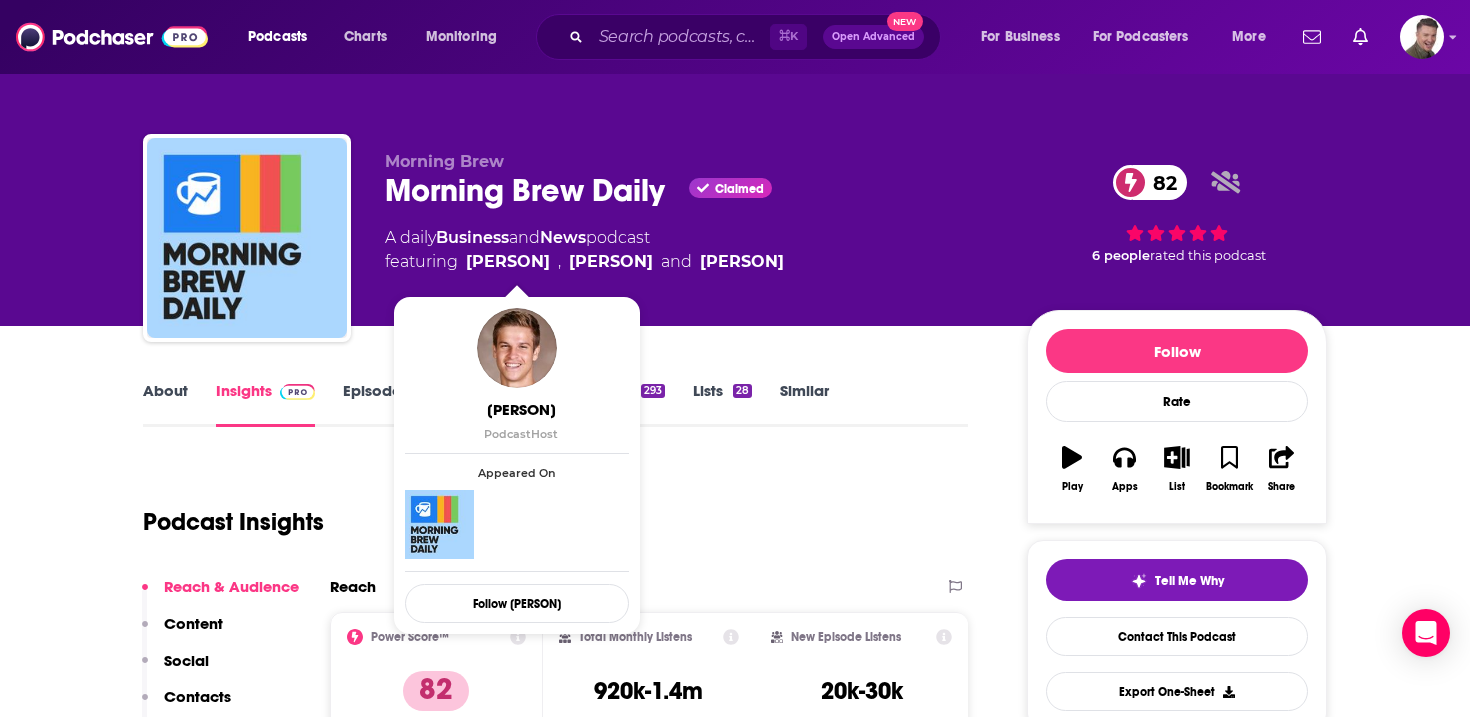 drag, startPoint x: 894, startPoint y: 262, endPoint x: 469, endPoint y: 270, distance: 425.0753 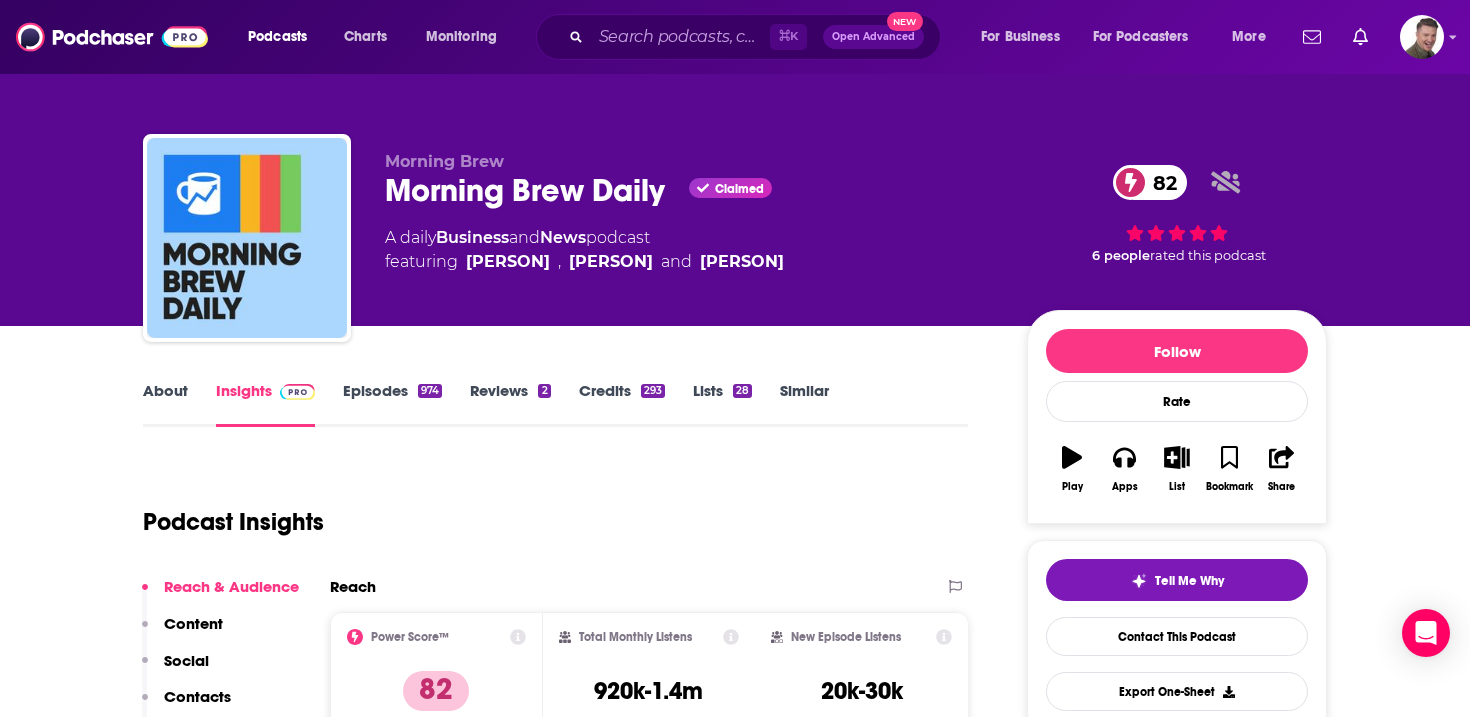 copy on "Toby Howell ,  Neal Freyman  and  Scott Rogowsky" 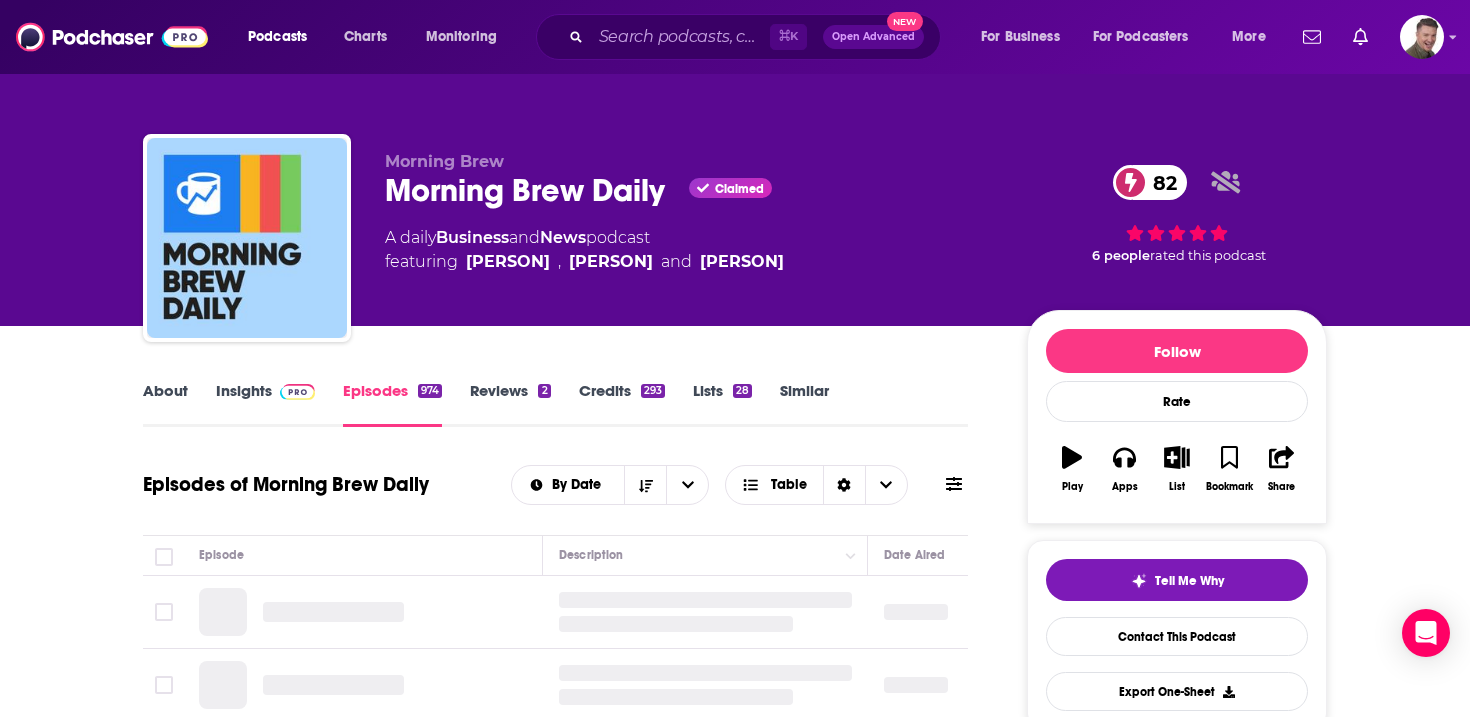 scroll, scrollTop: 270, scrollLeft: 0, axis: vertical 